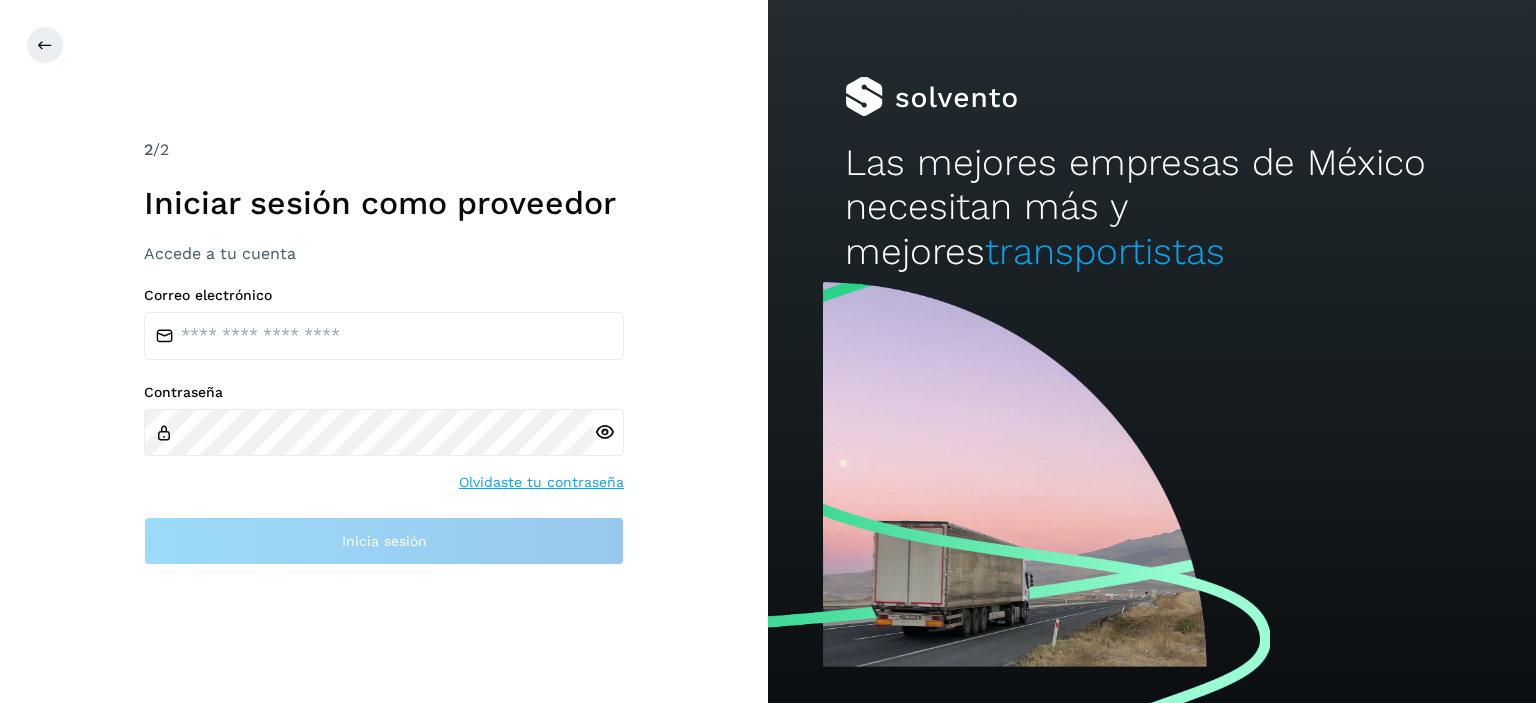 scroll, scrollTop: 0, scrollLeft: 0, axis: both 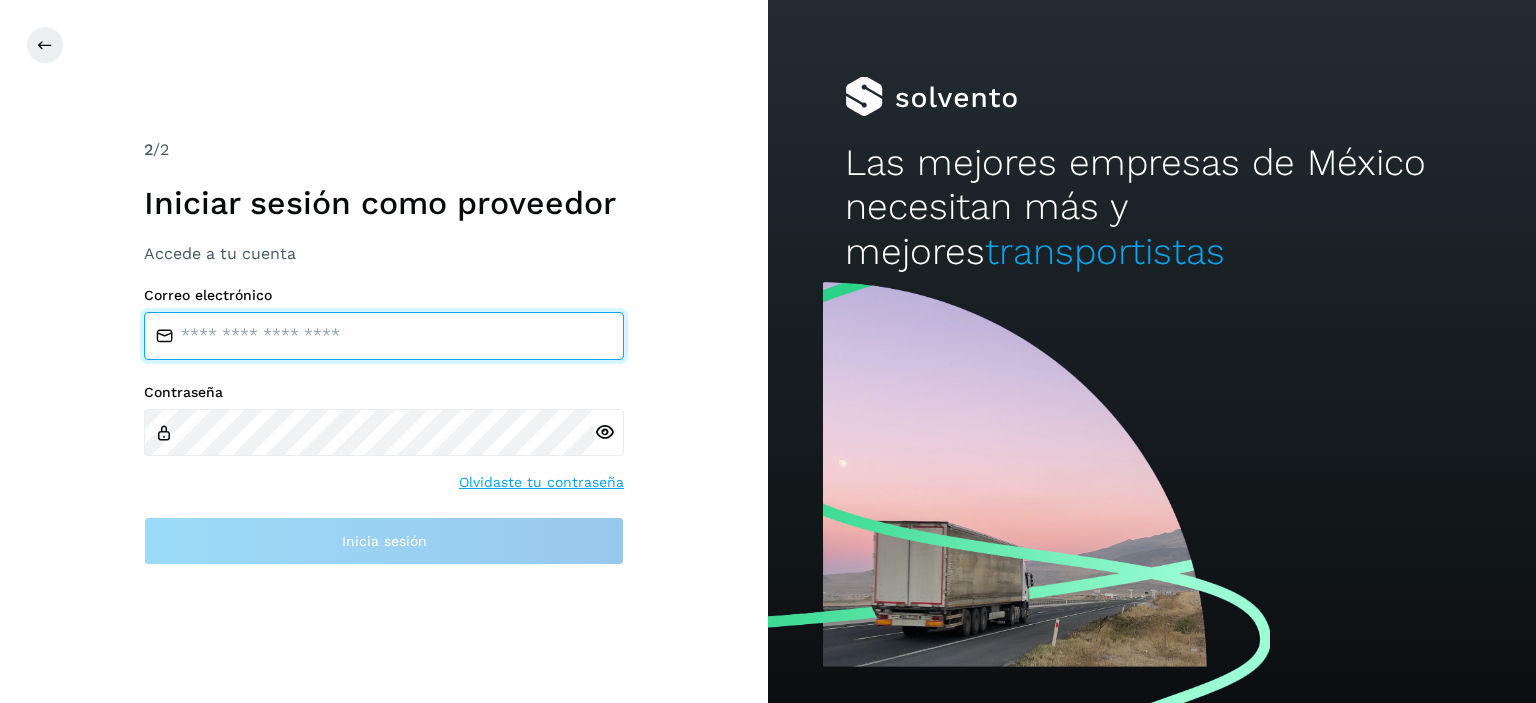 click at bounding box center [384, 336] 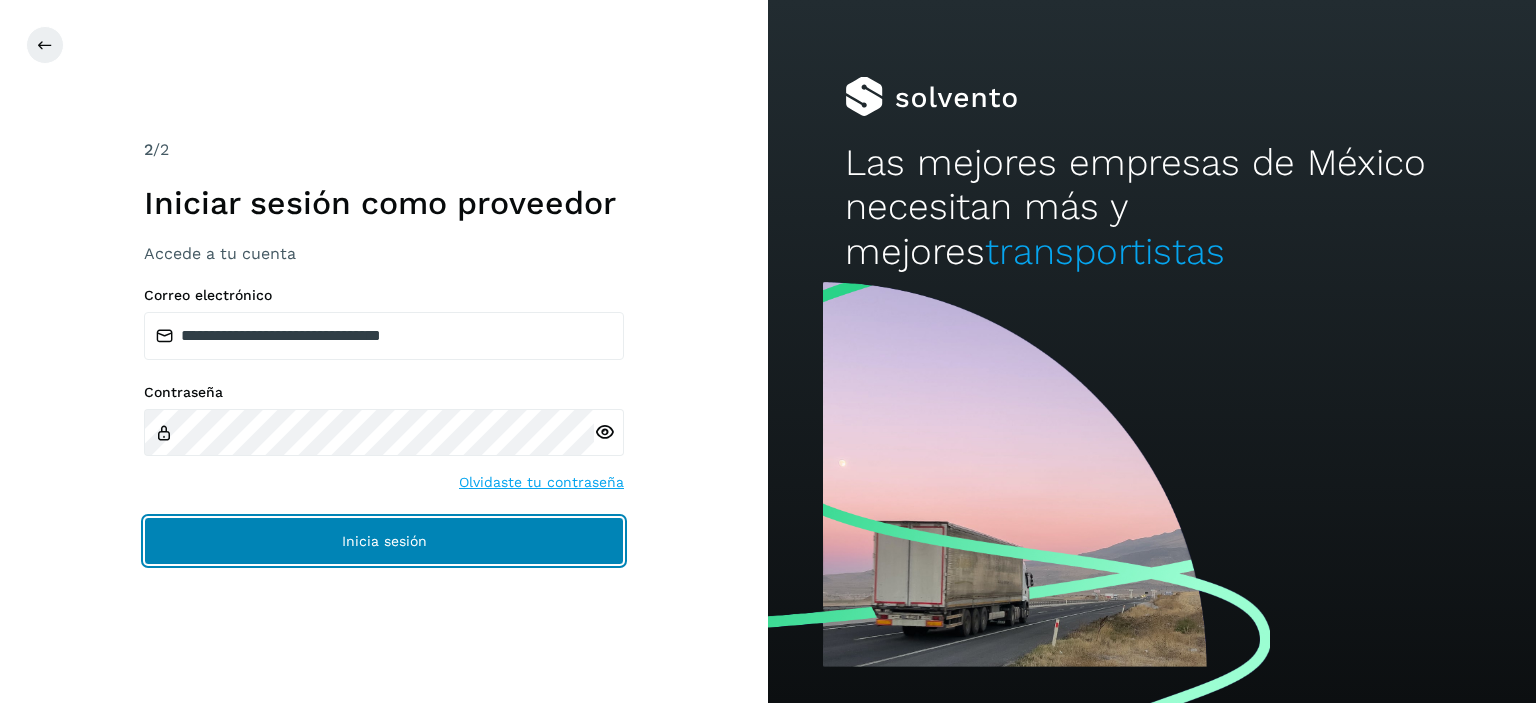 click on "Inicia sesión" at bounding box center (384, 541) 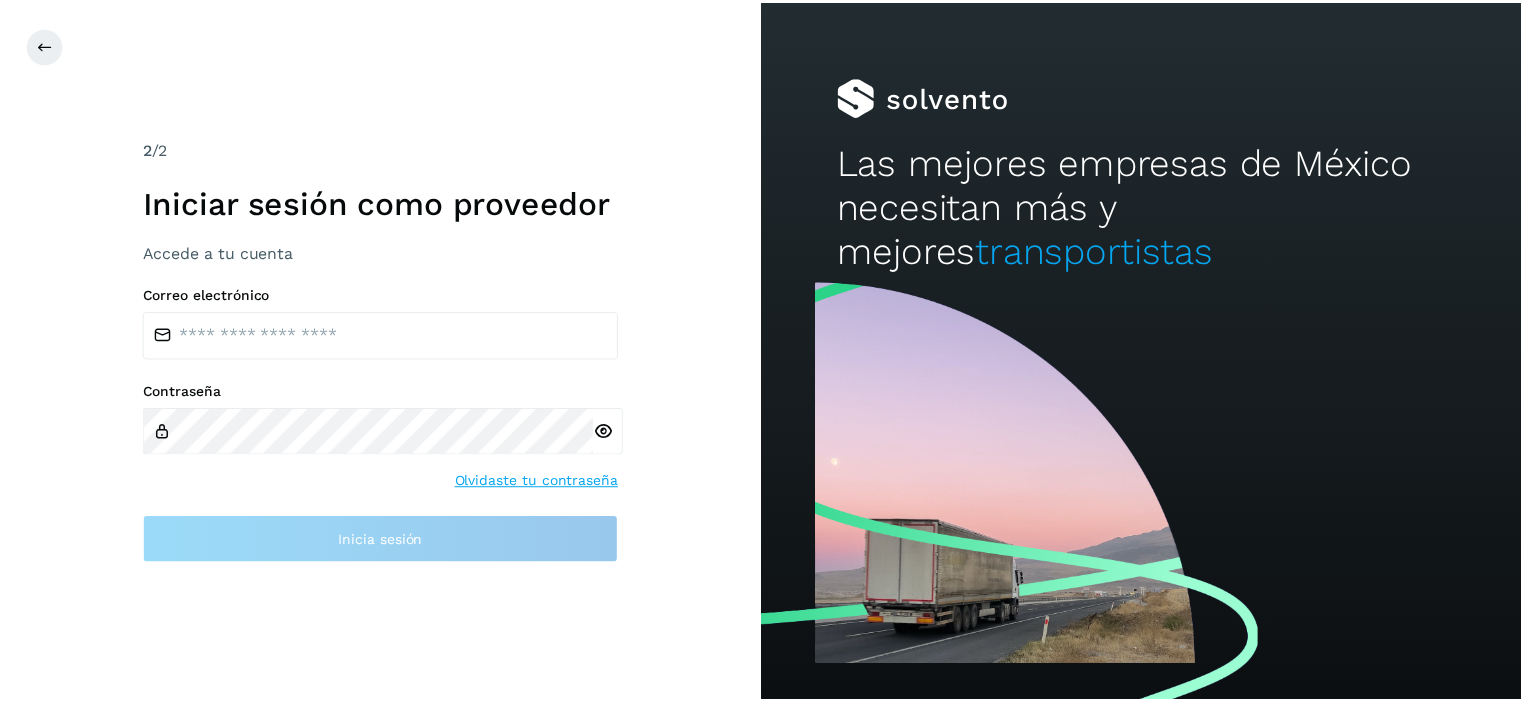 scroll, scrollTop: 0, scrollLeft: 0, axis: both 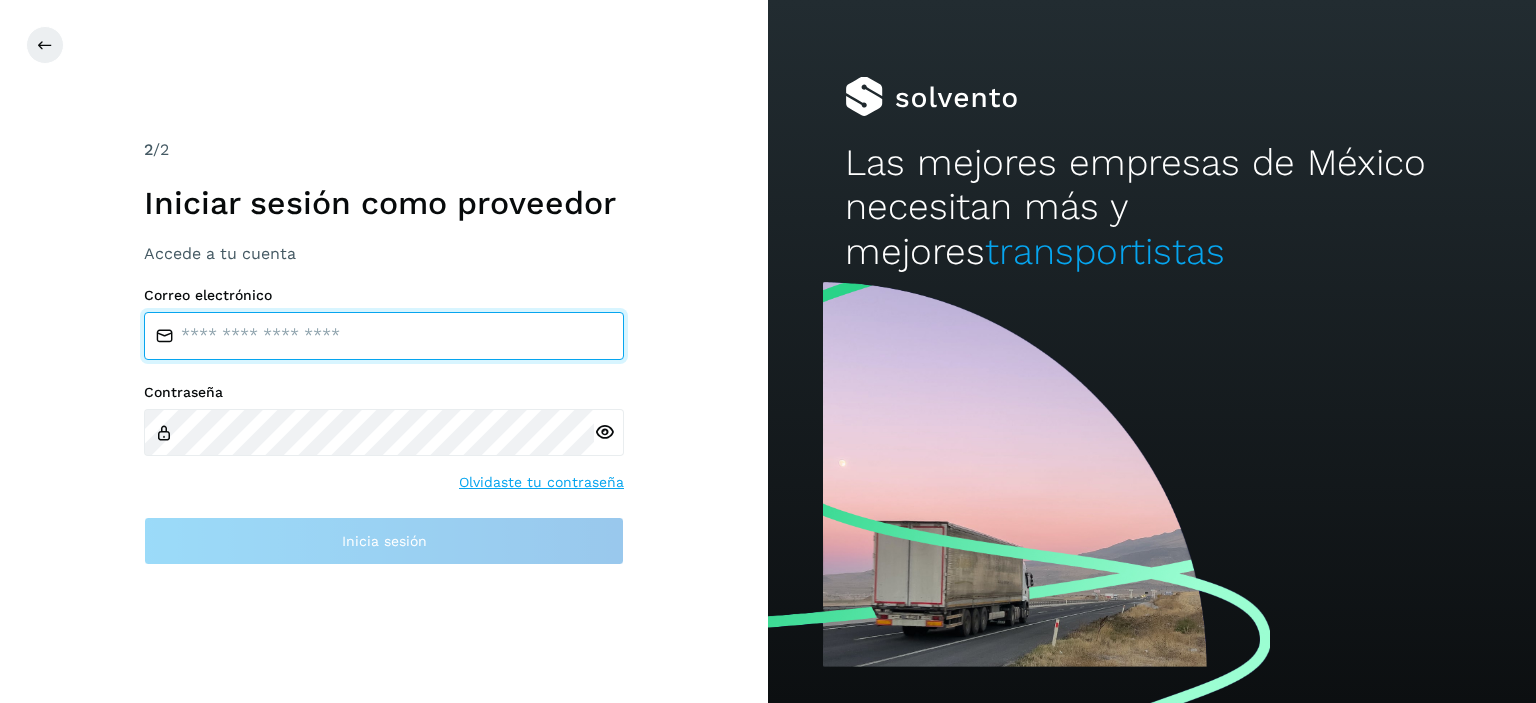 drag, startPoint x: 420, startPoint y: 338, endPoint x: 420, endPoint y: 355, distance: 17 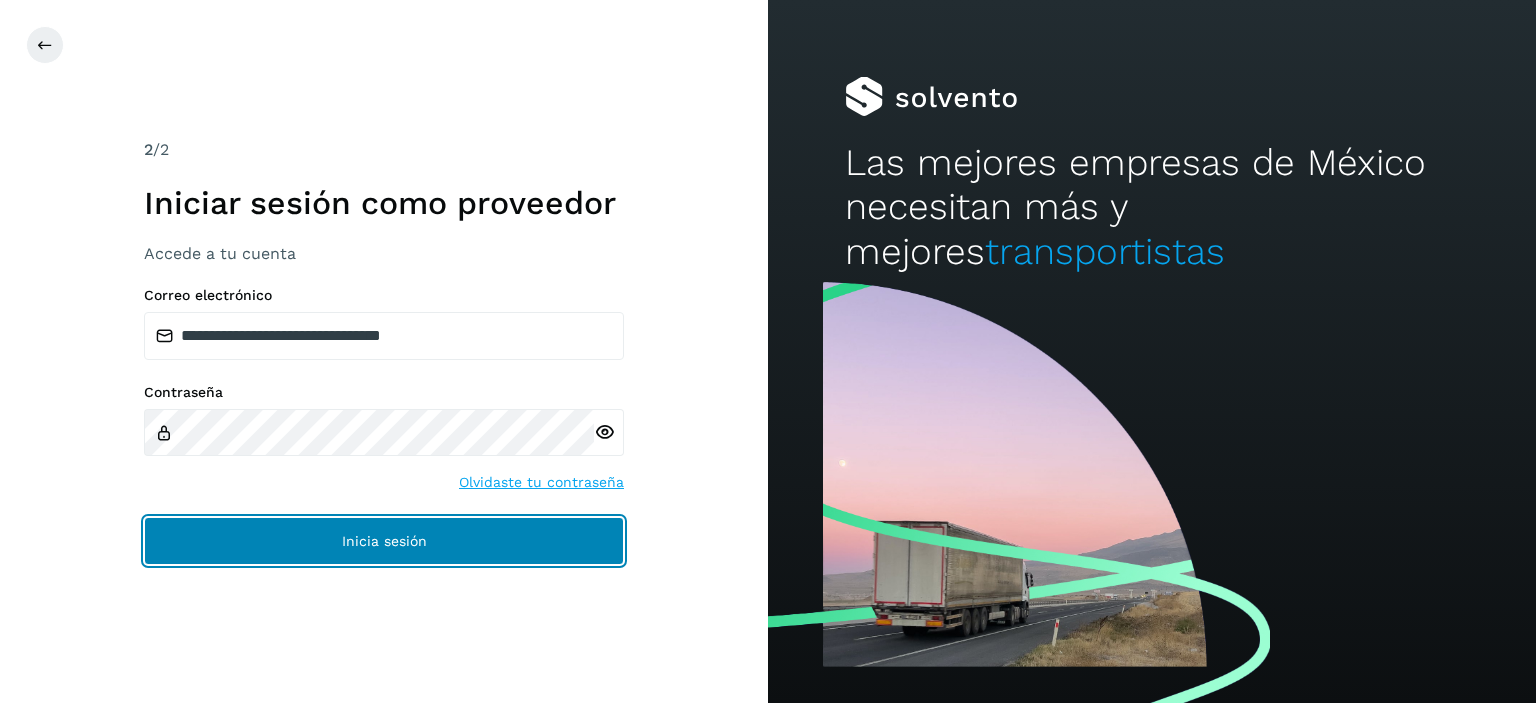click on "Inicia sesión" 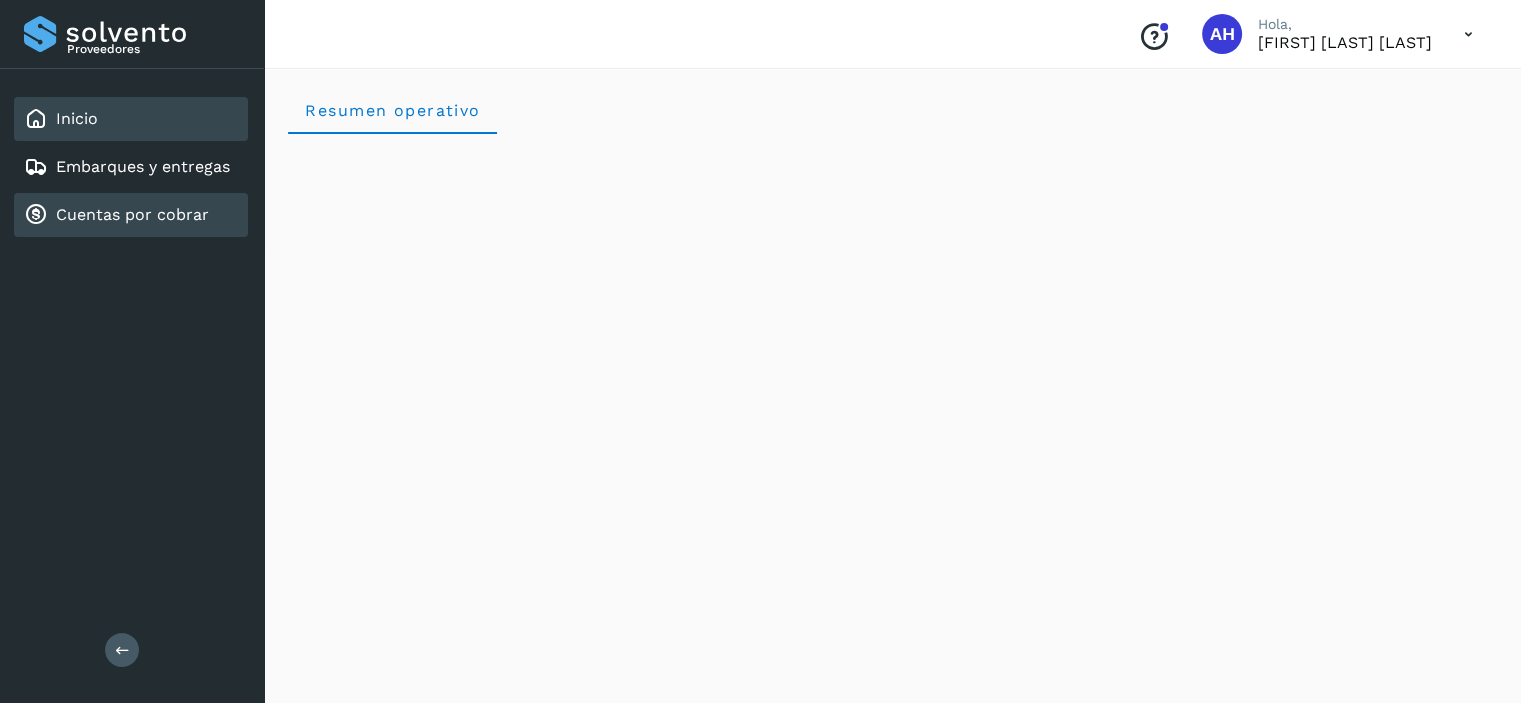 click on "Cuentas por cobrar" at bounding box center (132, 214) 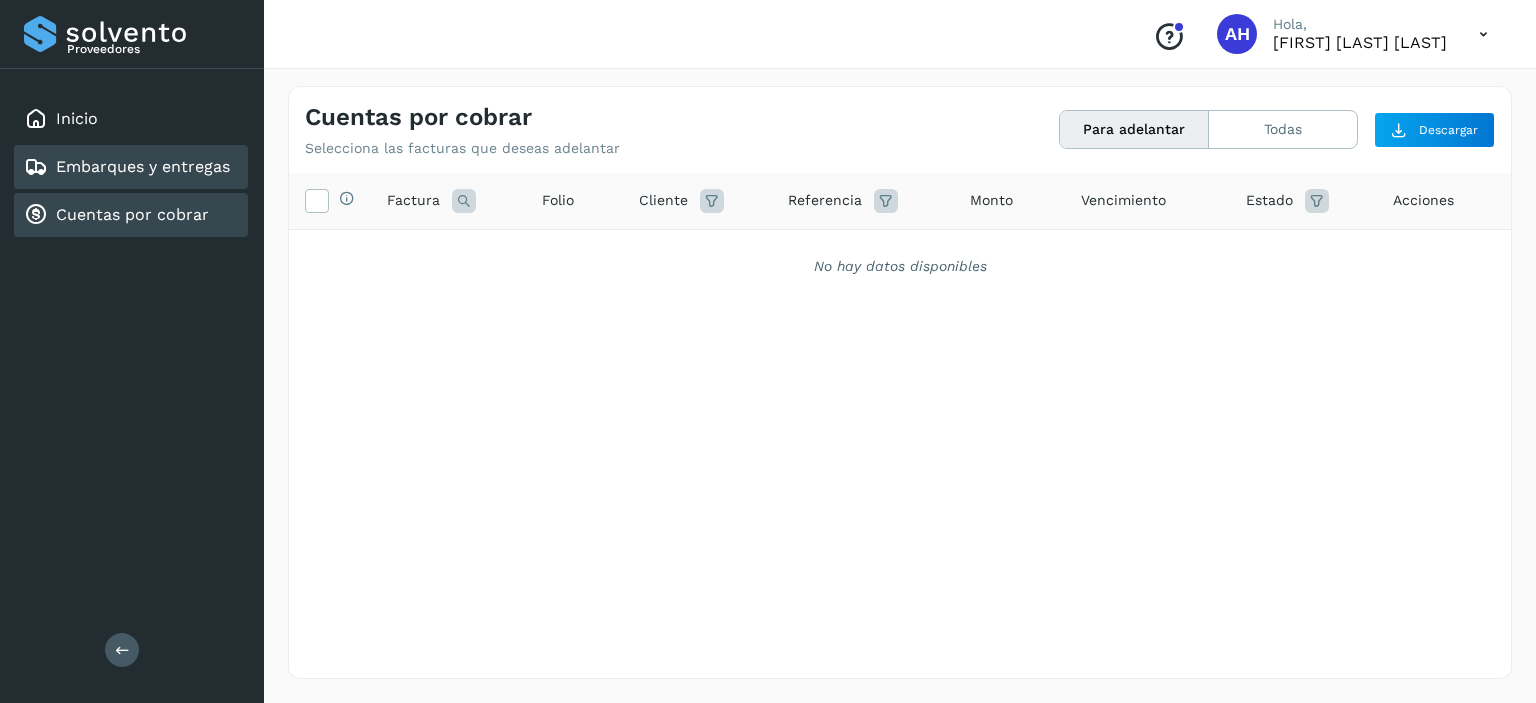 click on "Embarques y entregas" at bounding box center (143, 166) 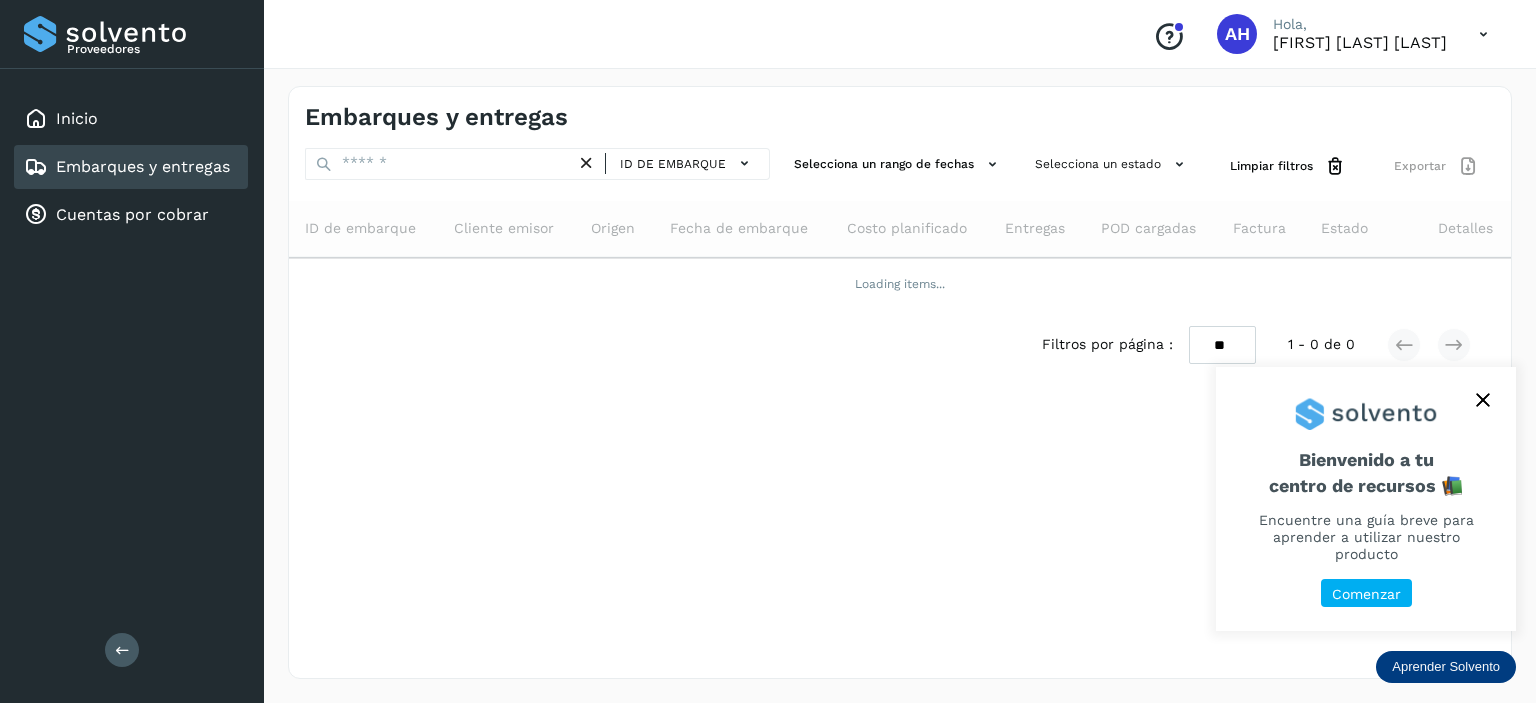 click 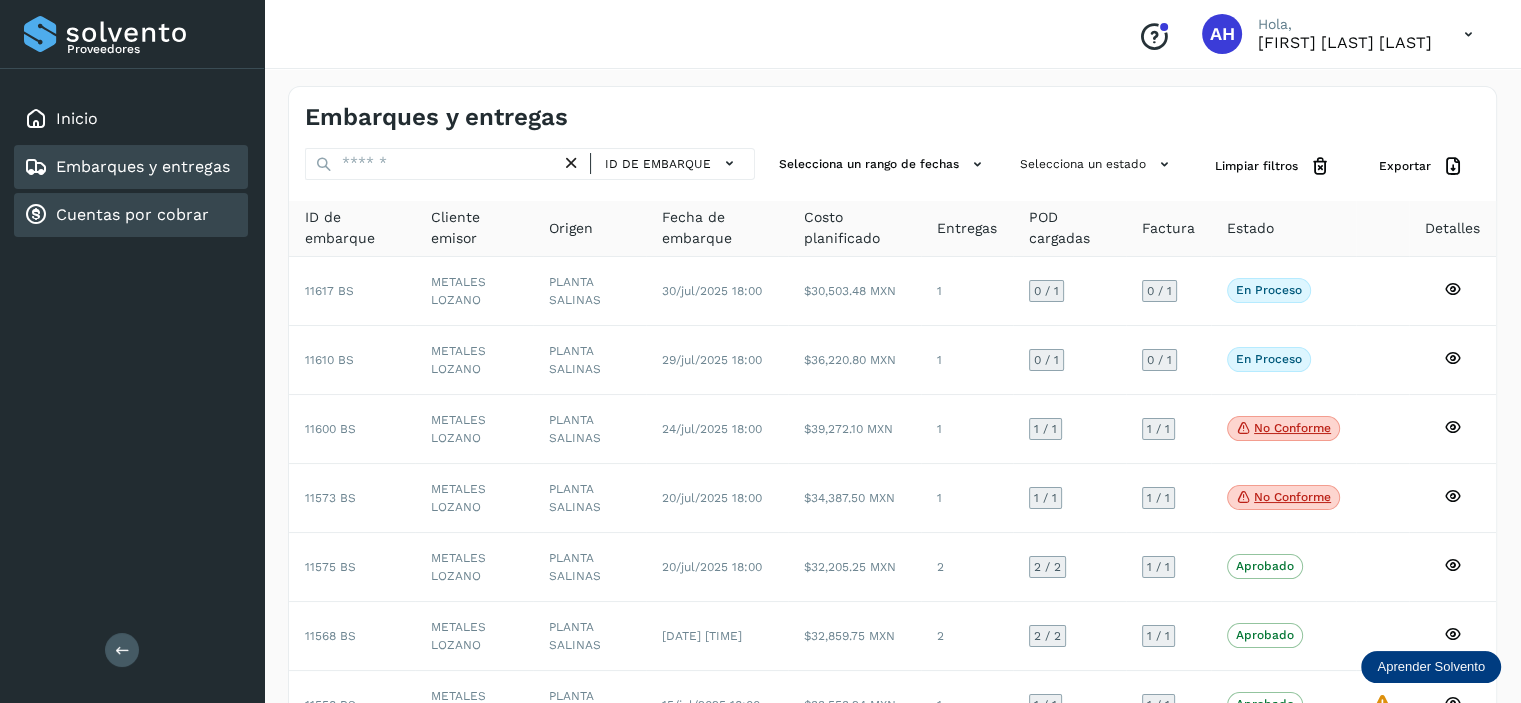 click on "Cuentas por cobrar" at bounding box center [132, 214] 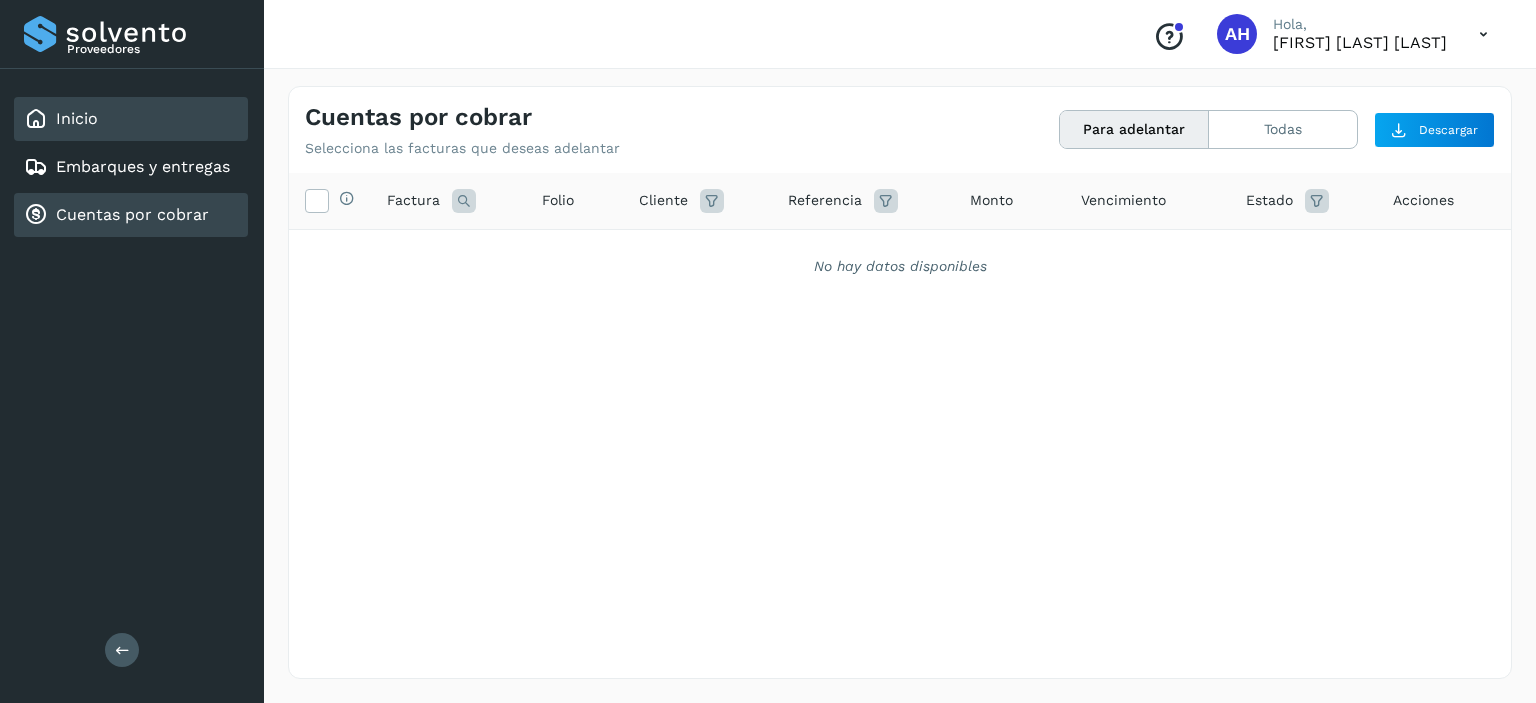click on "Inicio" at bounding box center [77, 118] 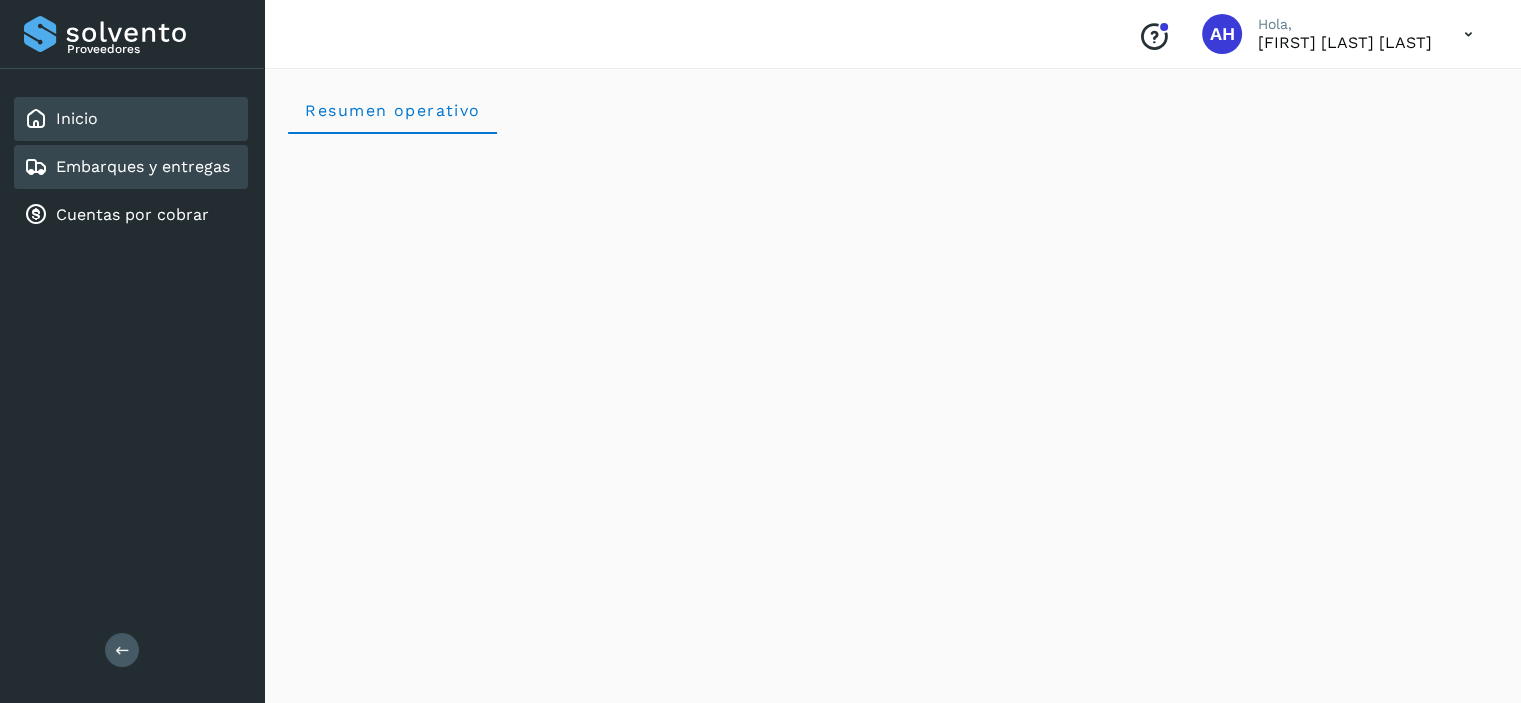 click on "Embarques y entregas" at bounding box center (143, 166) 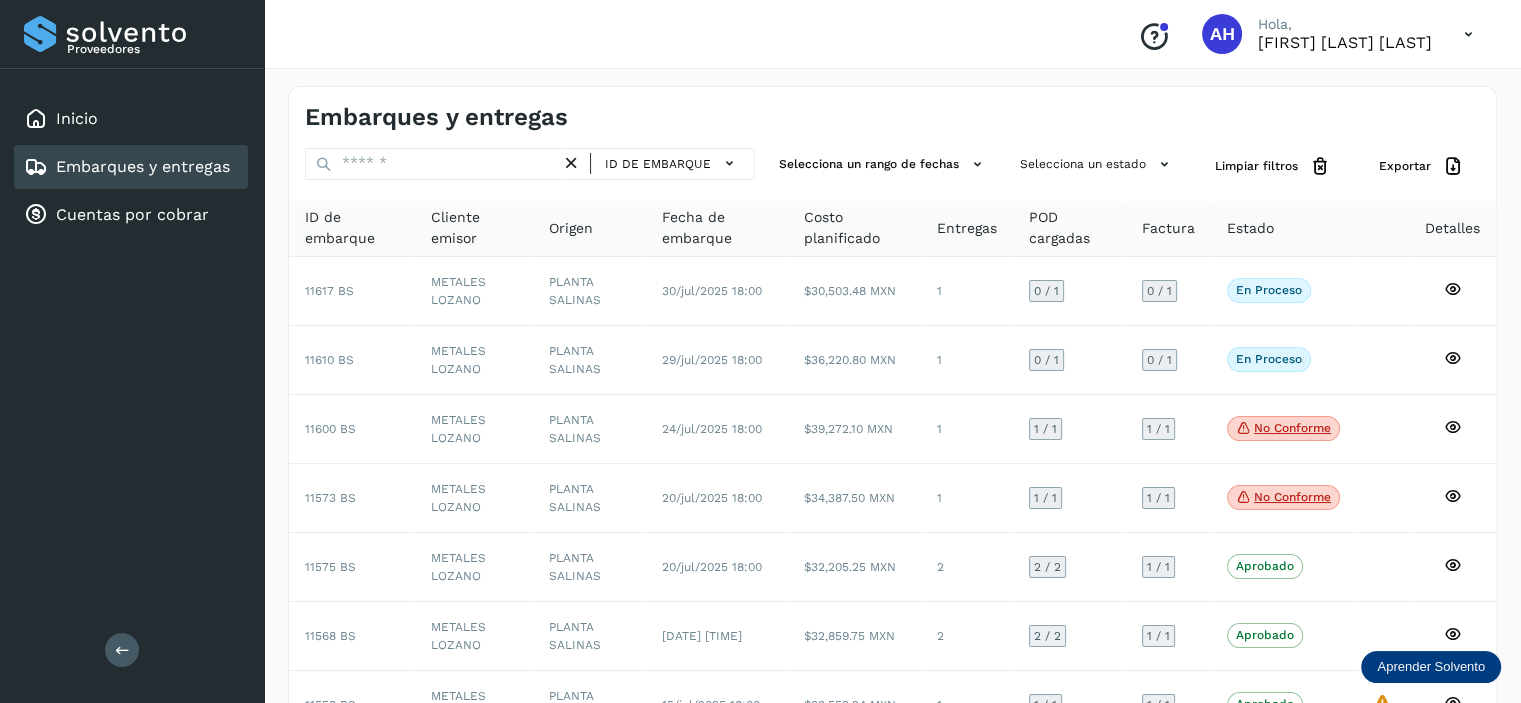 click on "Embarques y entregas" 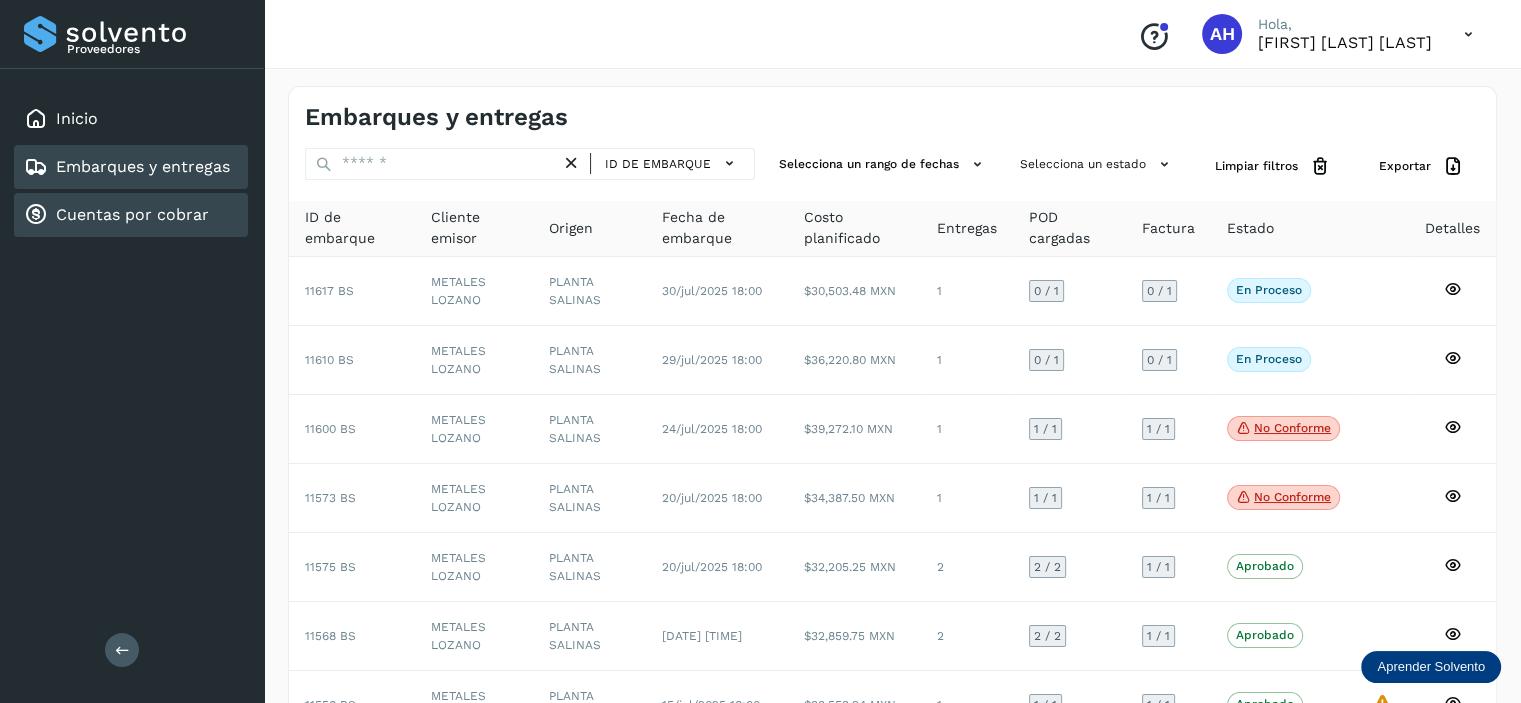 click on "Cuentas por cobrar" at bounding box center [132, 214] 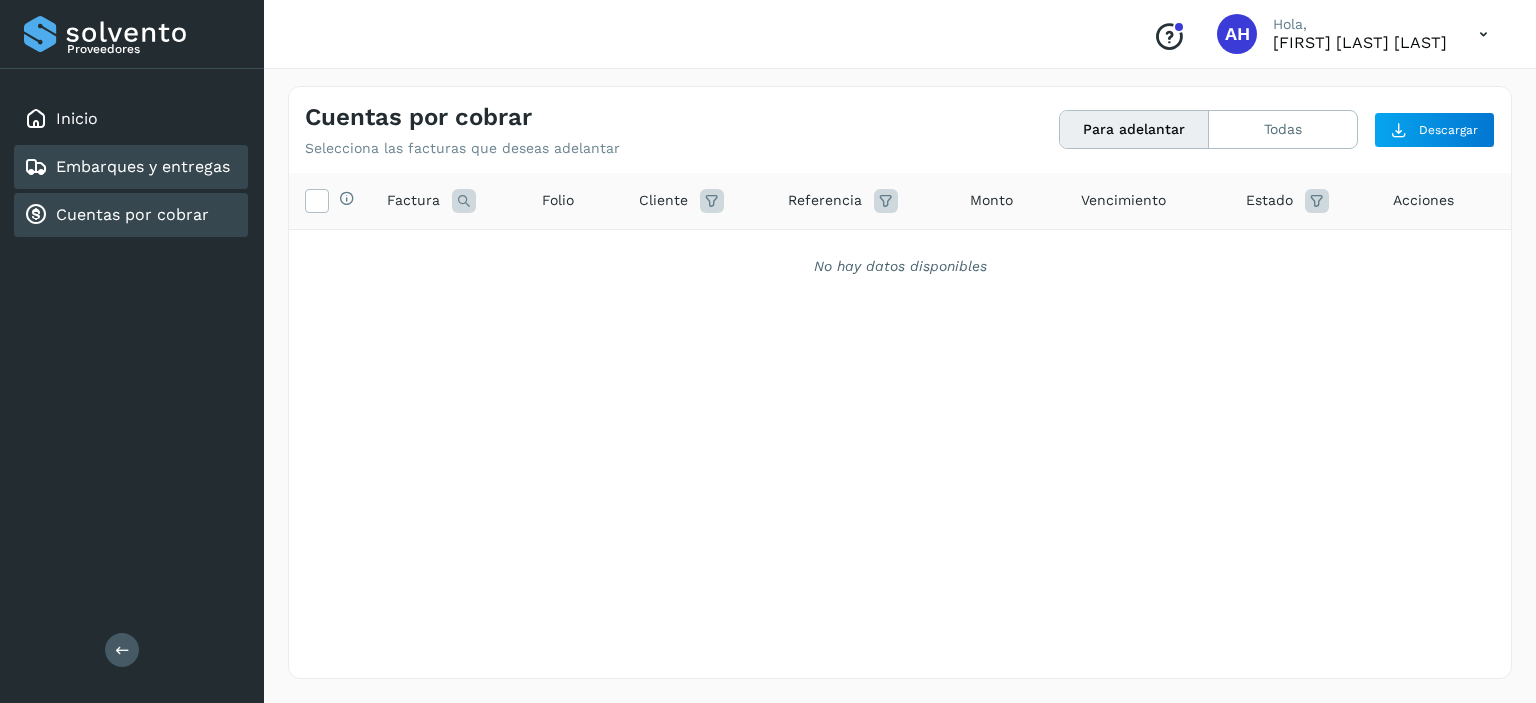 click on "Embarques y entregas" at bounding box center [143, 166] 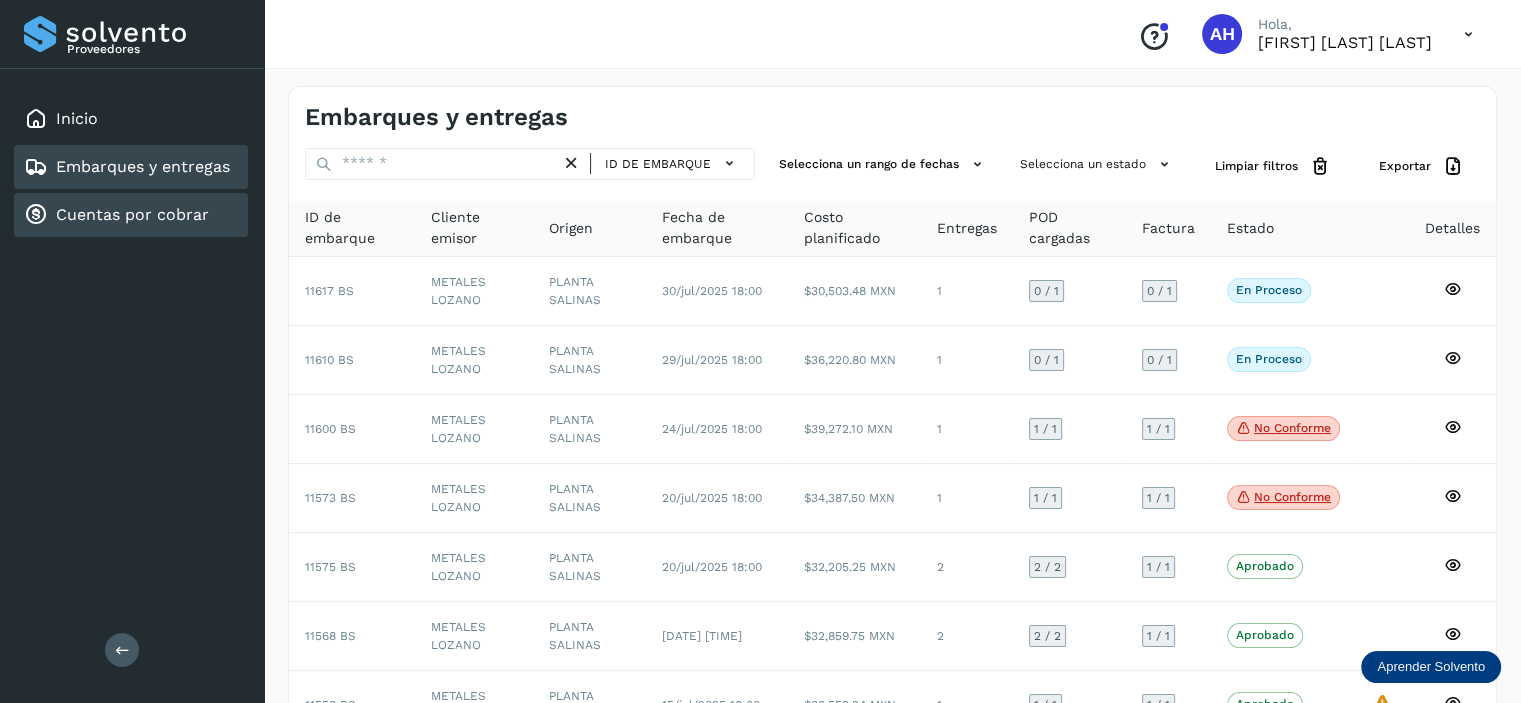 click on "Cuentas por cobrar" at bounding box center [132, 214] 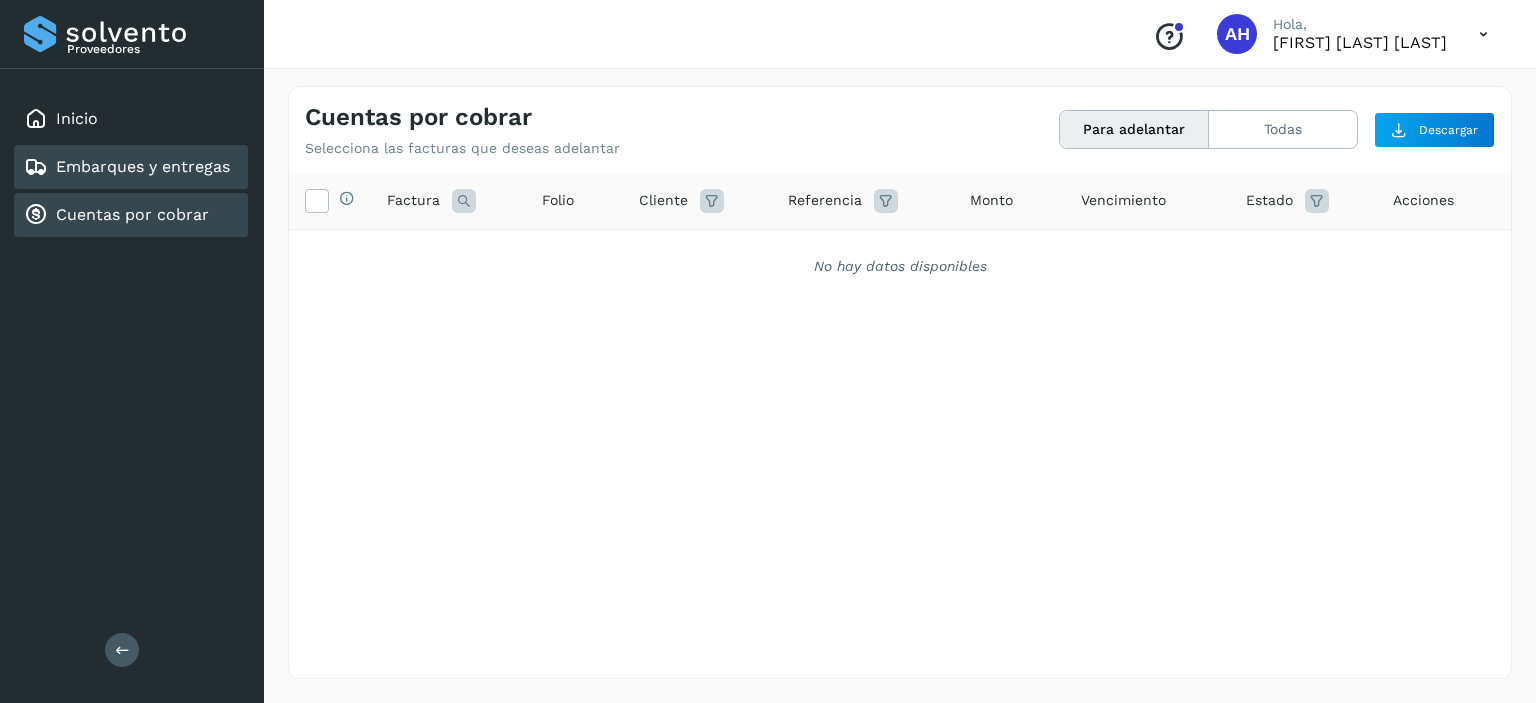 click on "Embarques y entregas" at bounding box center [127, 167] 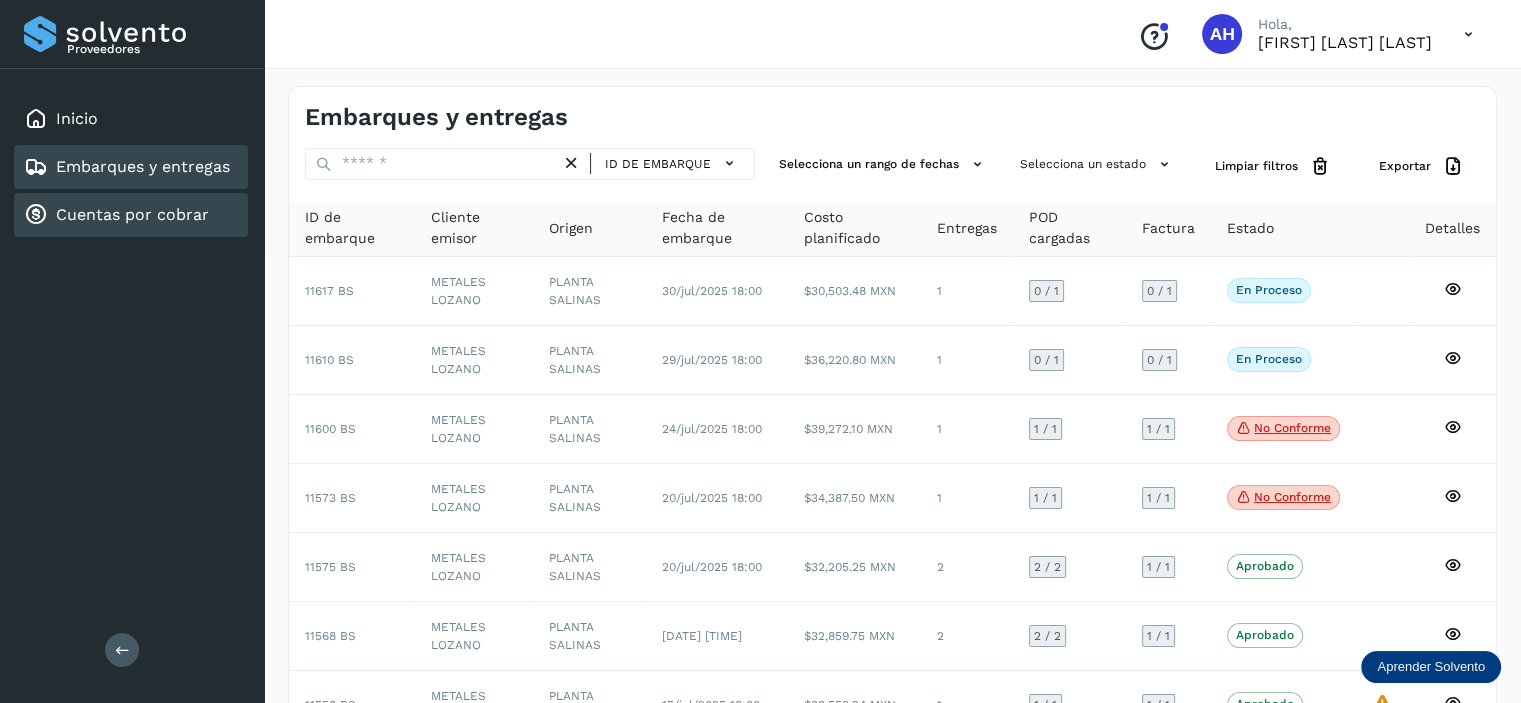 click on "Cuentas por cobrar" at bounding box center (132, 214) 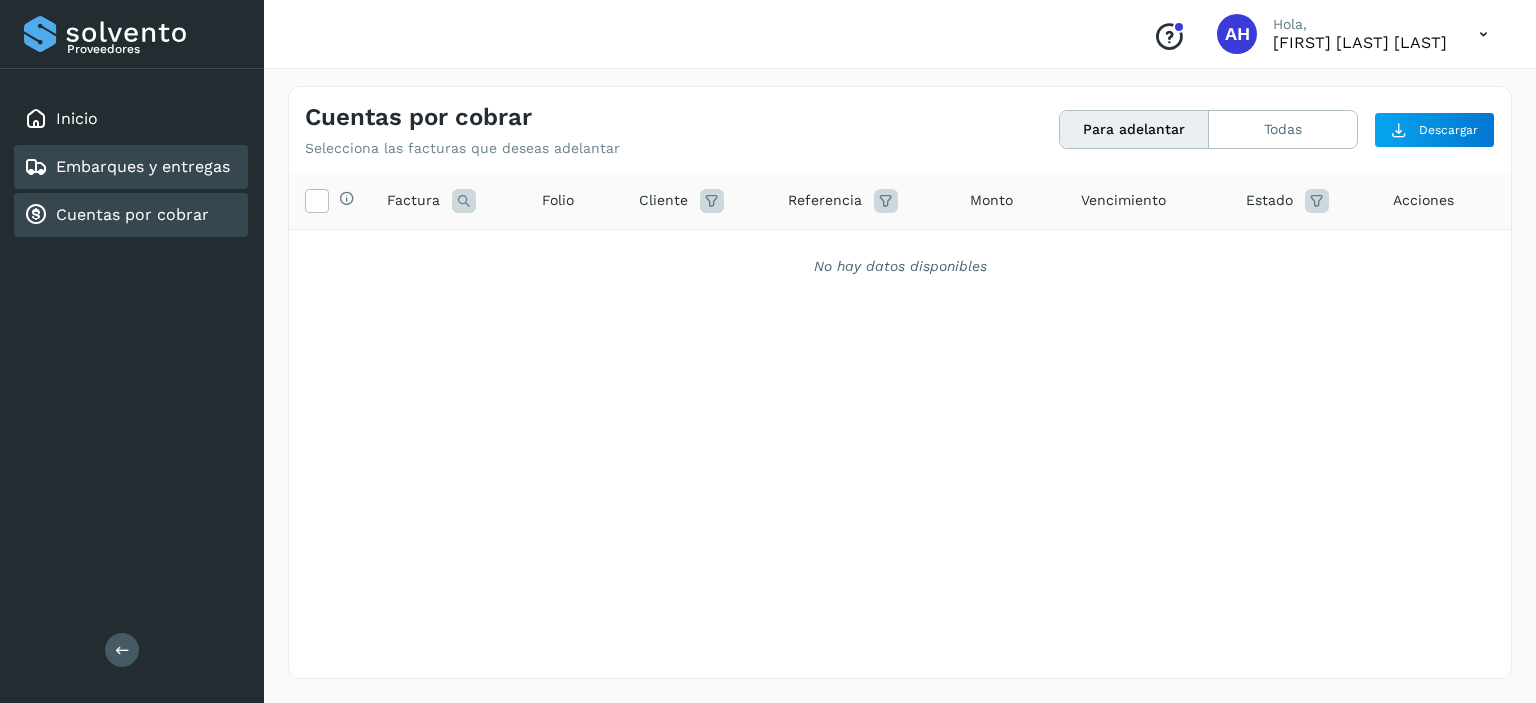 click on "Embarques y entregas" at bounding box center (143, 166) 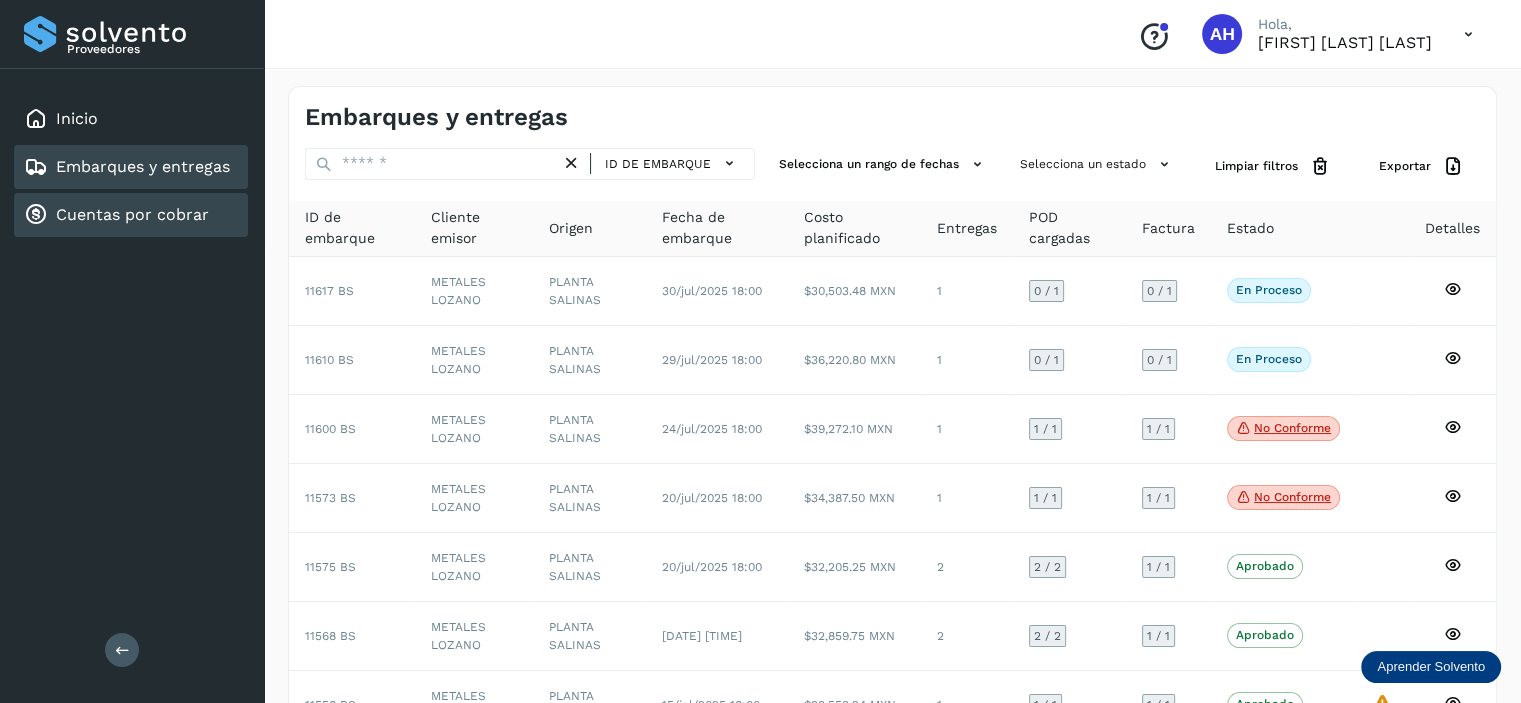 click on "Cuentas por cobrar" at bounding box center [132, 214] 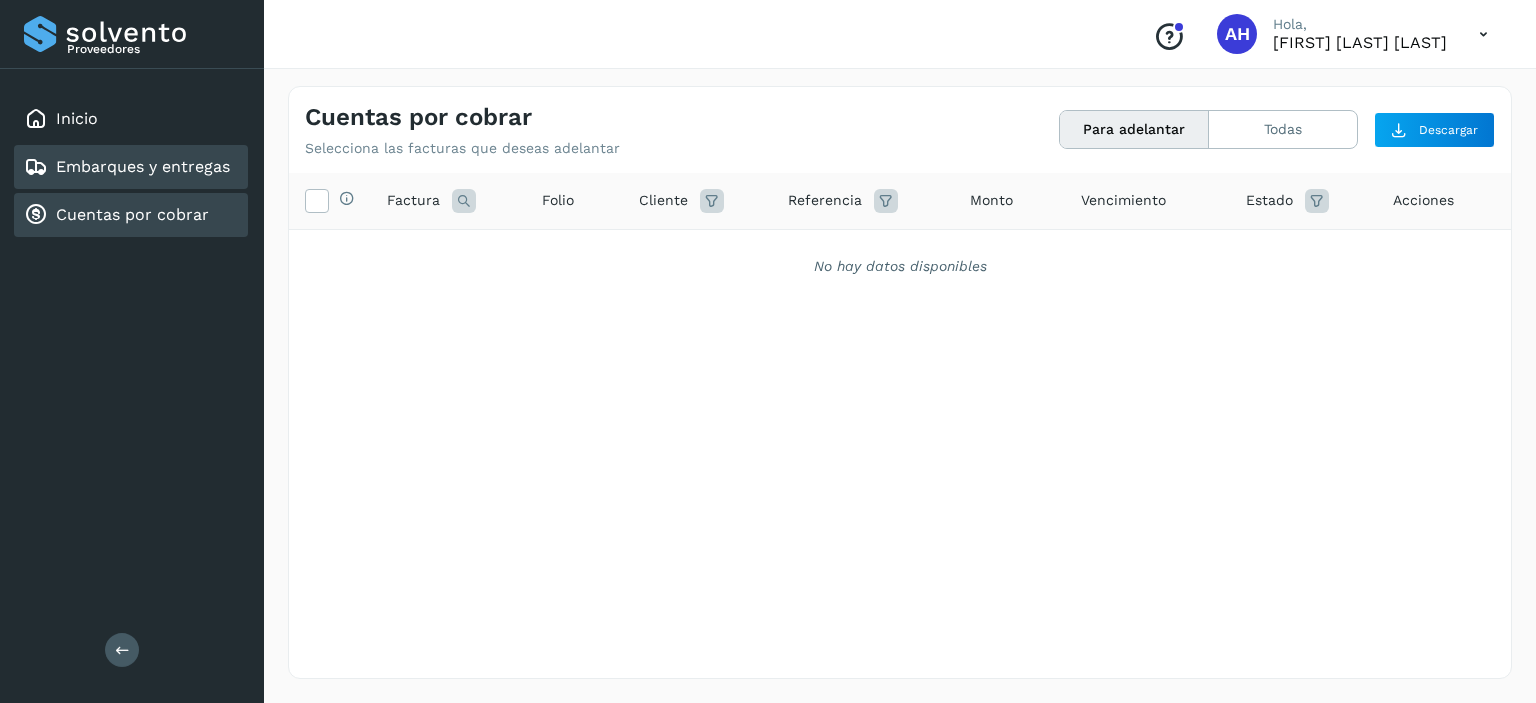 click on "Embarques y entregas" at bounding box center [143, 166] 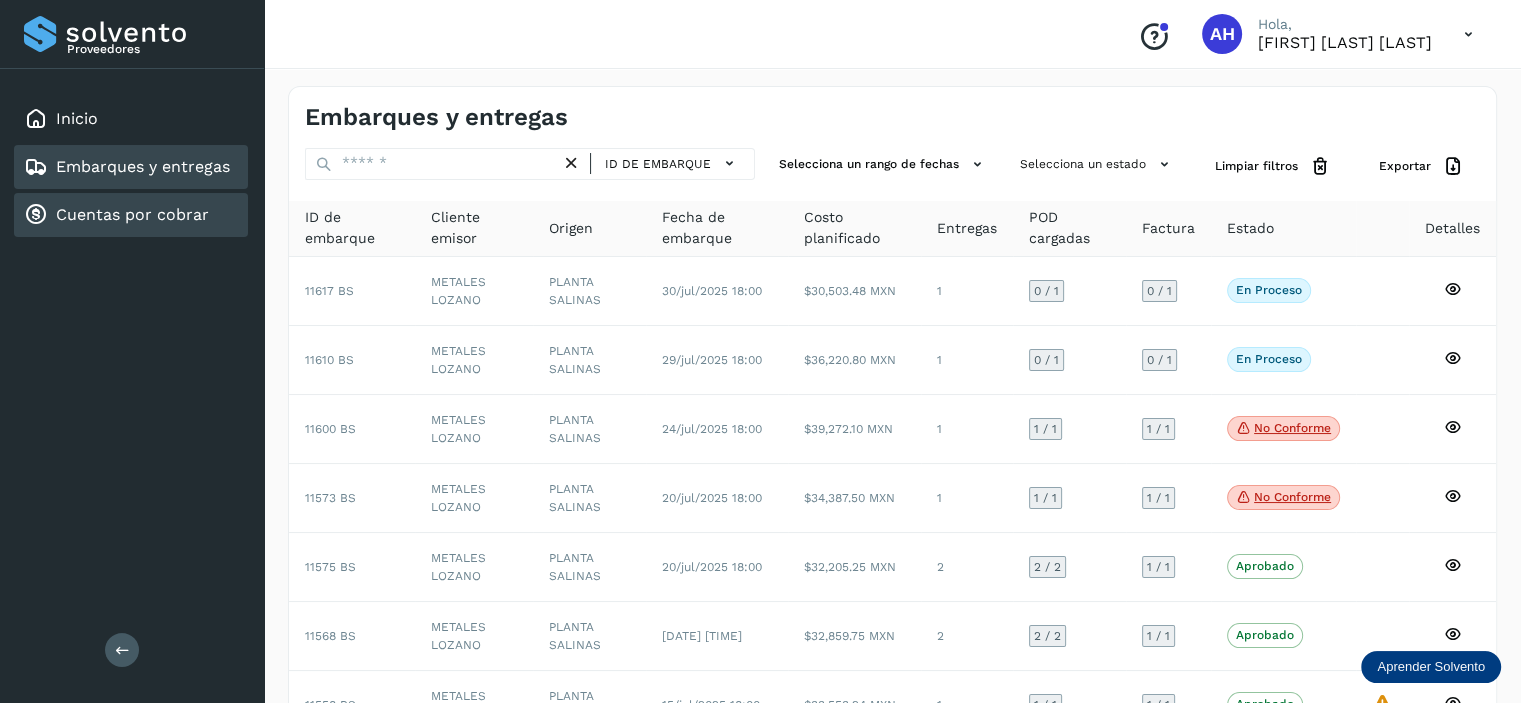 click on "Cuentas por cobrar" at bounding box center (132, 214) 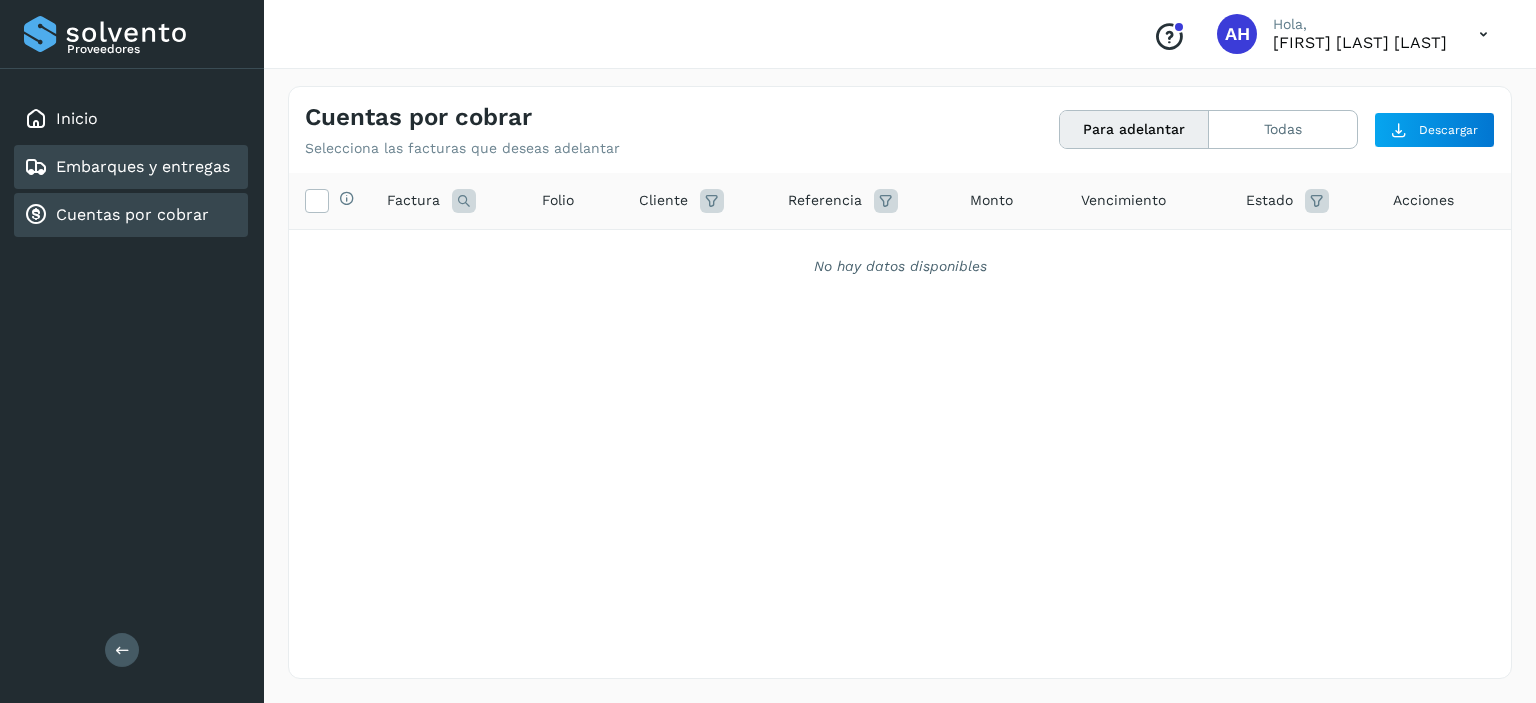 click on "Embarques y entregas" at bounding box center [143, 166] 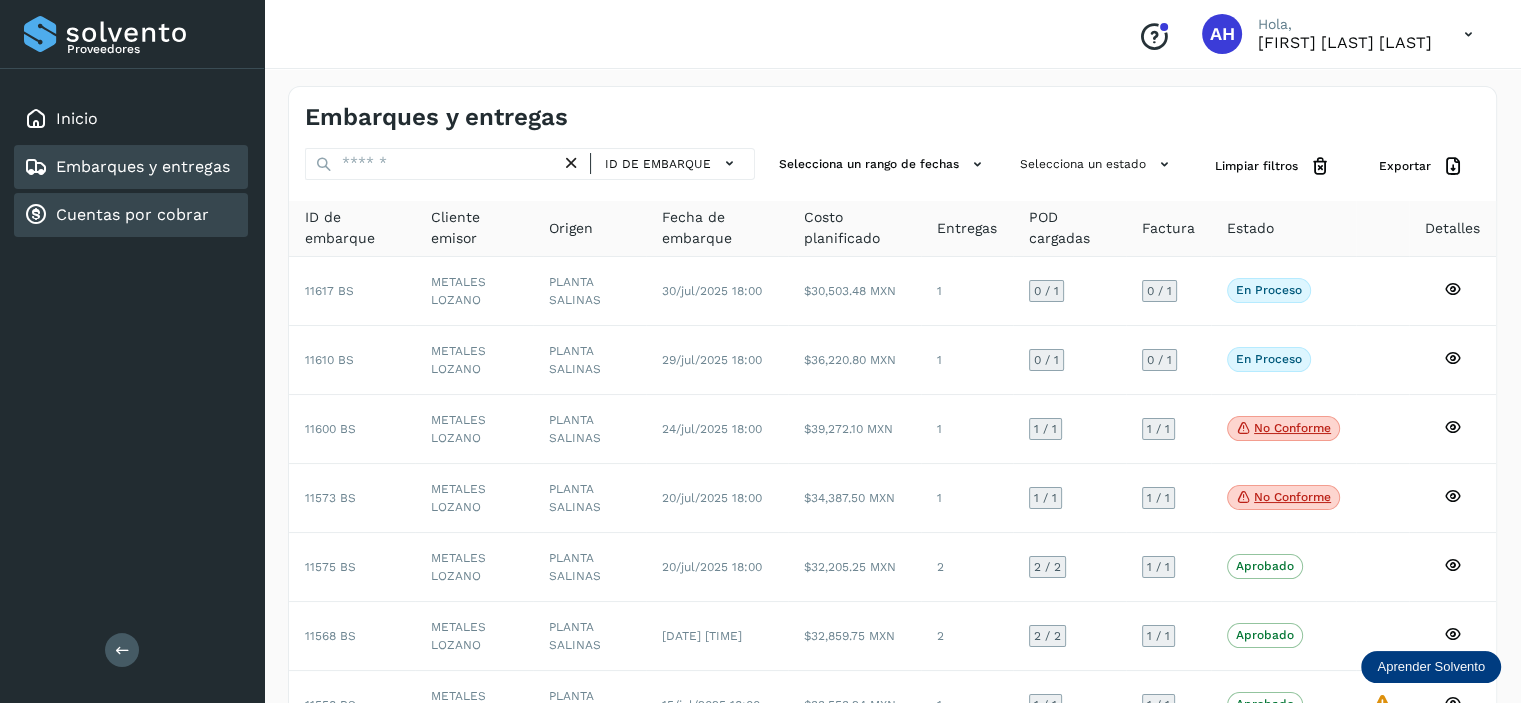 click on "Cuentas por cobrar" at bounding box center [116, 215] 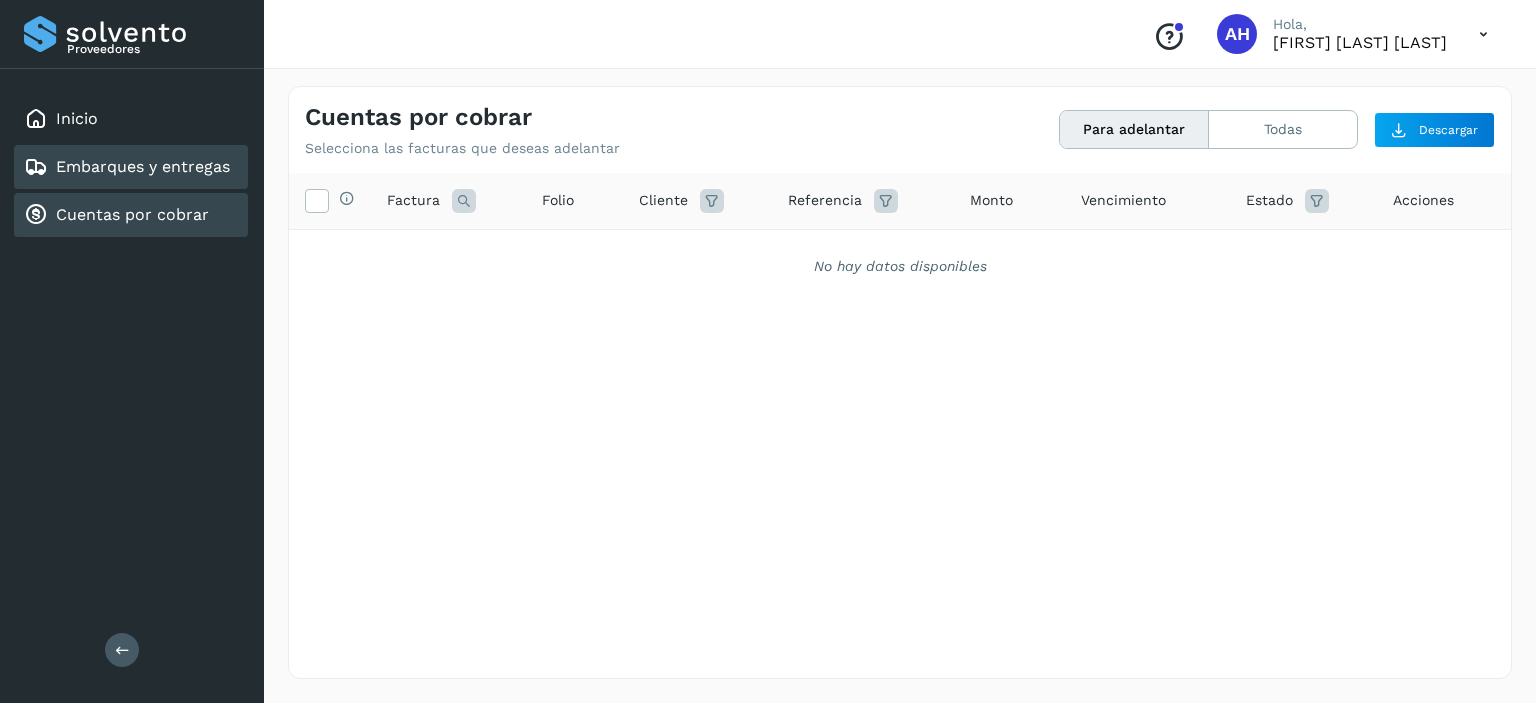 click on "Embarques y entregas" at bounding box center [127, 167] 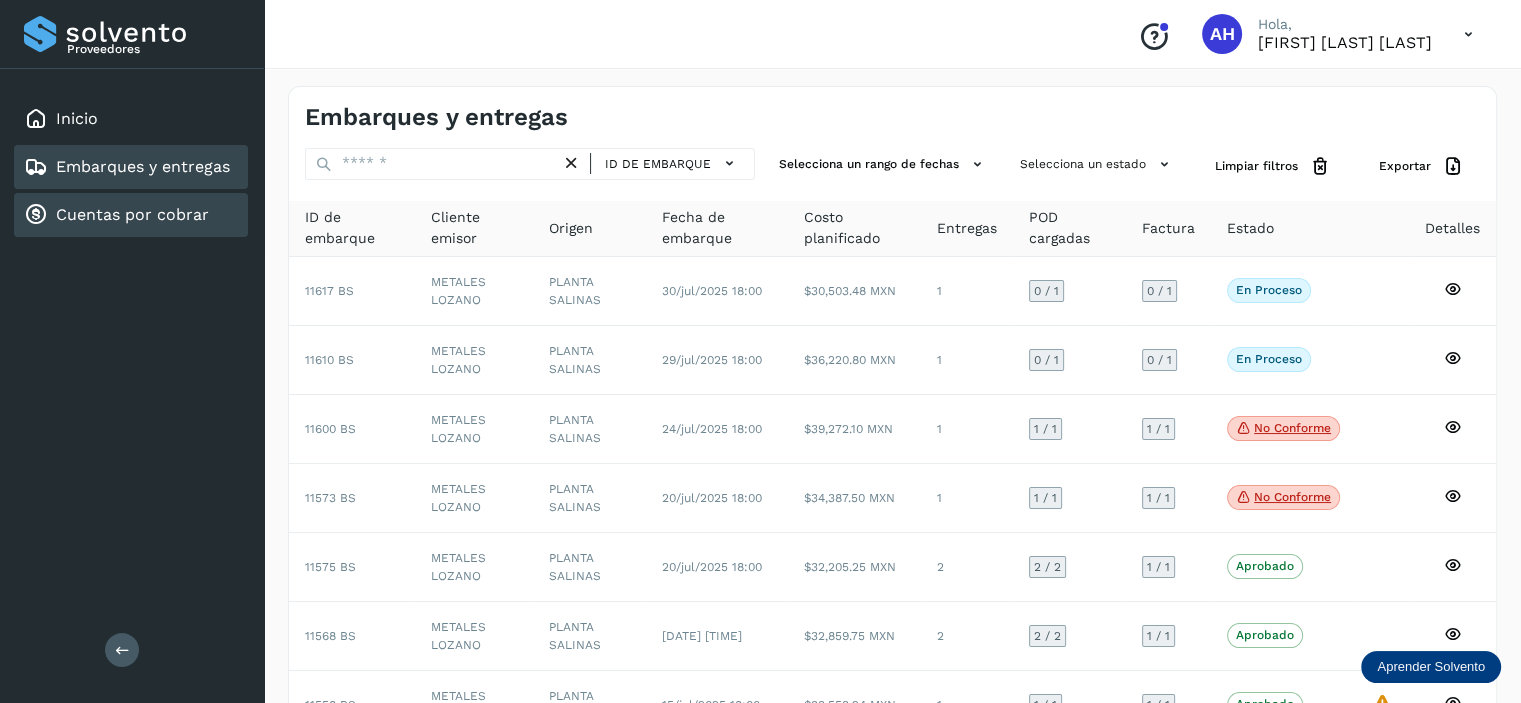 click on "Cuentas por cobrar" at bounding box center (132, 214) 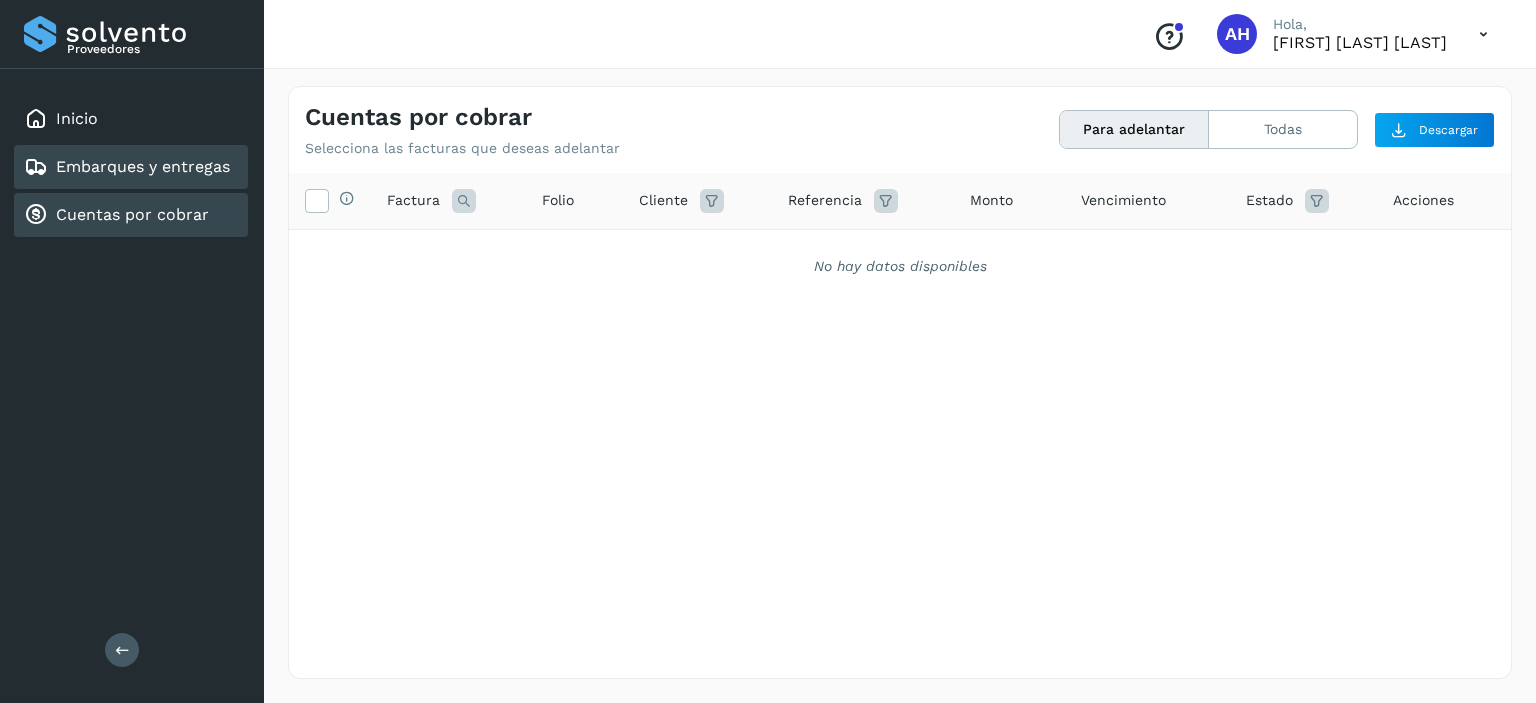 click on "Embarques y entregas" at bounding box center (143, 166) 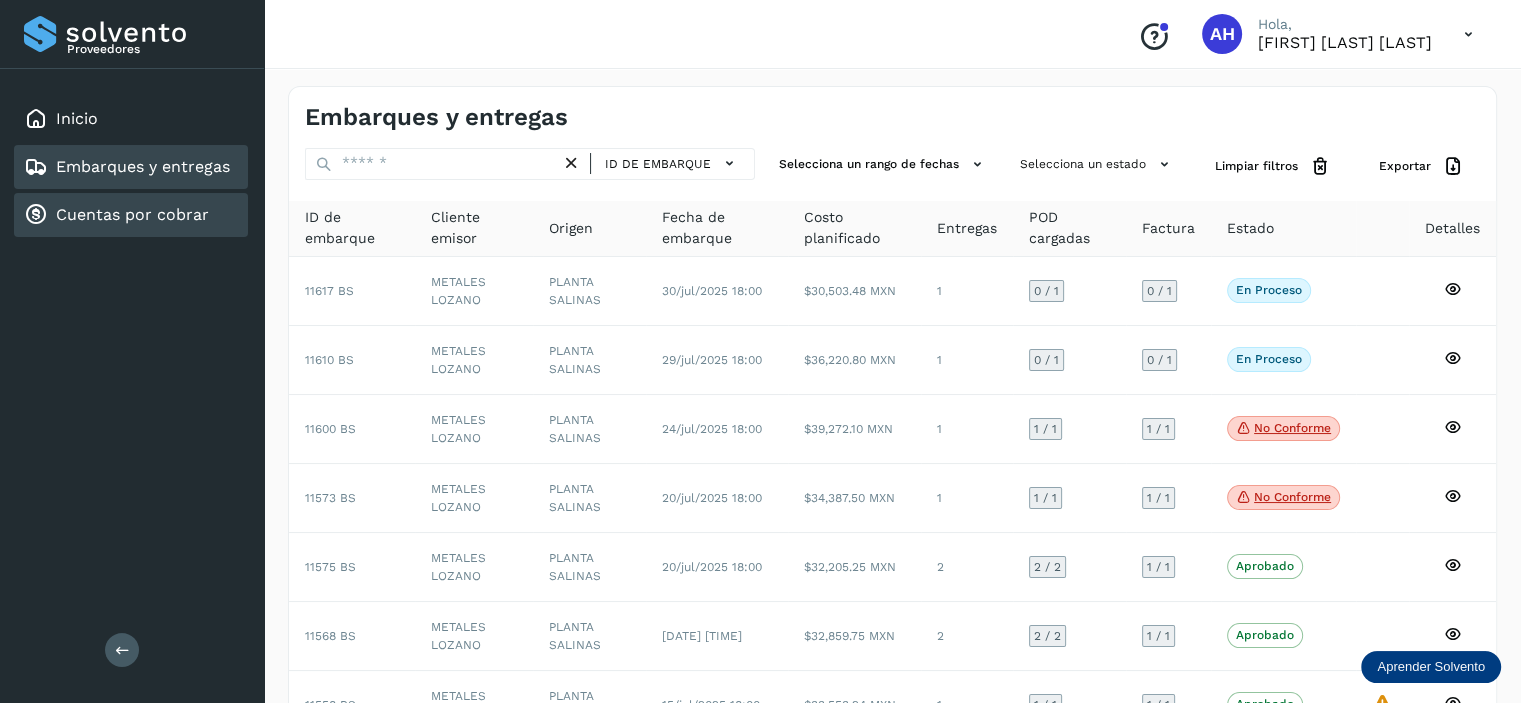 click on "Cuentas por cobrar" at bounding box center (132, 214) 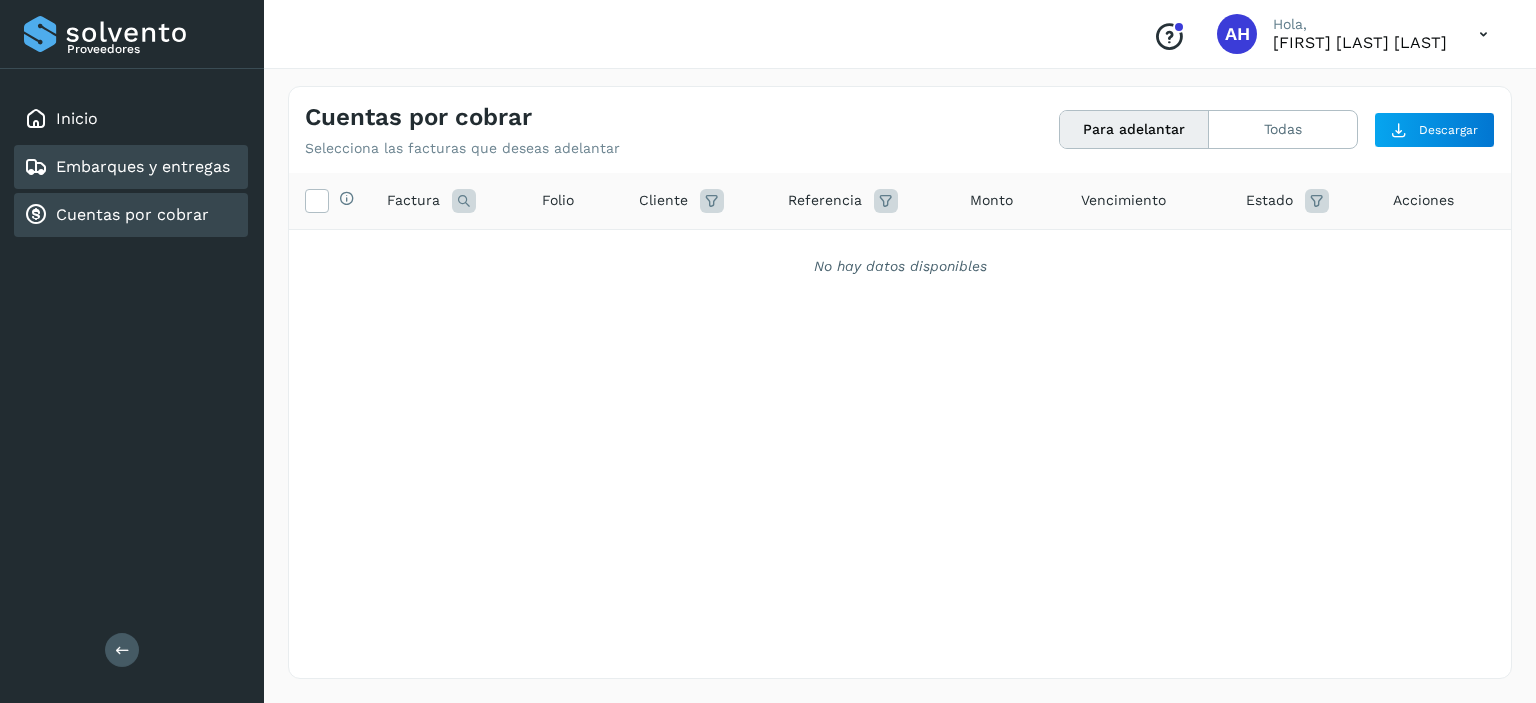 click on "Embarques y entregas" at bounding box center [143, 166] 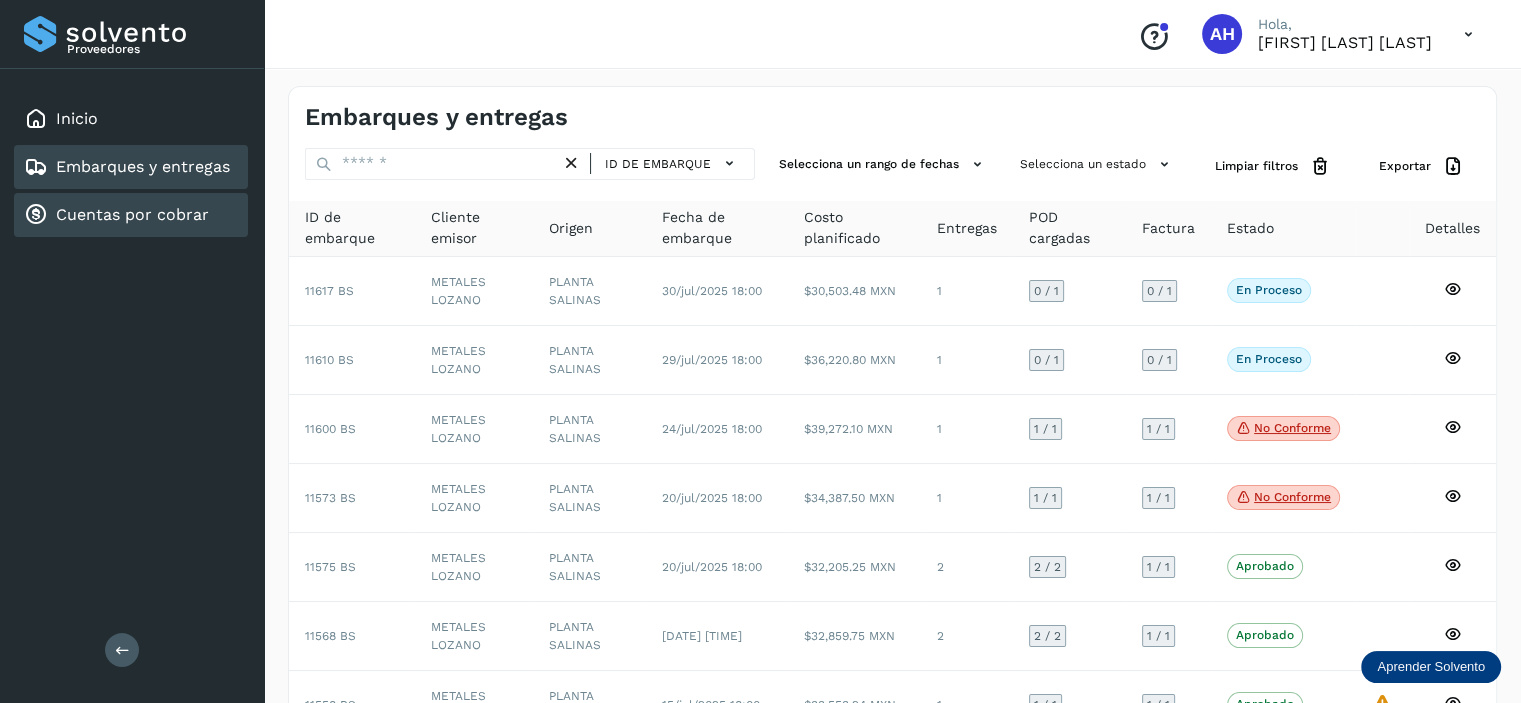 click on "Cuentas por cobrar" at bounding box center [132, 214] 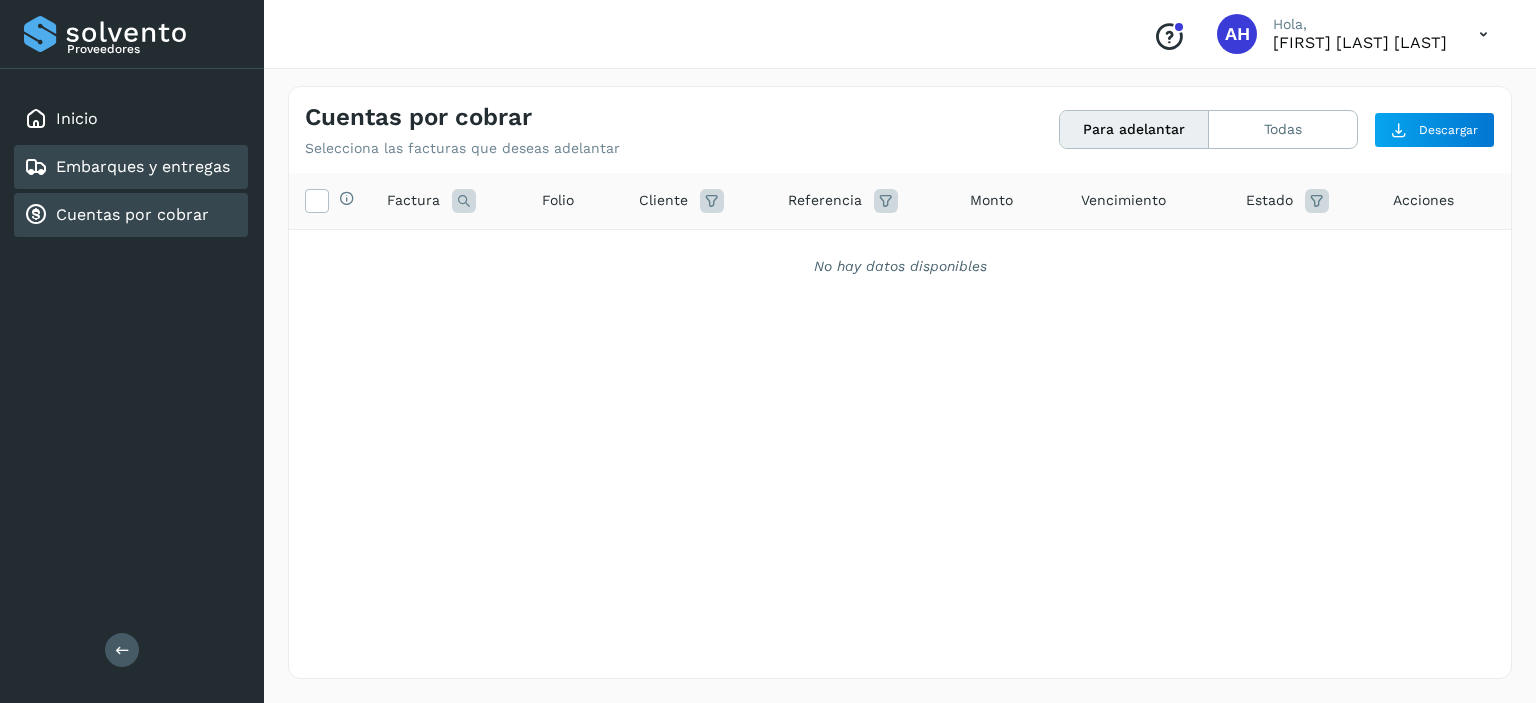 click on "Embarques y entregas" at bounding box center (143, 166) 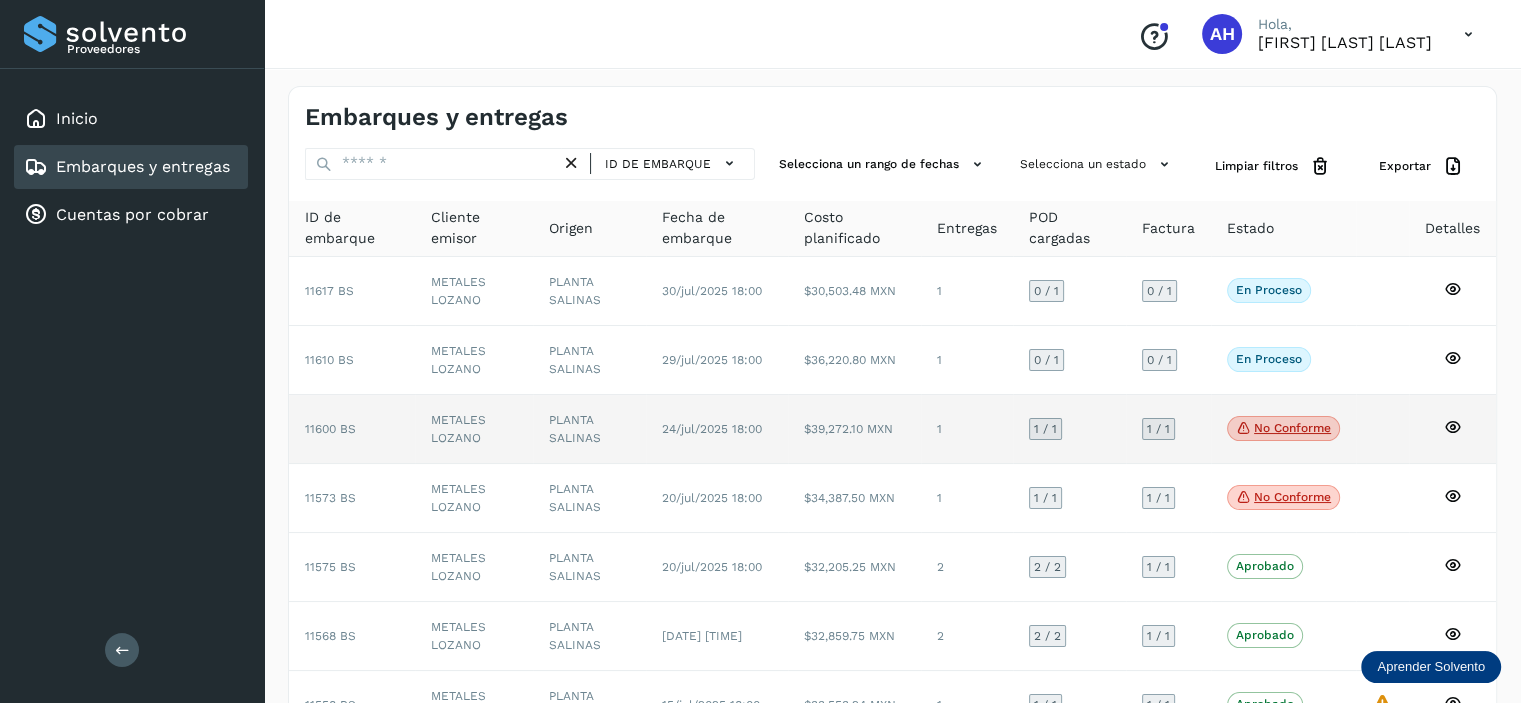 click on "11600 BS" 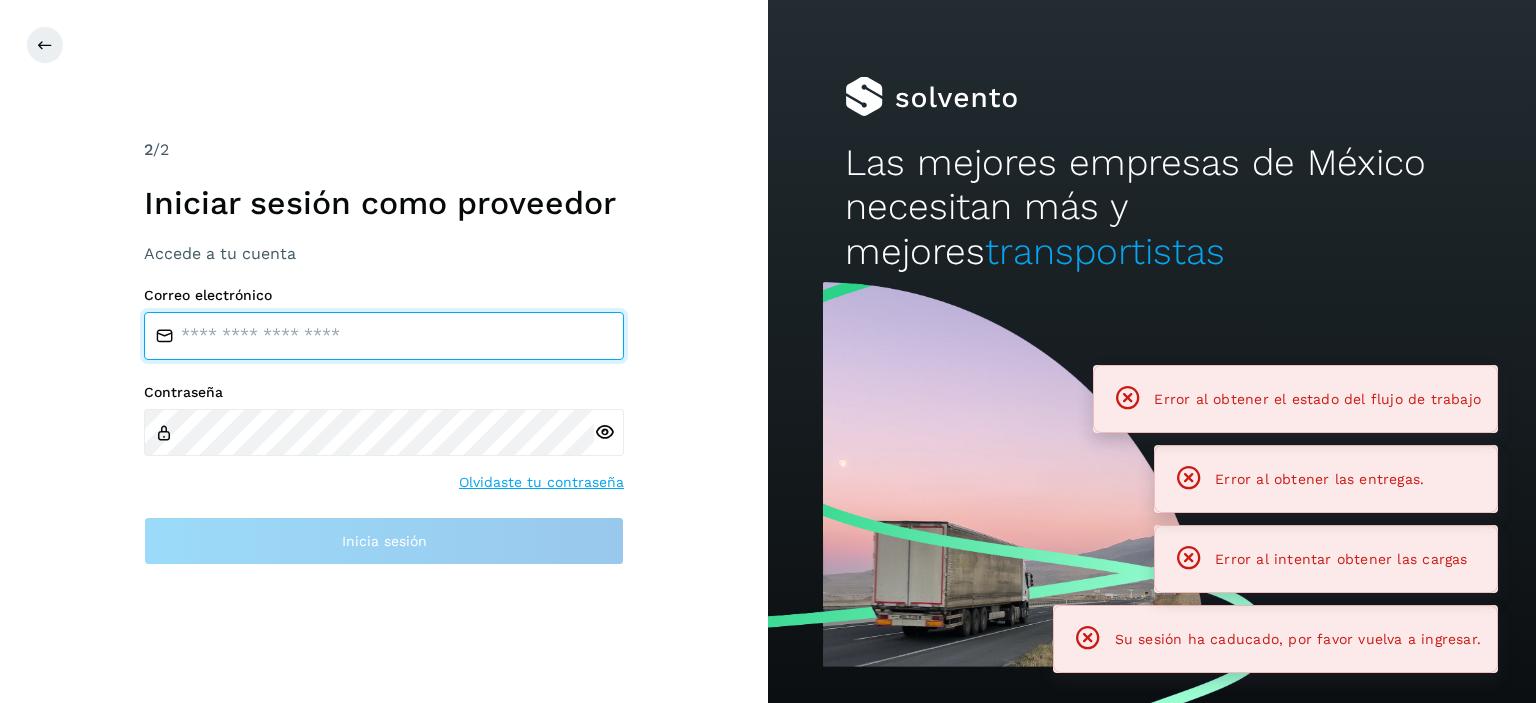 click at bounding box center [384, 336] 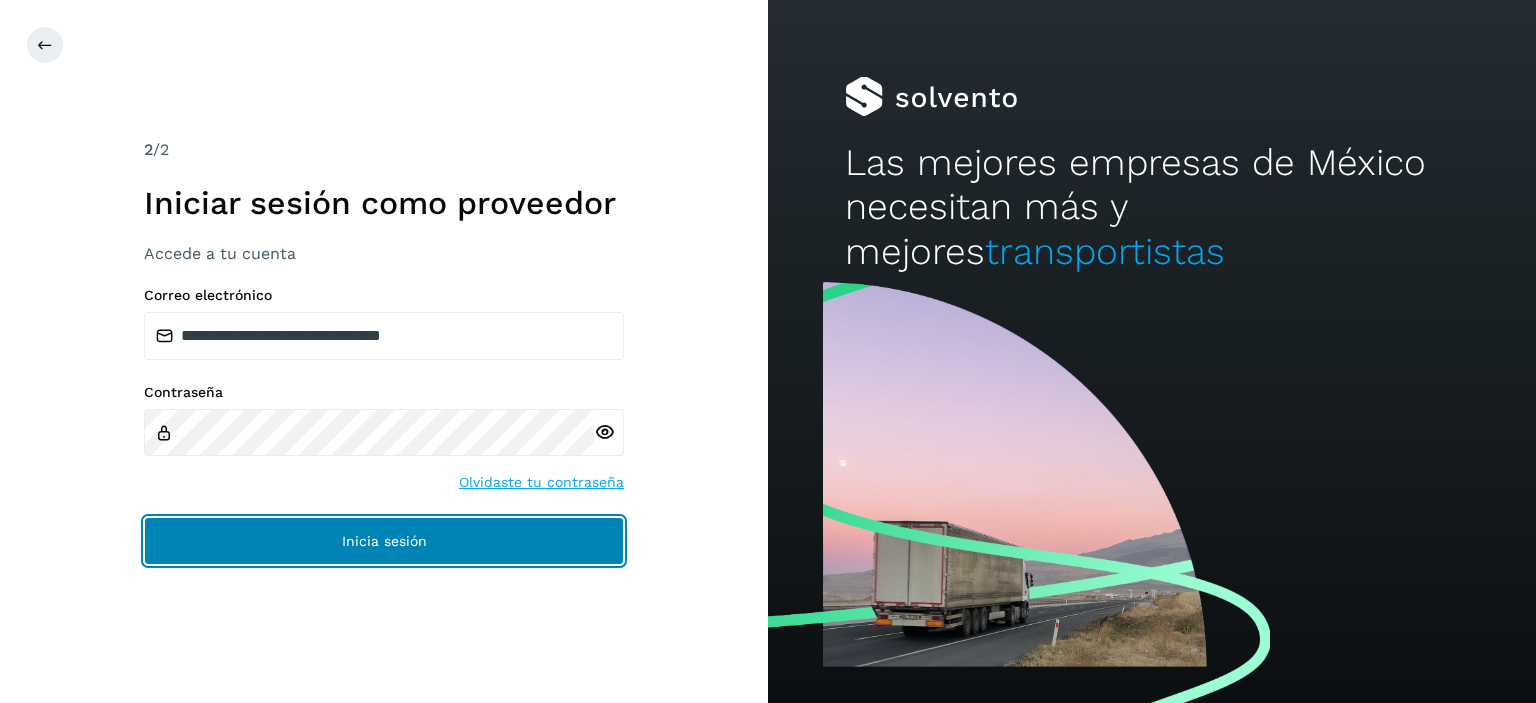 click on "Inicia sesión" at bounding box center (384, 541) 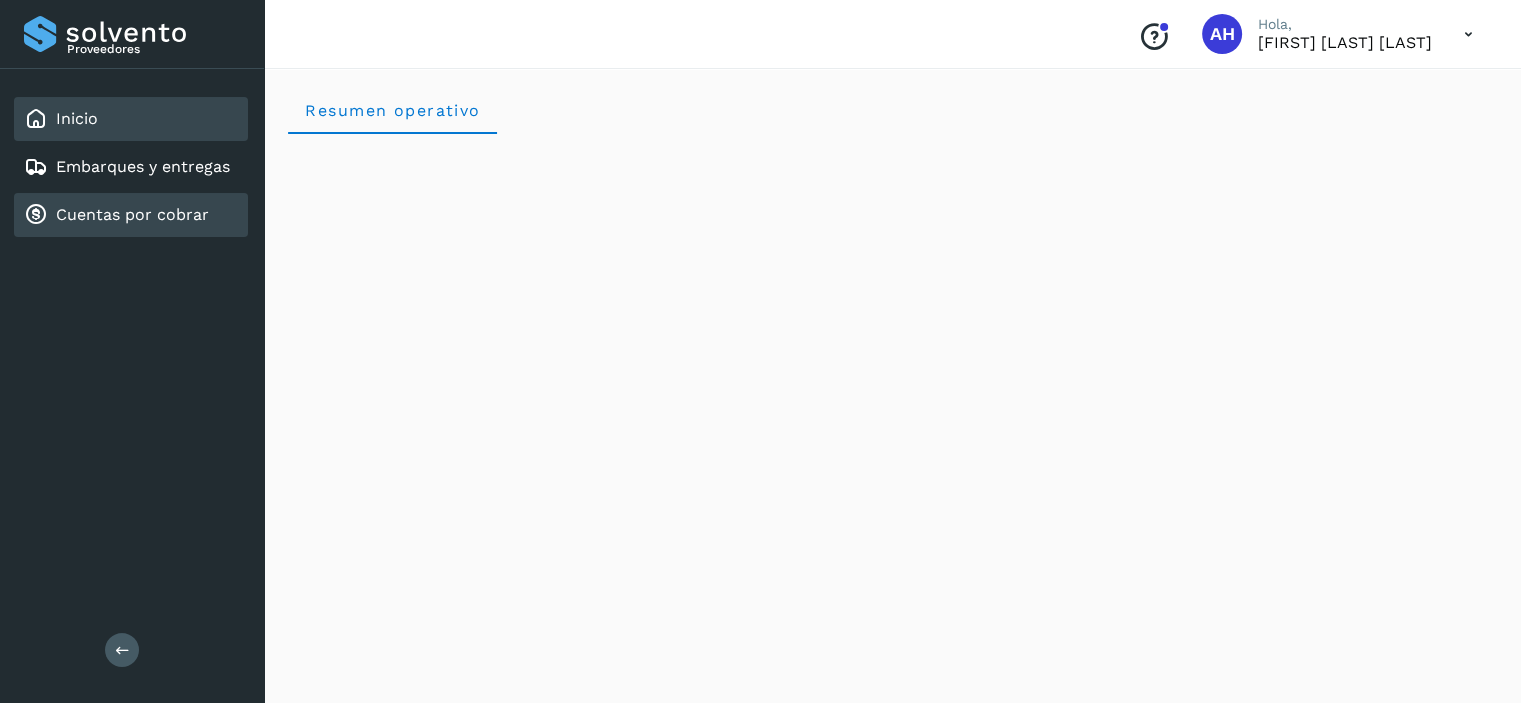 click at bounding box center (36, 215) 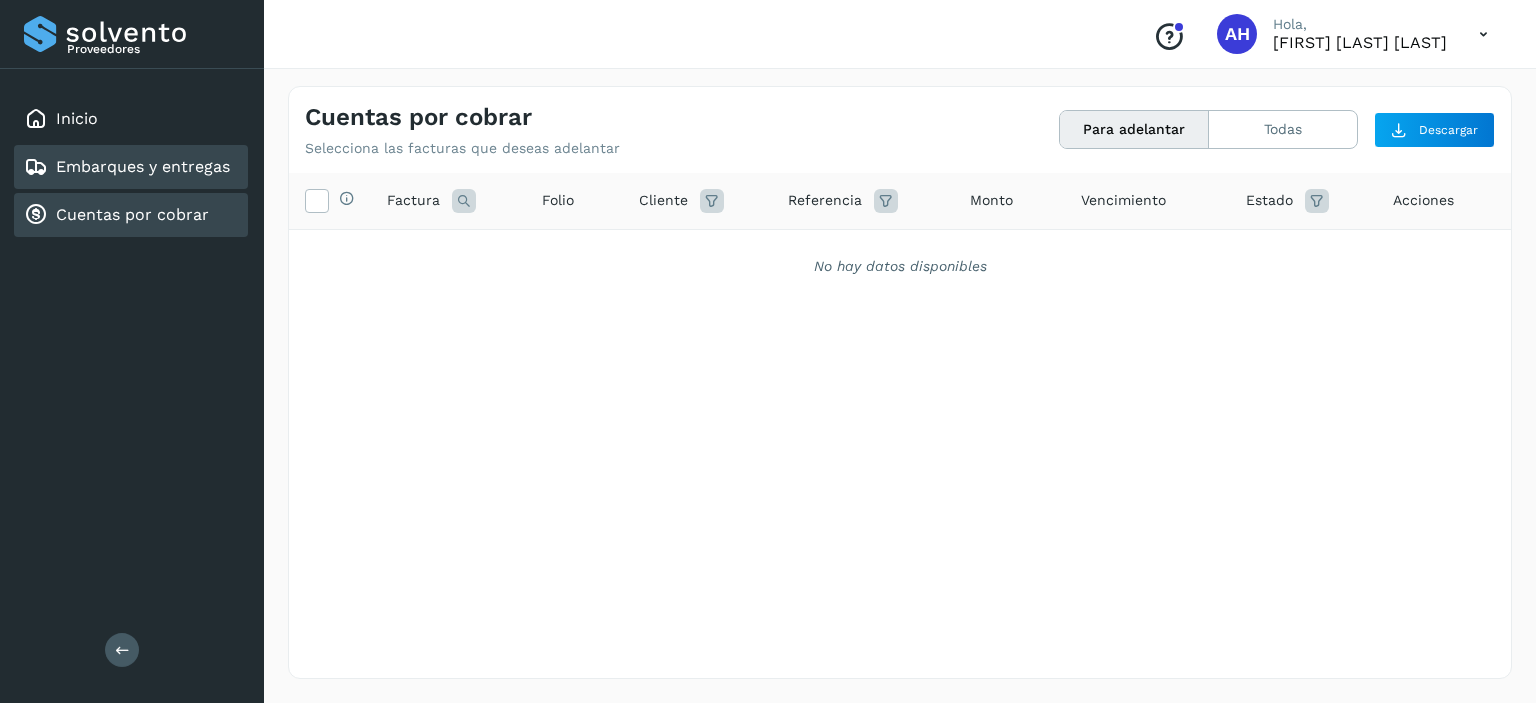 click on "Embarques y entregas" at bounding box center (143, 166) 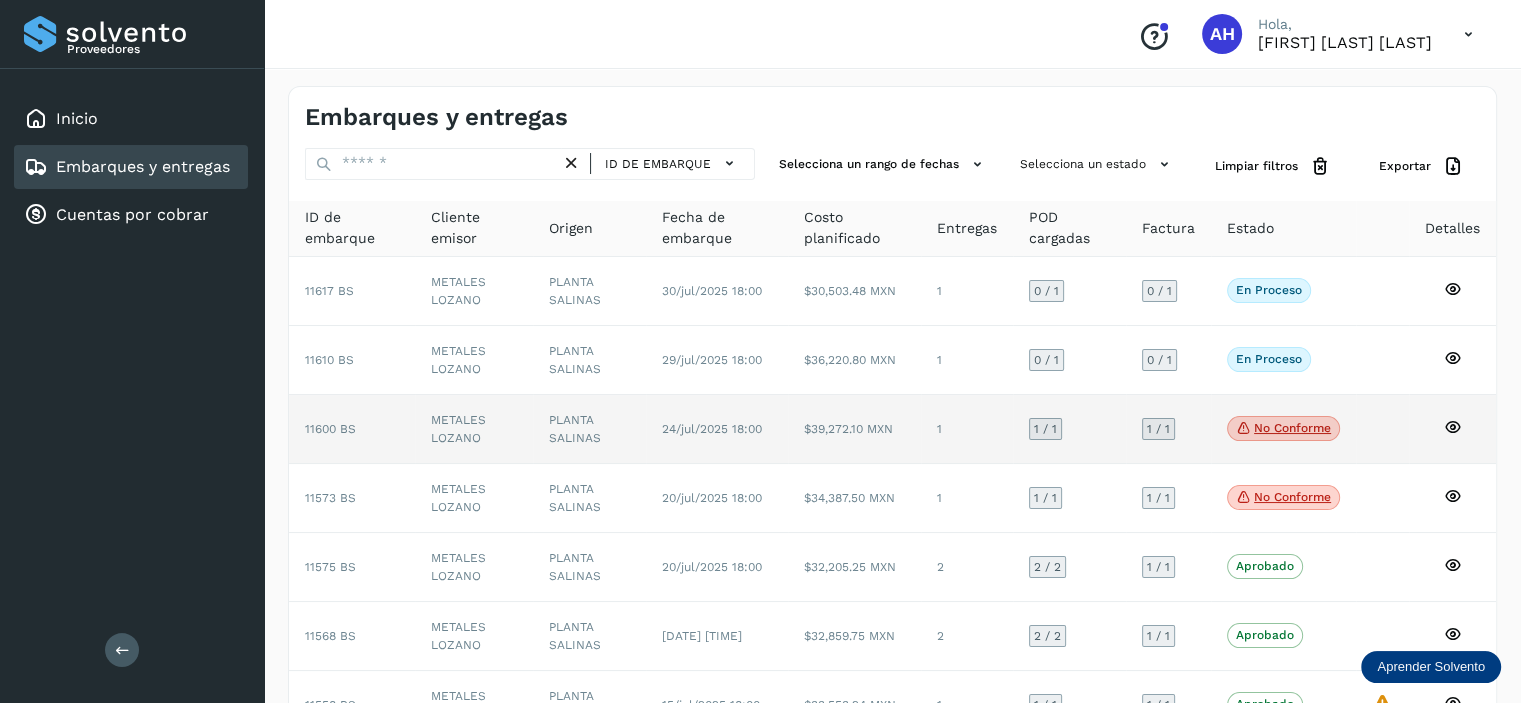 scroll, scrollTop: 200, scrollLeft: 0, axis: vertical 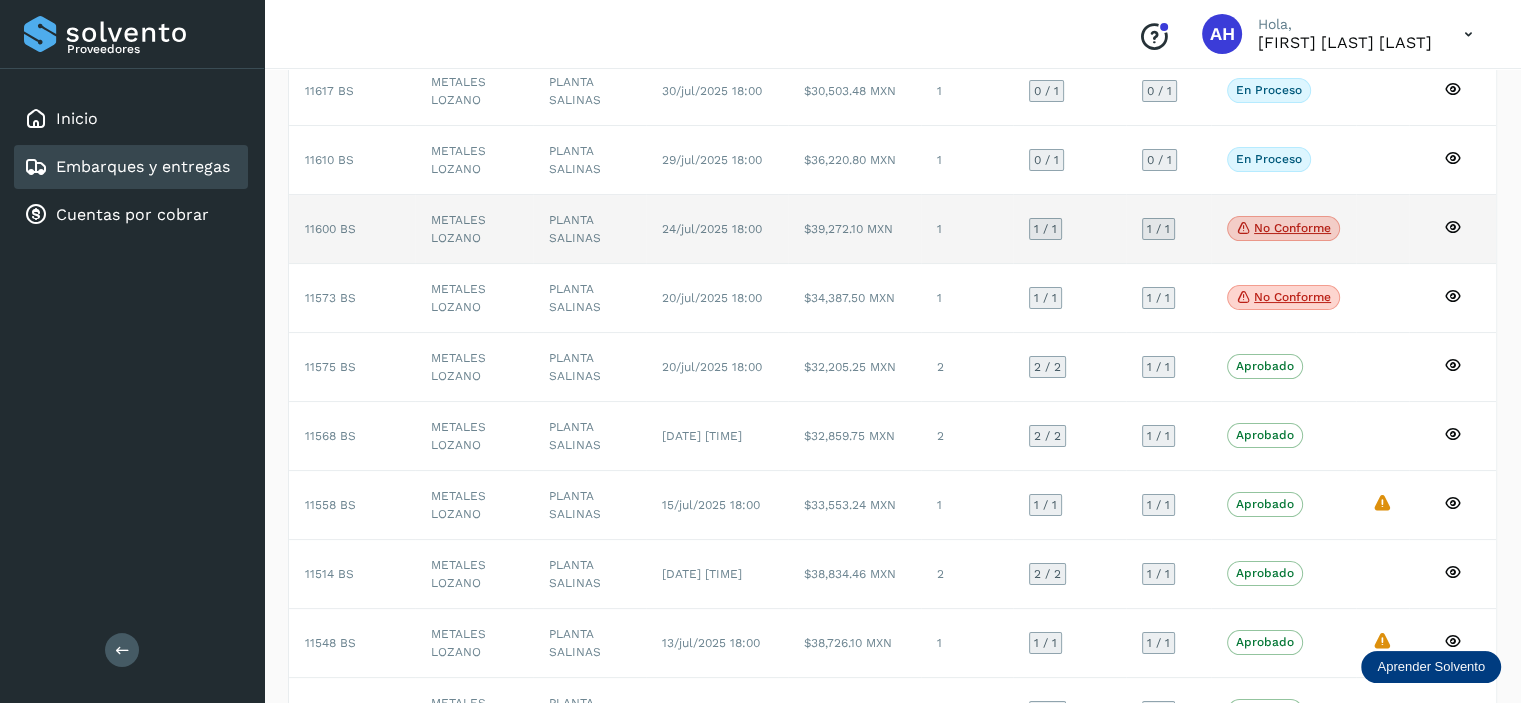 click on "11600 BS" 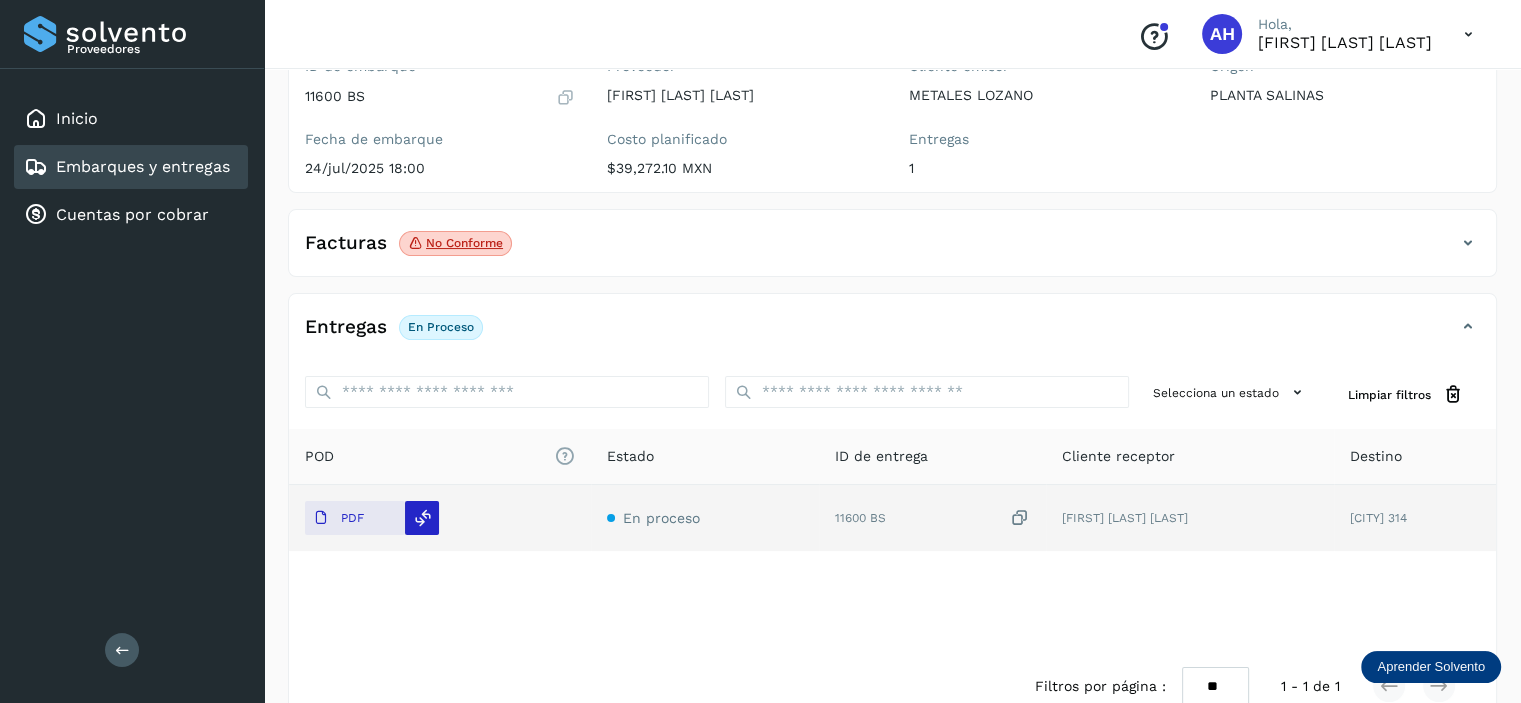 click at bounding box center (423, 518) 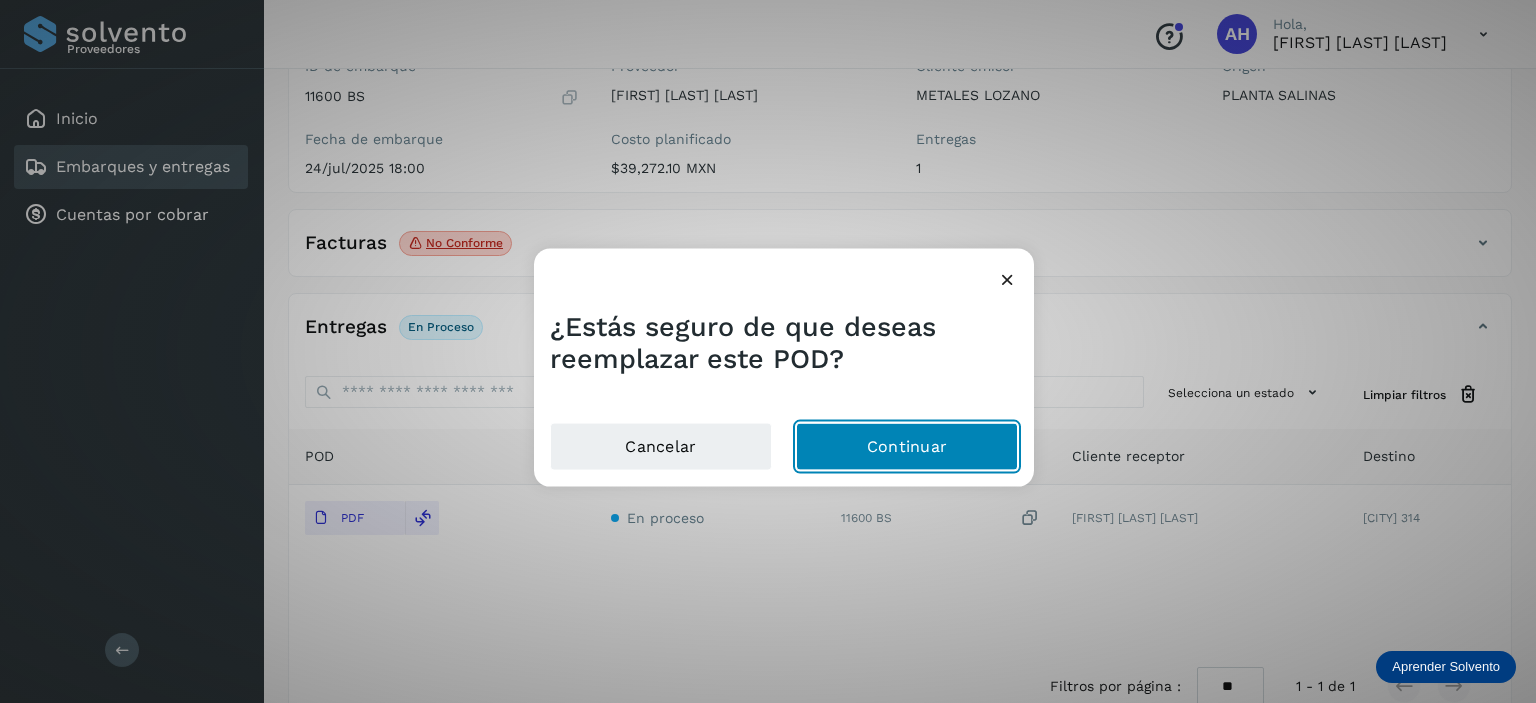 click on "Continuar" 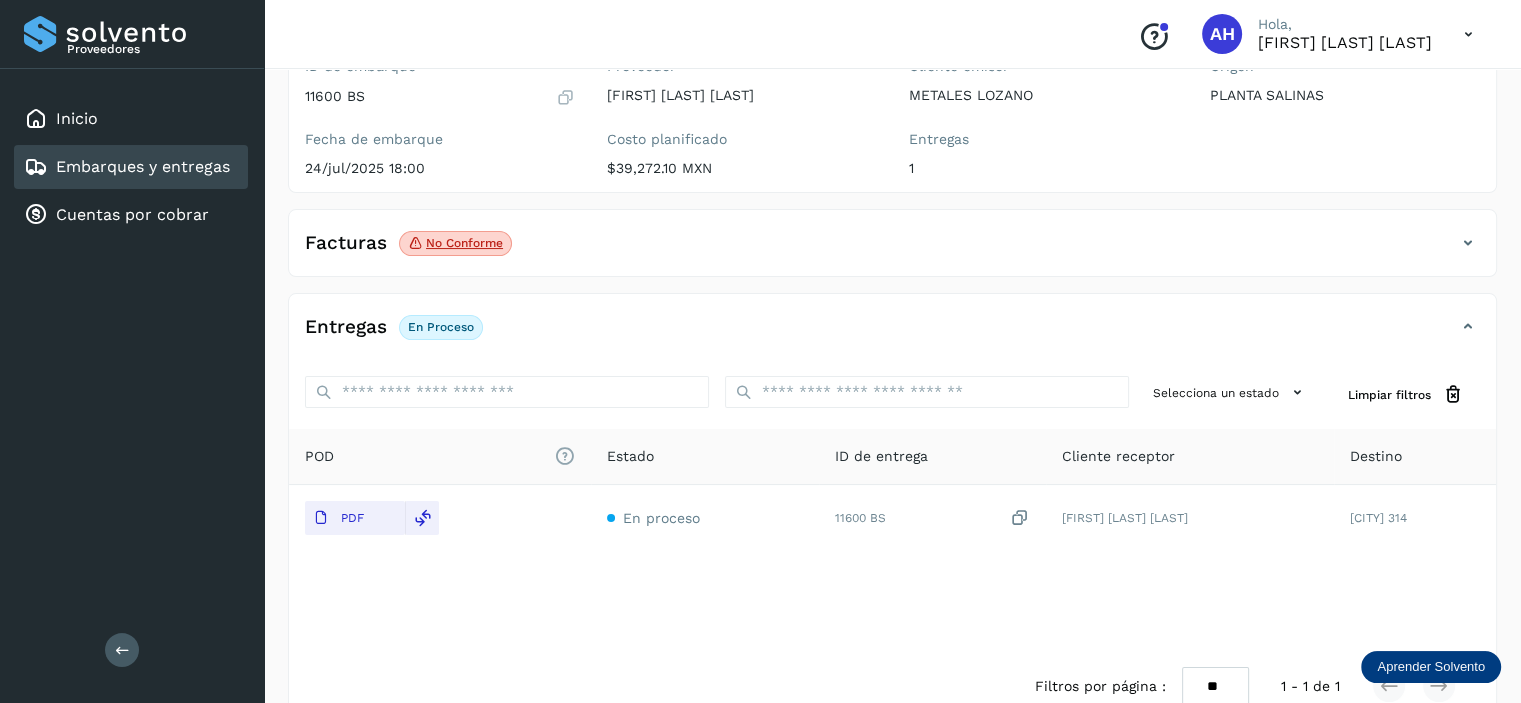 click on "En proceso" at bounding box center (441, 327) 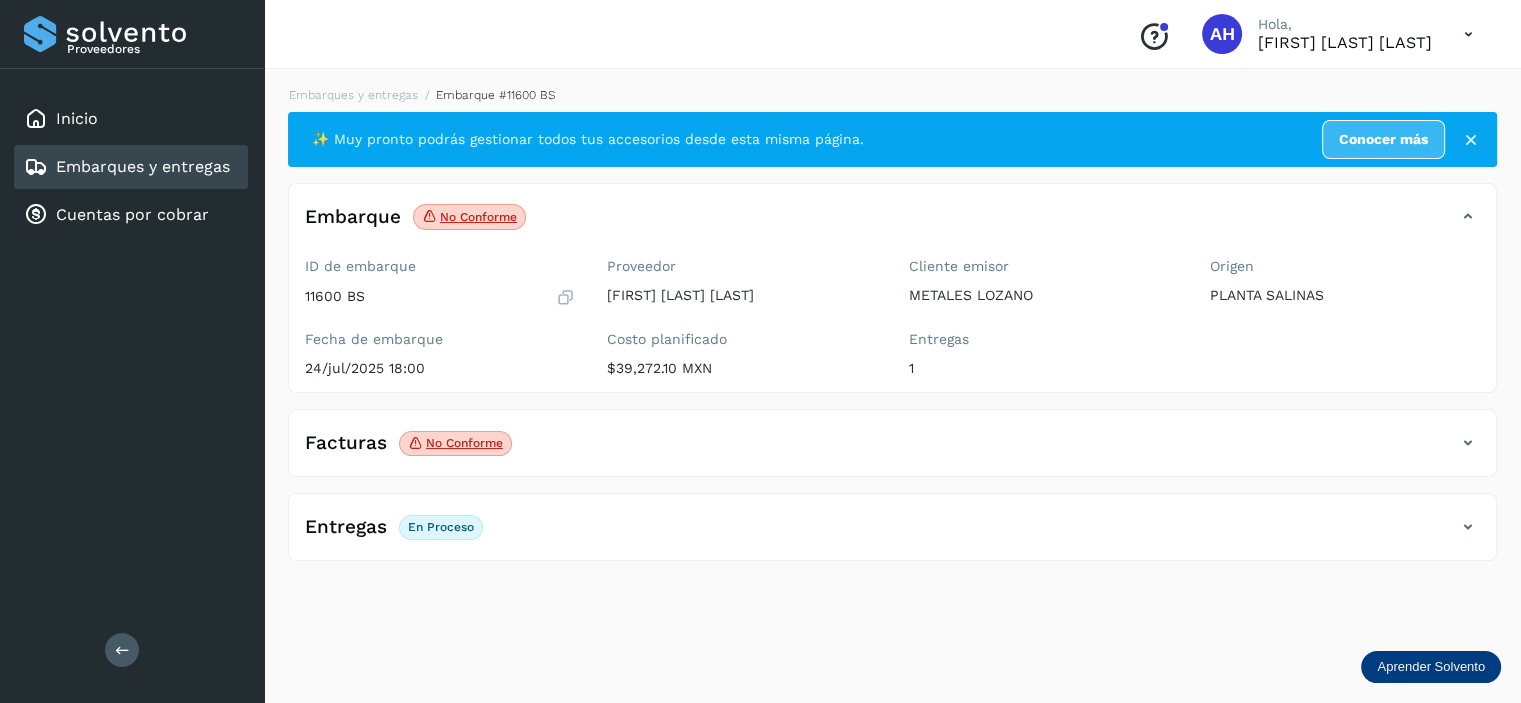 scroll, scrollTop: 0, scrollLeft: 0, axis: both 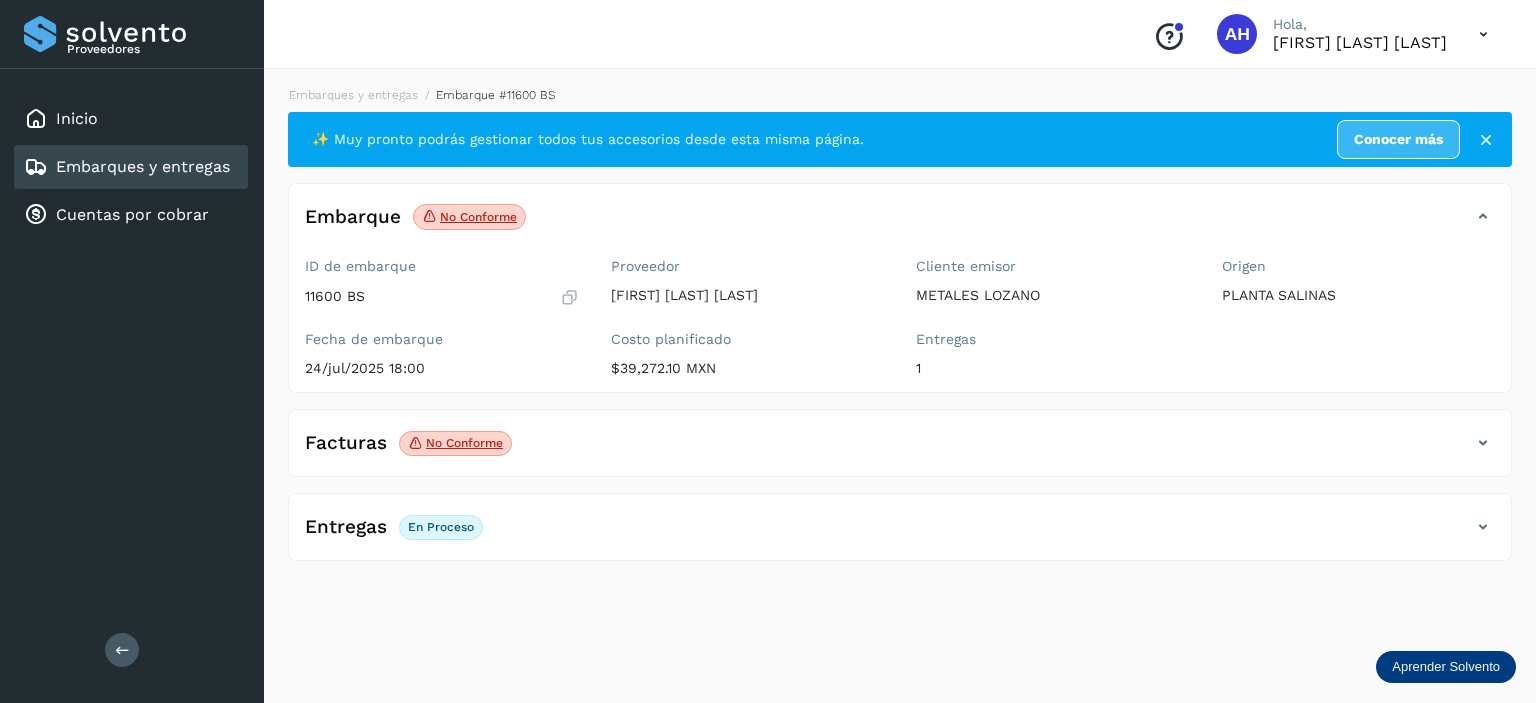 click at bounding box center (1486, 140) 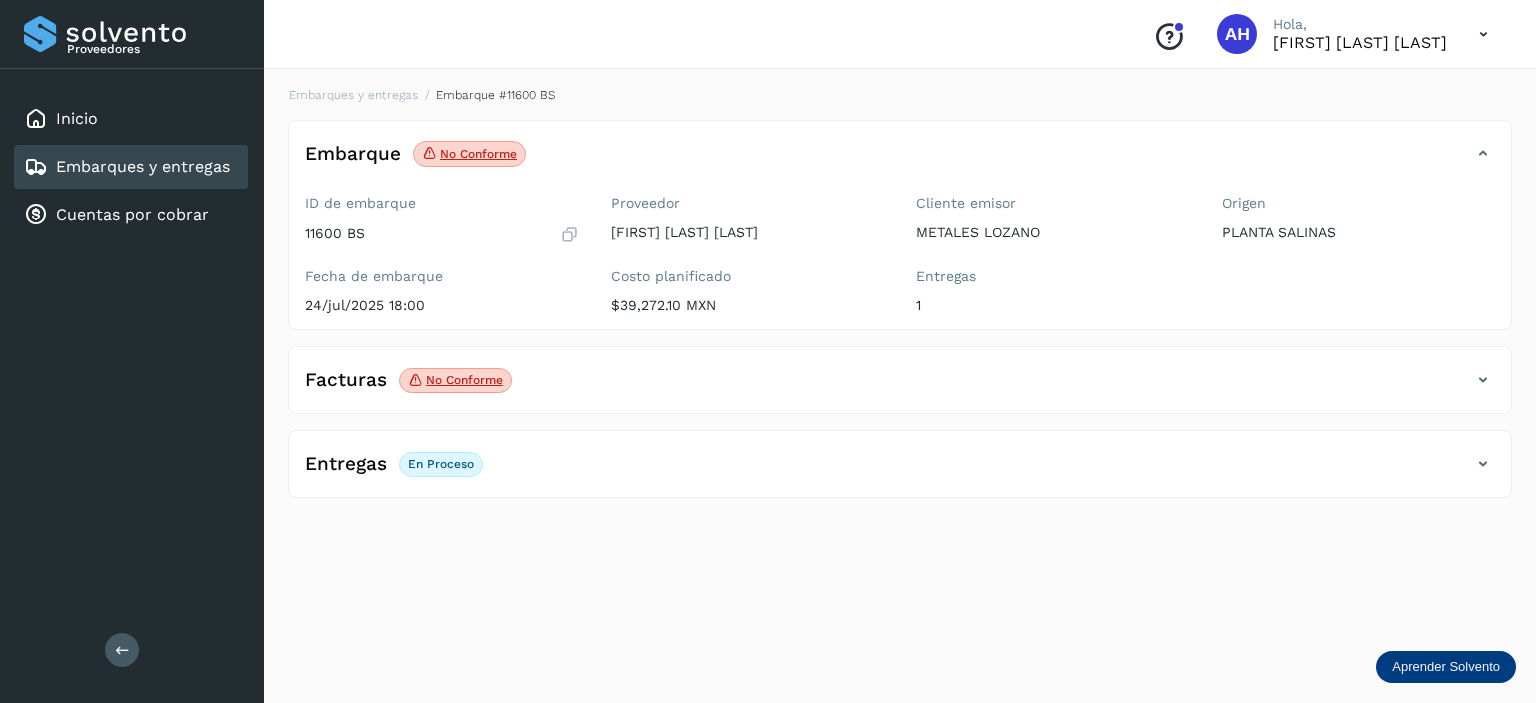 click on "Facturas No conforme Facturas Estado XML No conforme" 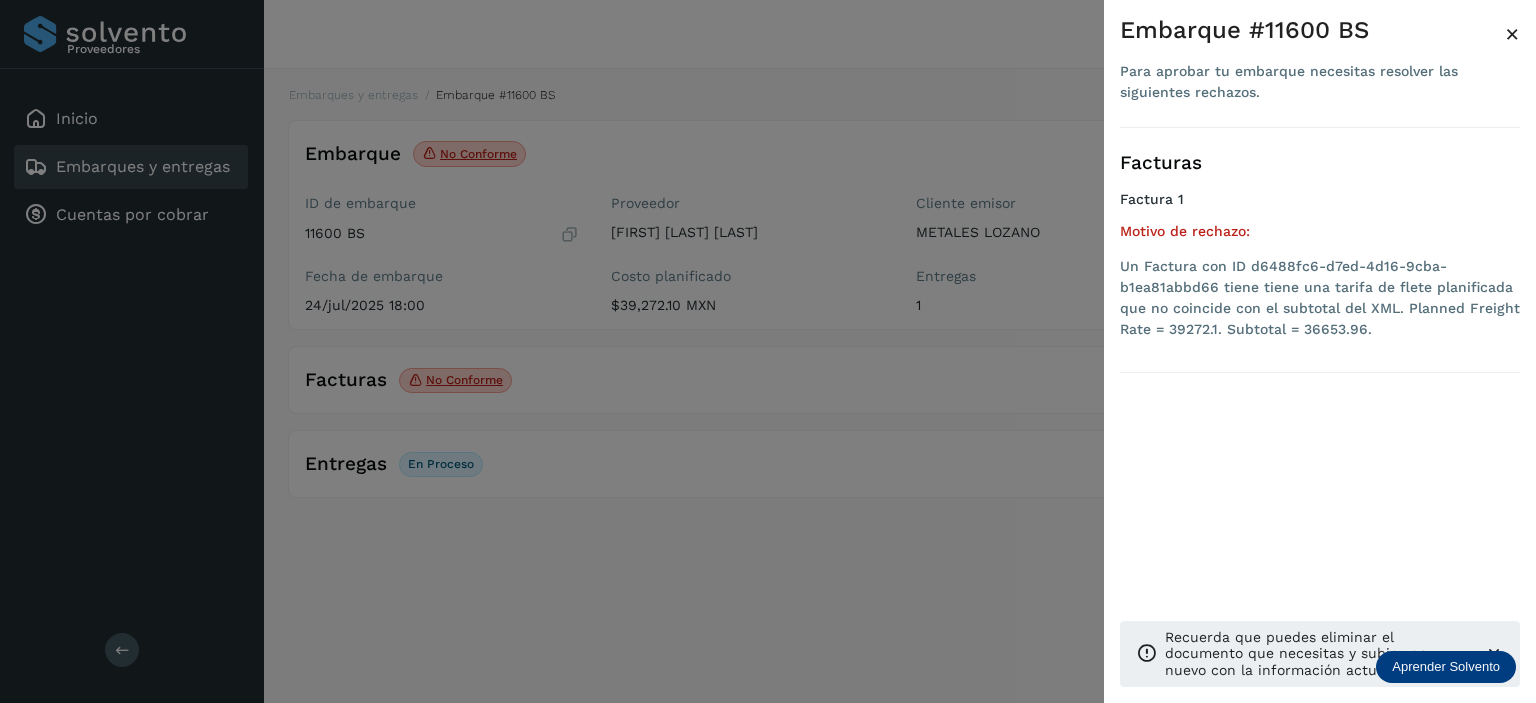 click at bounding box center (768, 351) 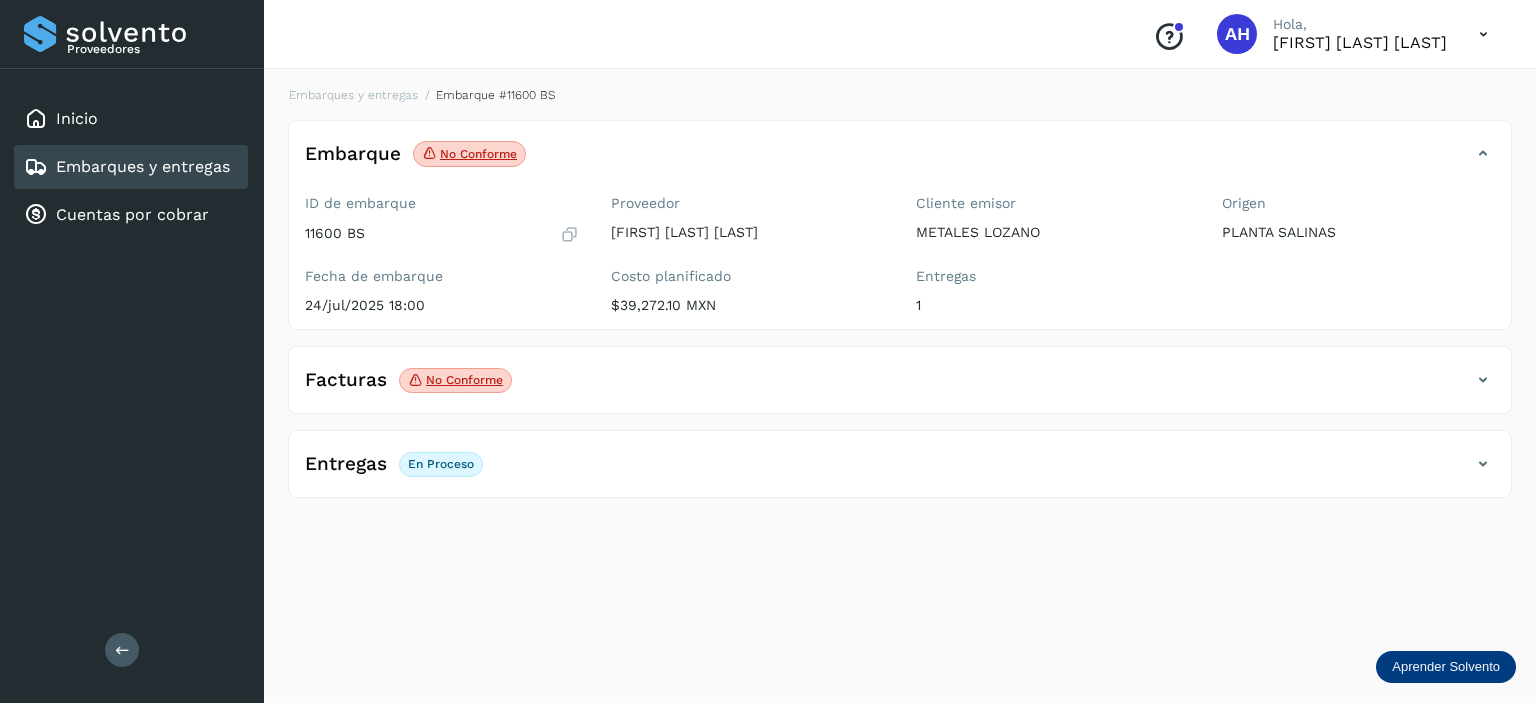 click on "Embarques y entregas" at bounding box center (143, 166) 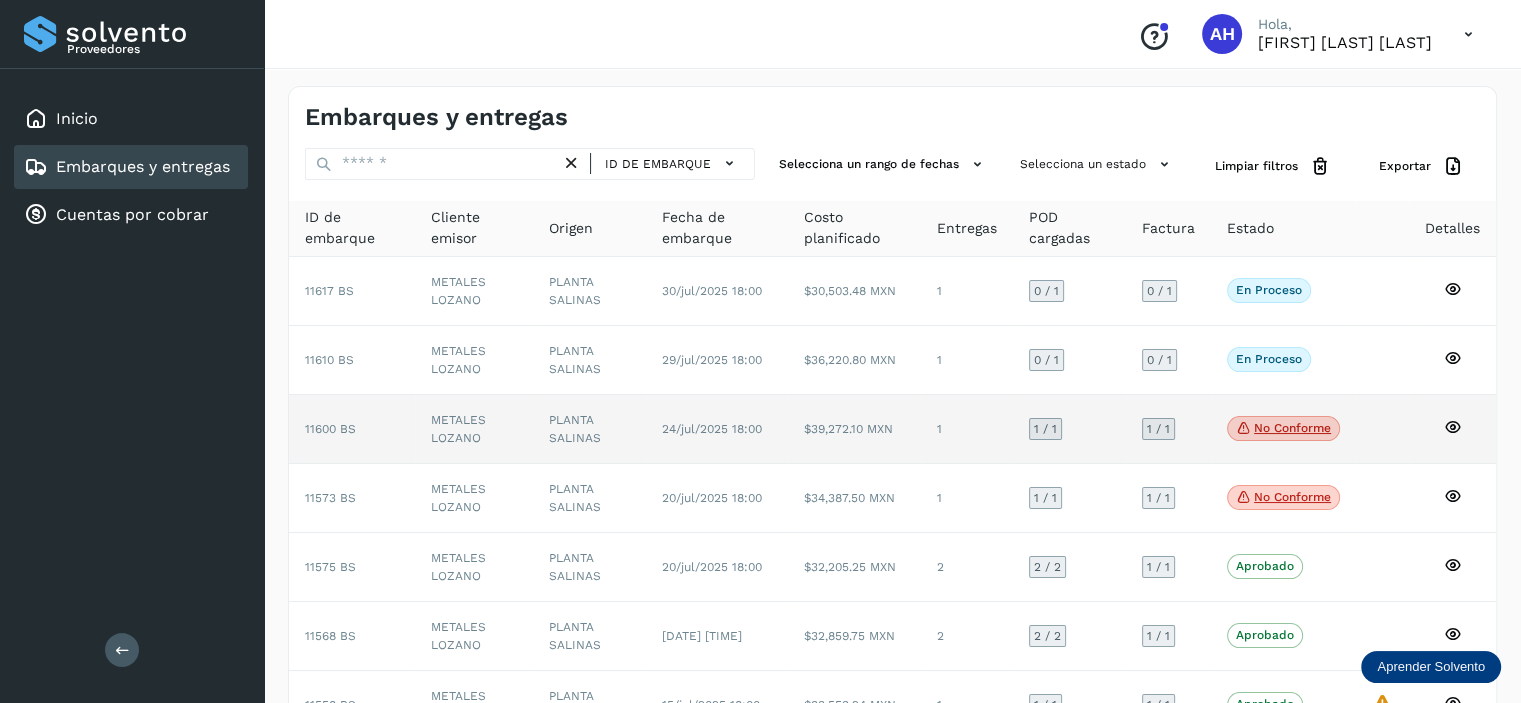 click on "11600 BS" 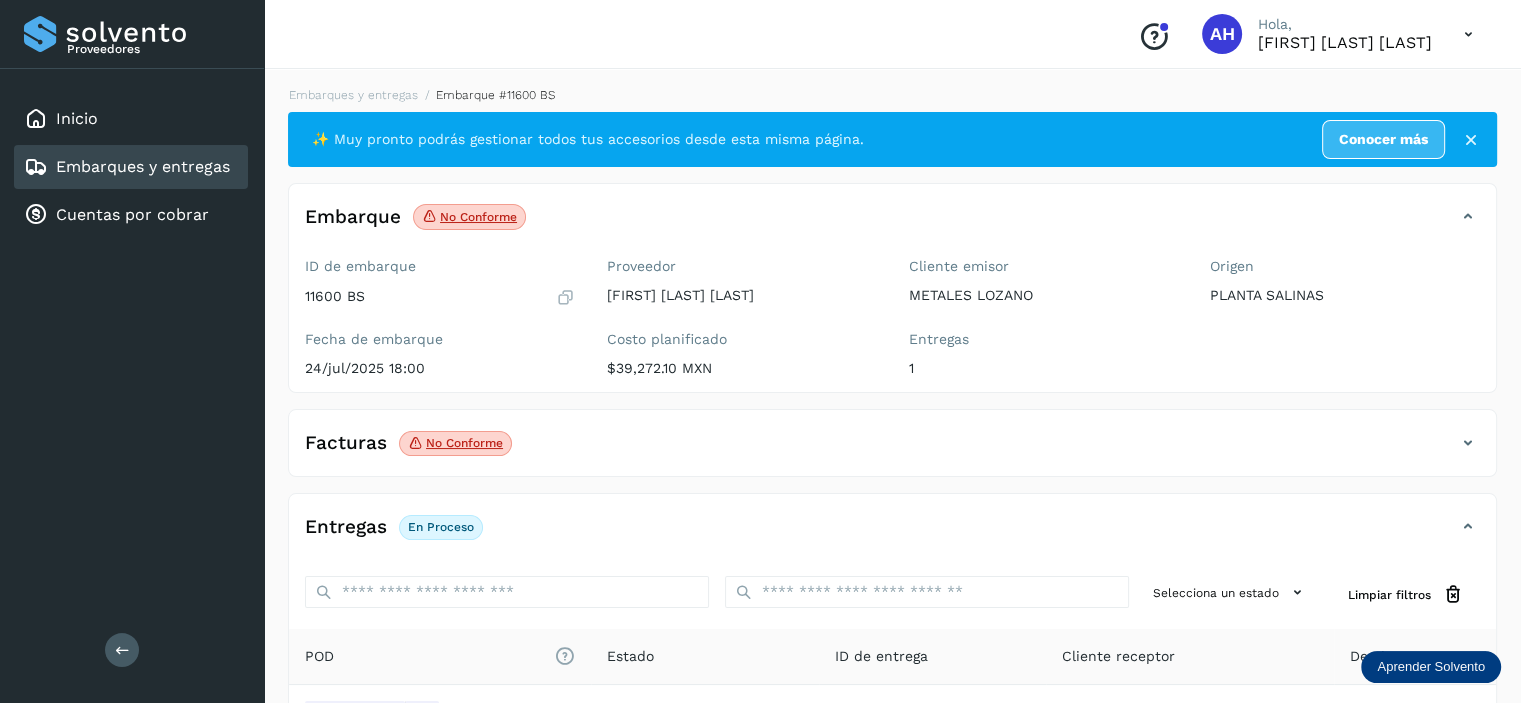 click on "En proceso" 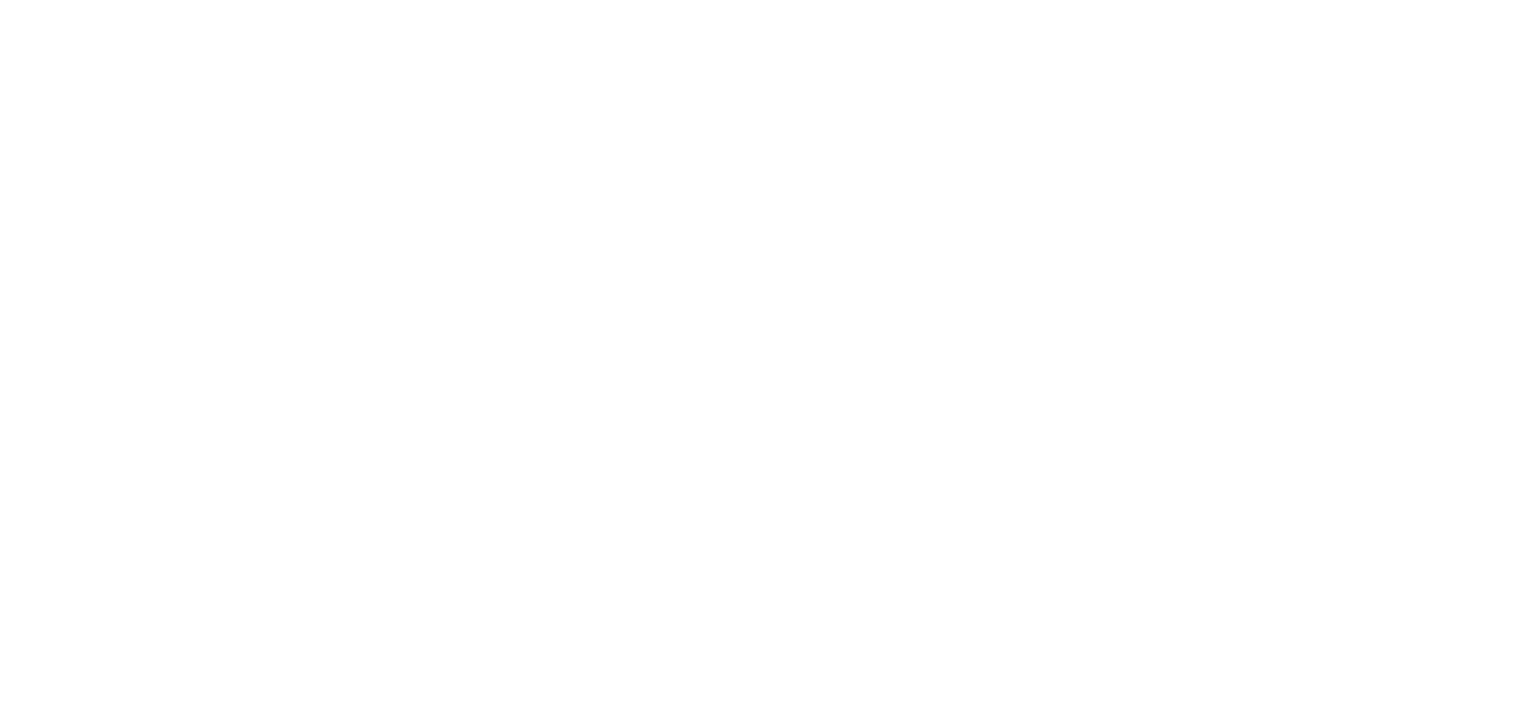 scroll, scrollTop: 0, scrollLeft: 0, axis: both 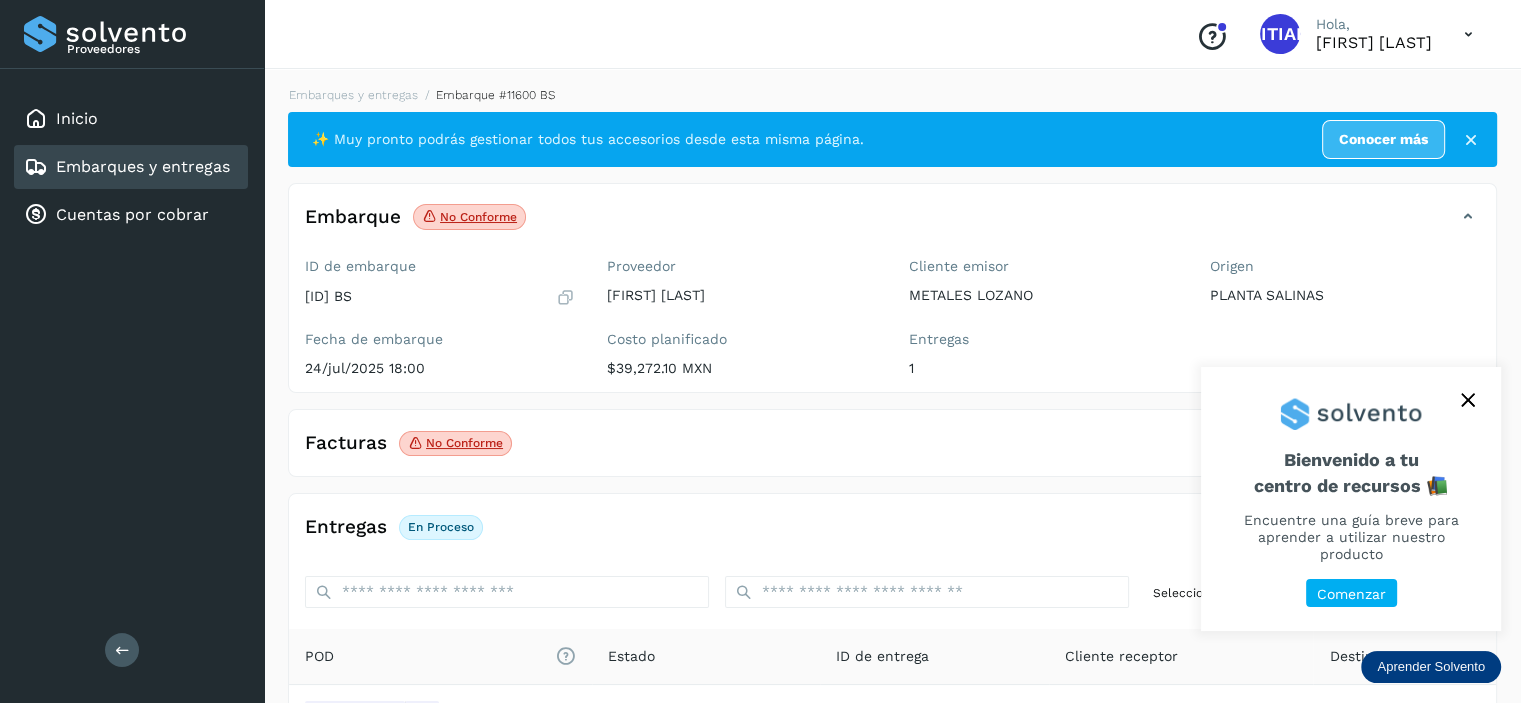 click 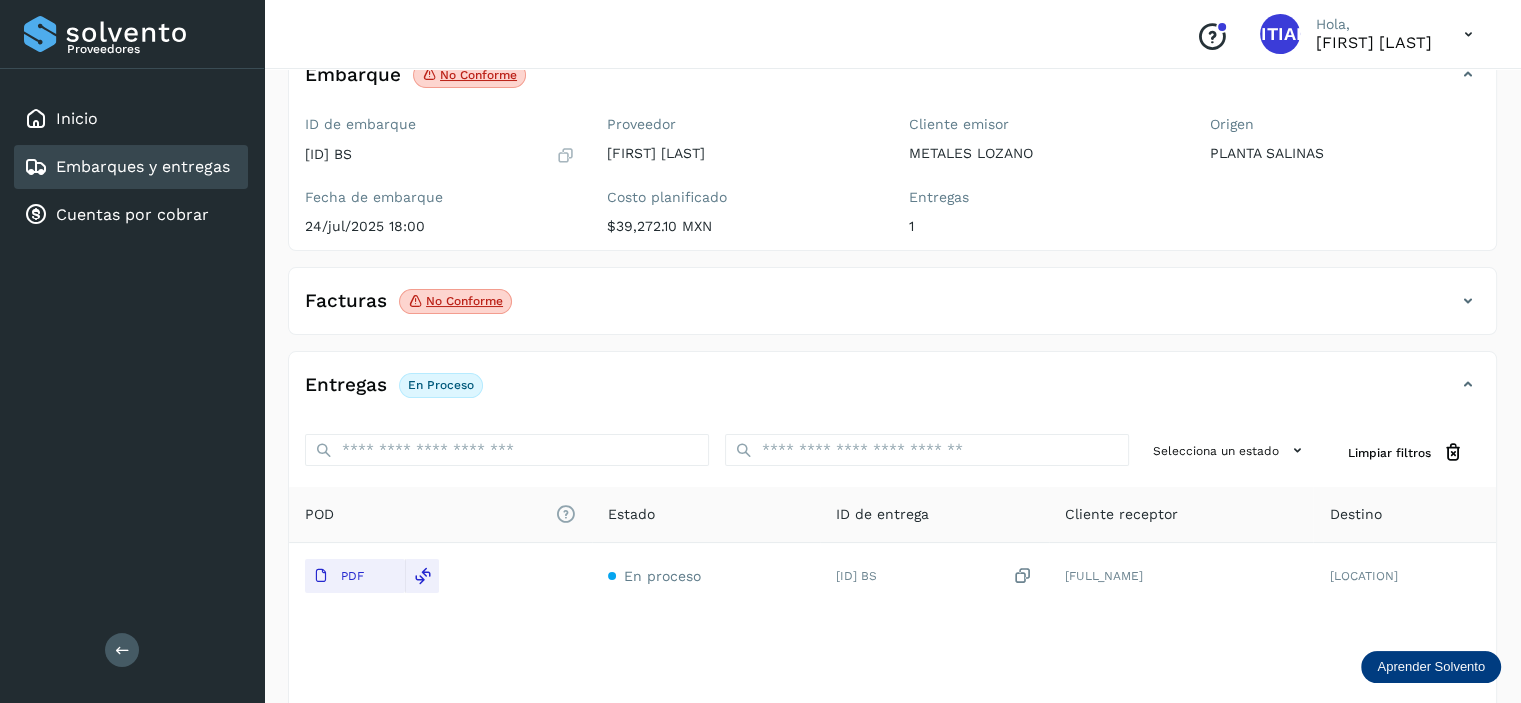 scroll, scrollTop: 42, scrollLeft: 0, axis: vertical 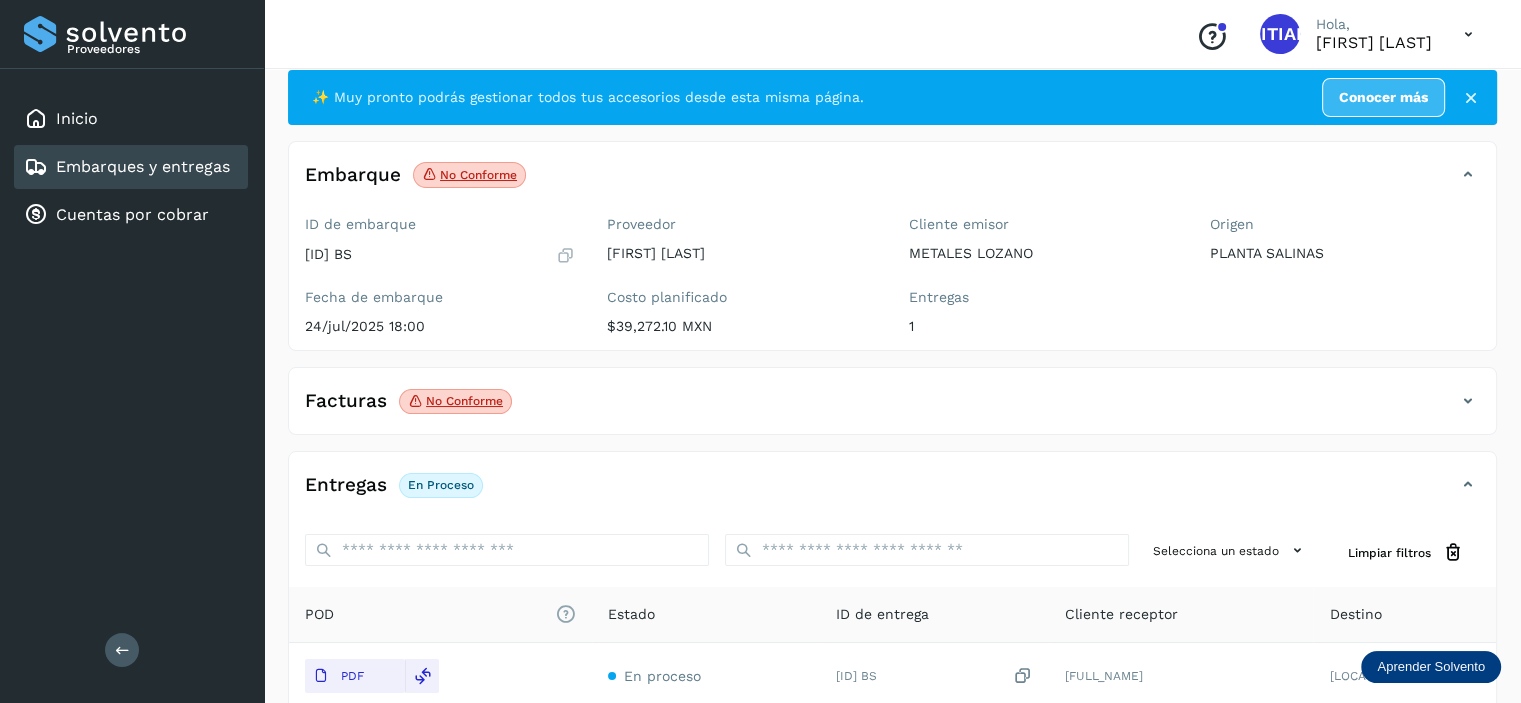 click at bounding box center [1468, 401] 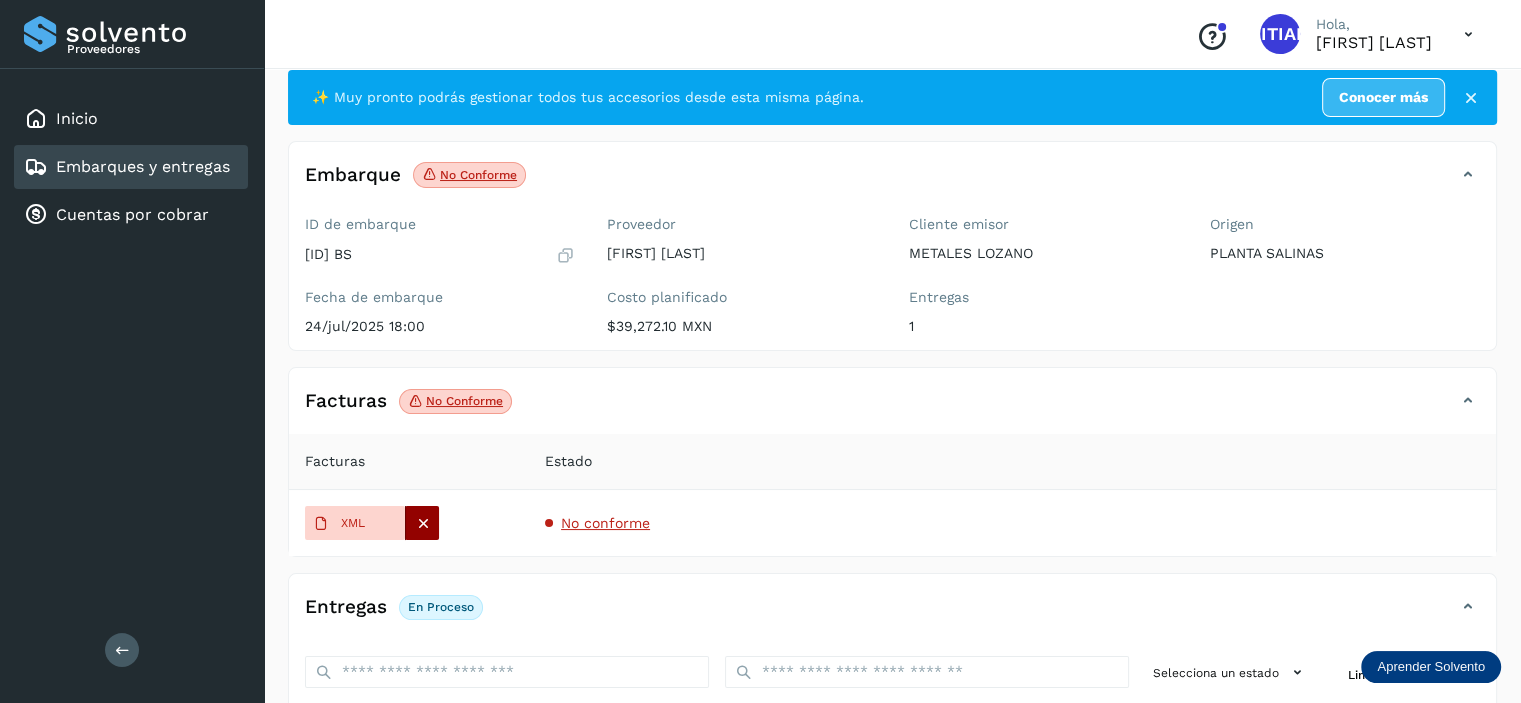click at bounding box center (423, 523) 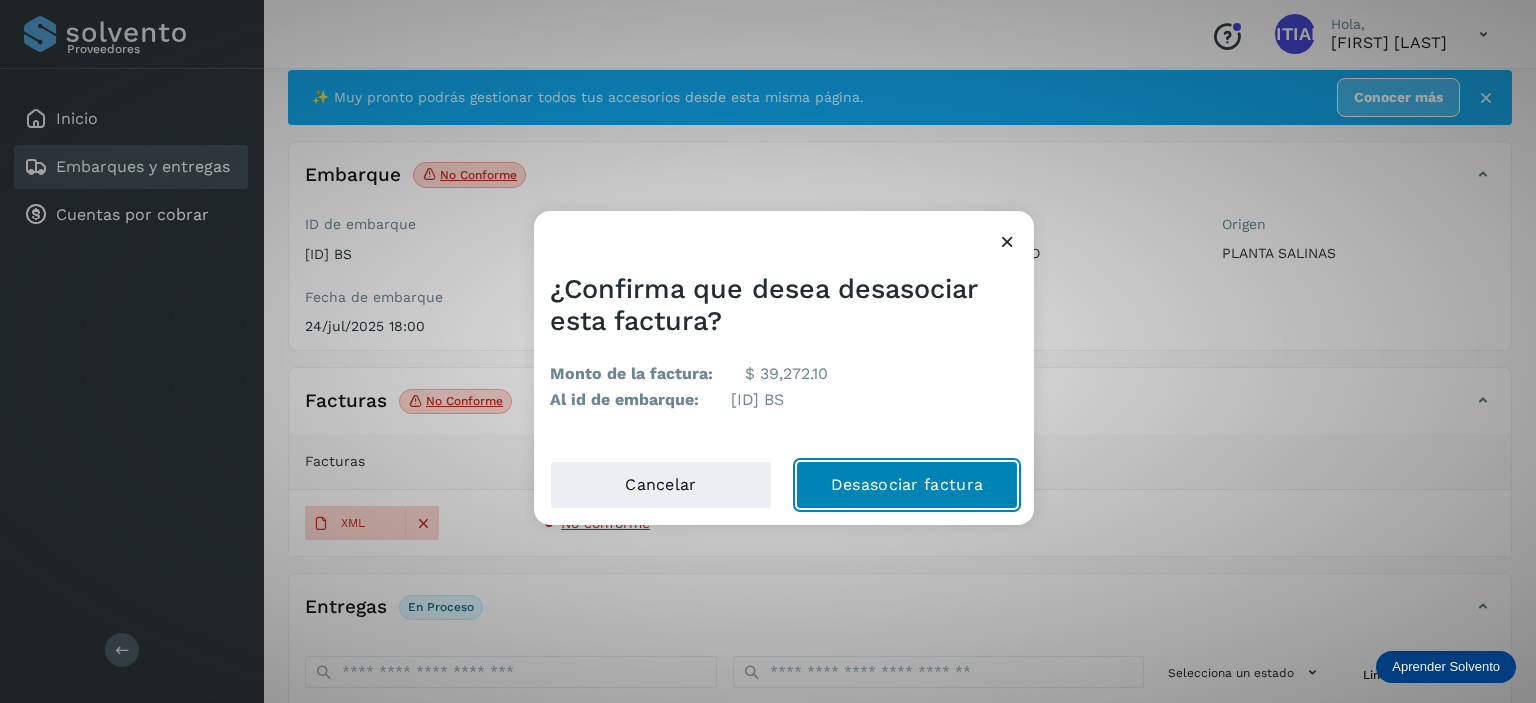 click on "Desasociar factura" 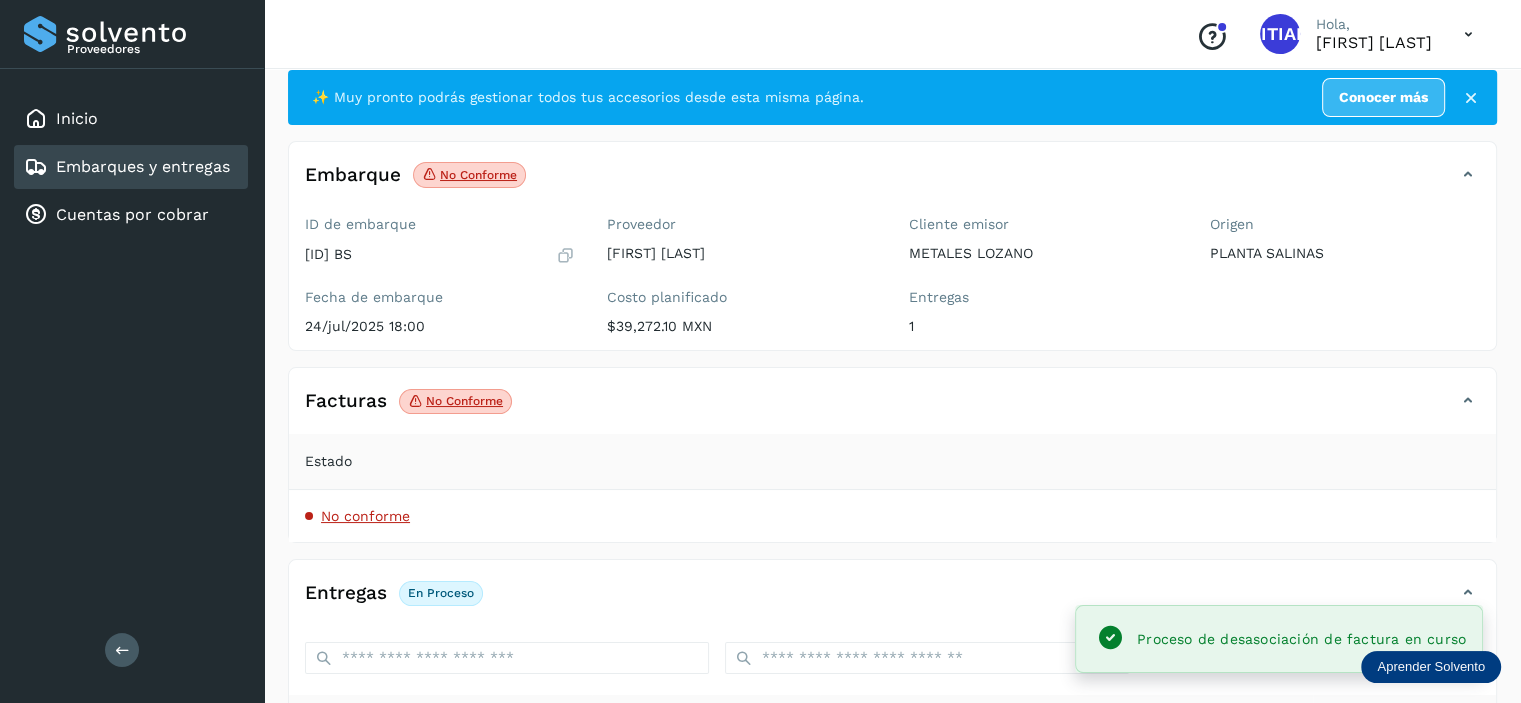 scroll, scrollTop: 242, scrollLeft: 0, axis: vertical 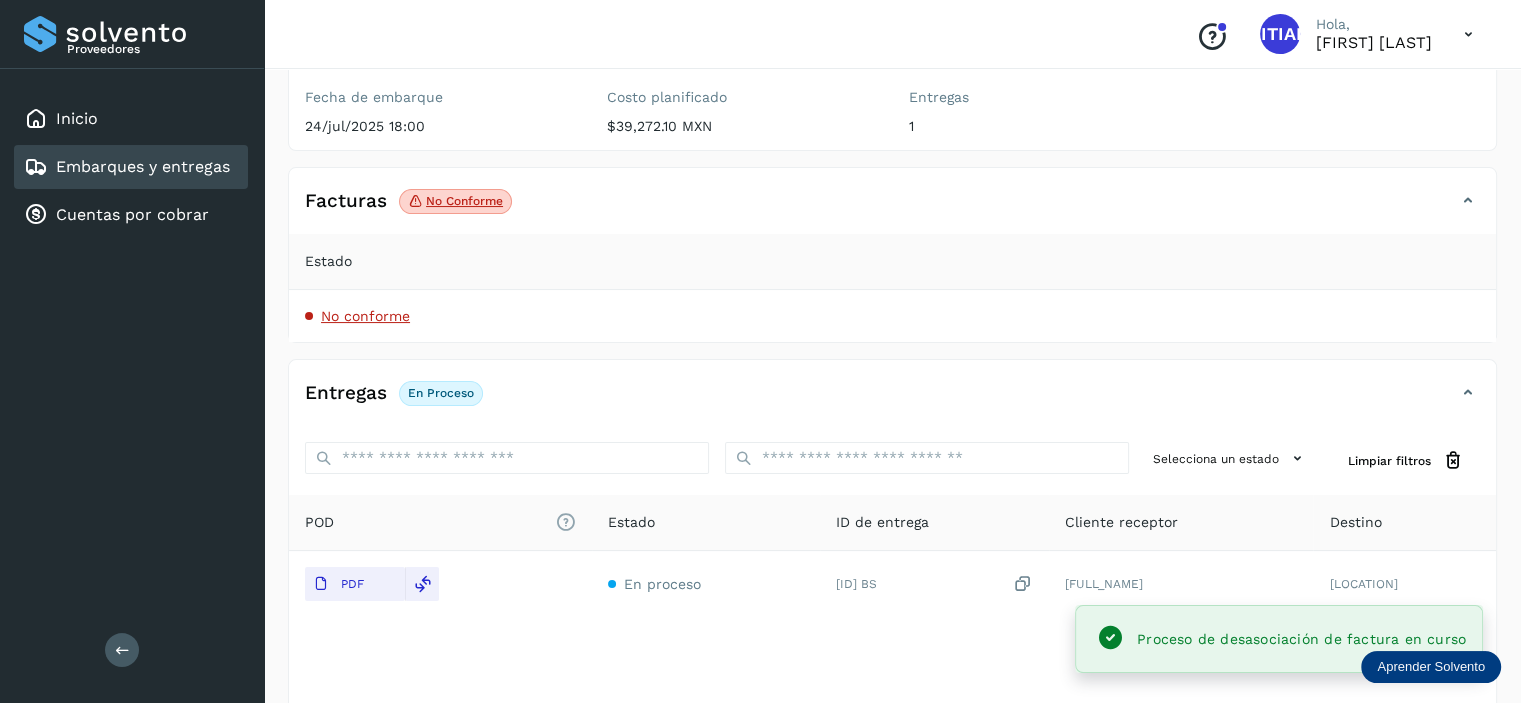 click on "No conforme" at bounding box center (365, 316) 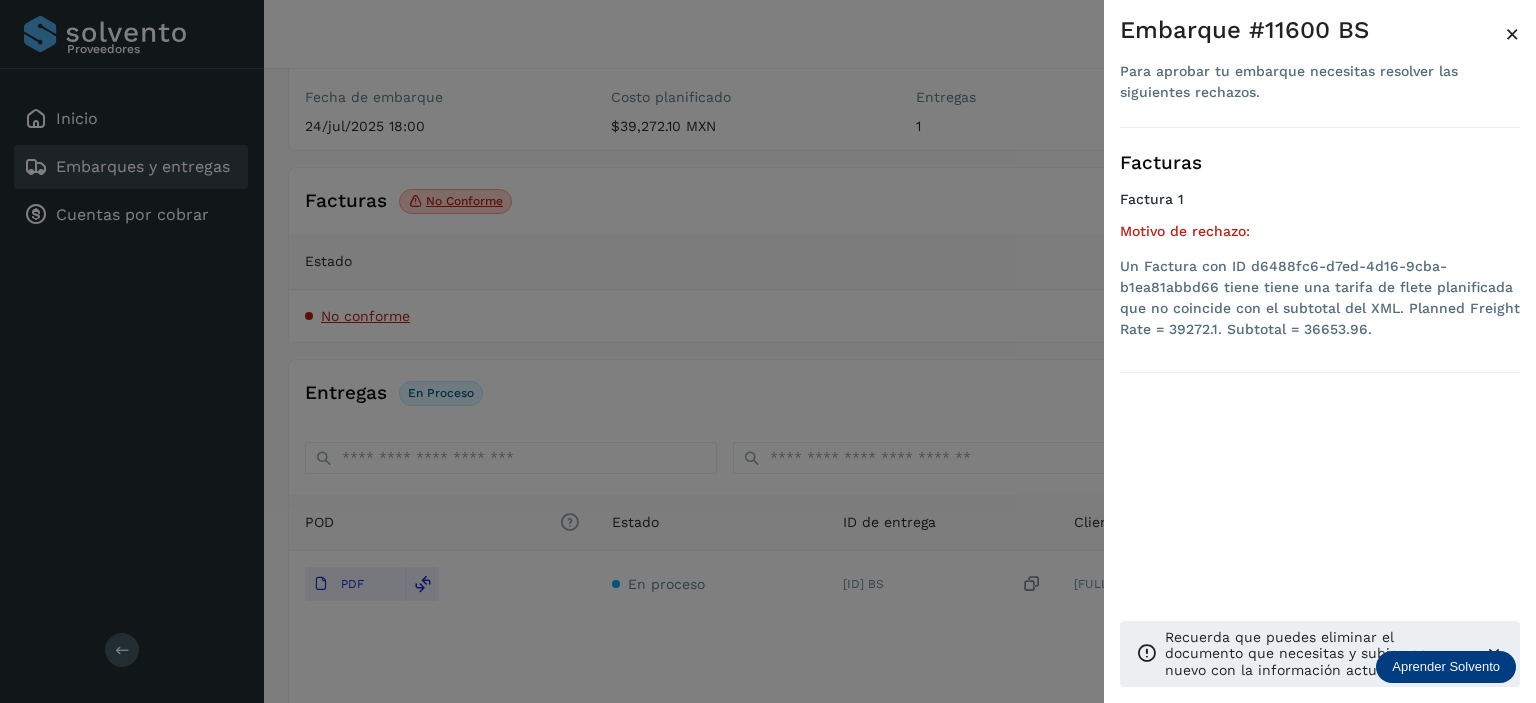 click at bounding box center (768, 351) 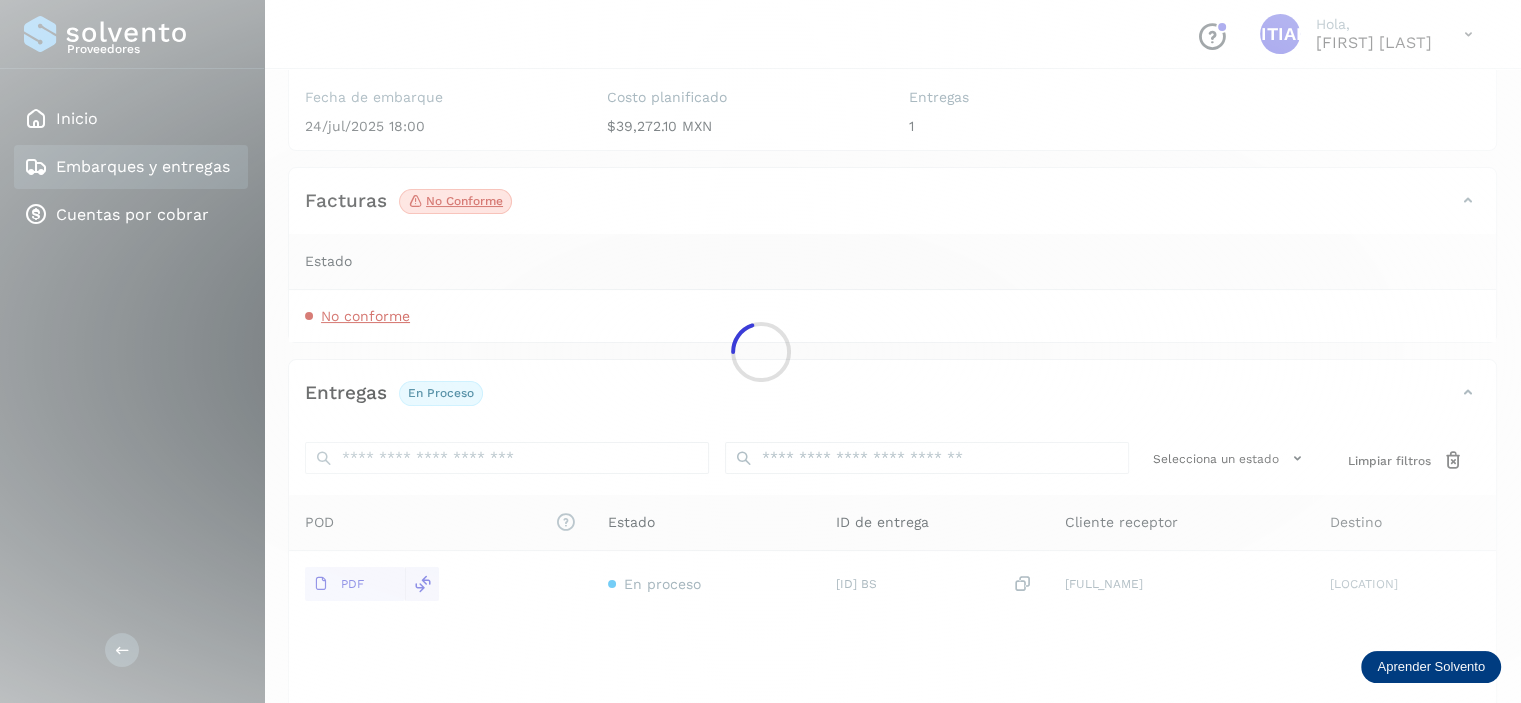 click on "Proveedores Inicio Embarques y entregas Cuentas por cobrar Salir
Conoce nuestros beneficios
AH Hola, AZUCENA HERNANDEZ LOPEZ Embarques y entregas Embarque #11600 BS  ✨ Muy pronto podrás gestionar todos tus accesorios desde esta misma página. Conocer más Embarque No conforme
Verifica el estado de la factura o entregas asociadas a este embarque
ID de embarque 11600 BS Fecha de embarque 24/jul/2025 18:00 Proveedor AZUCENA HERNANDEZ LOPEZ Costo planificado  $39,272.10 MXN  Cliente emisor METALES LOZANO Entregas 1 Origen PLANTA SALINAS Facturas No conforme Estado No conforme Entregas En proceso Selecciona un estado Limpiar filtros POD
El tamaño máximo de archivo es de 20 Mb.
Estado ID de entrega Cliente receptor Destino PDF En proceso 11600 BS  MIGUEL ESCOBEDO ARVIZU LEON 314 MIGUEL ESCOBEDO ARVIZU 11600 BS PDF Destino: LEON 314 En proceso ** ** **" 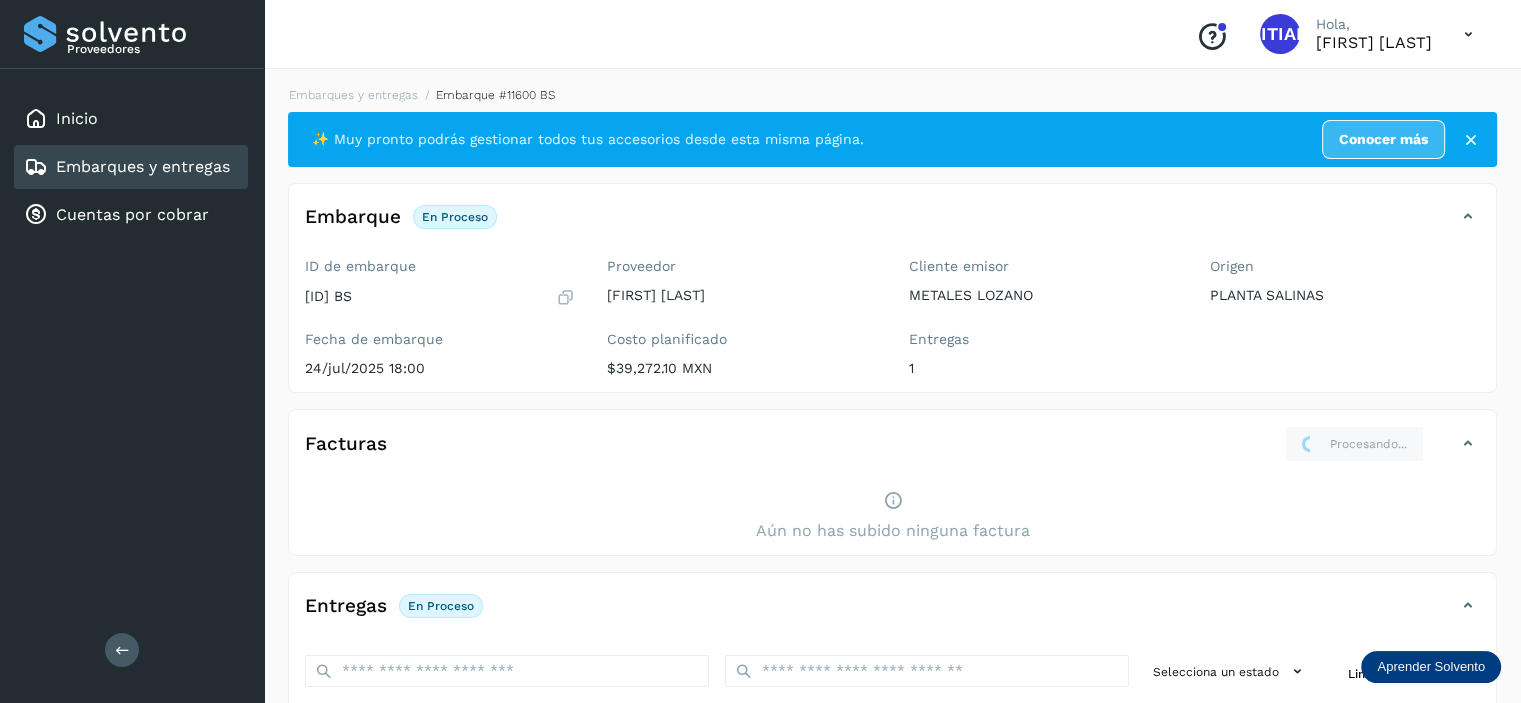 scroll, scrollTop: 200, scrollLeft: 0, axis: vertical 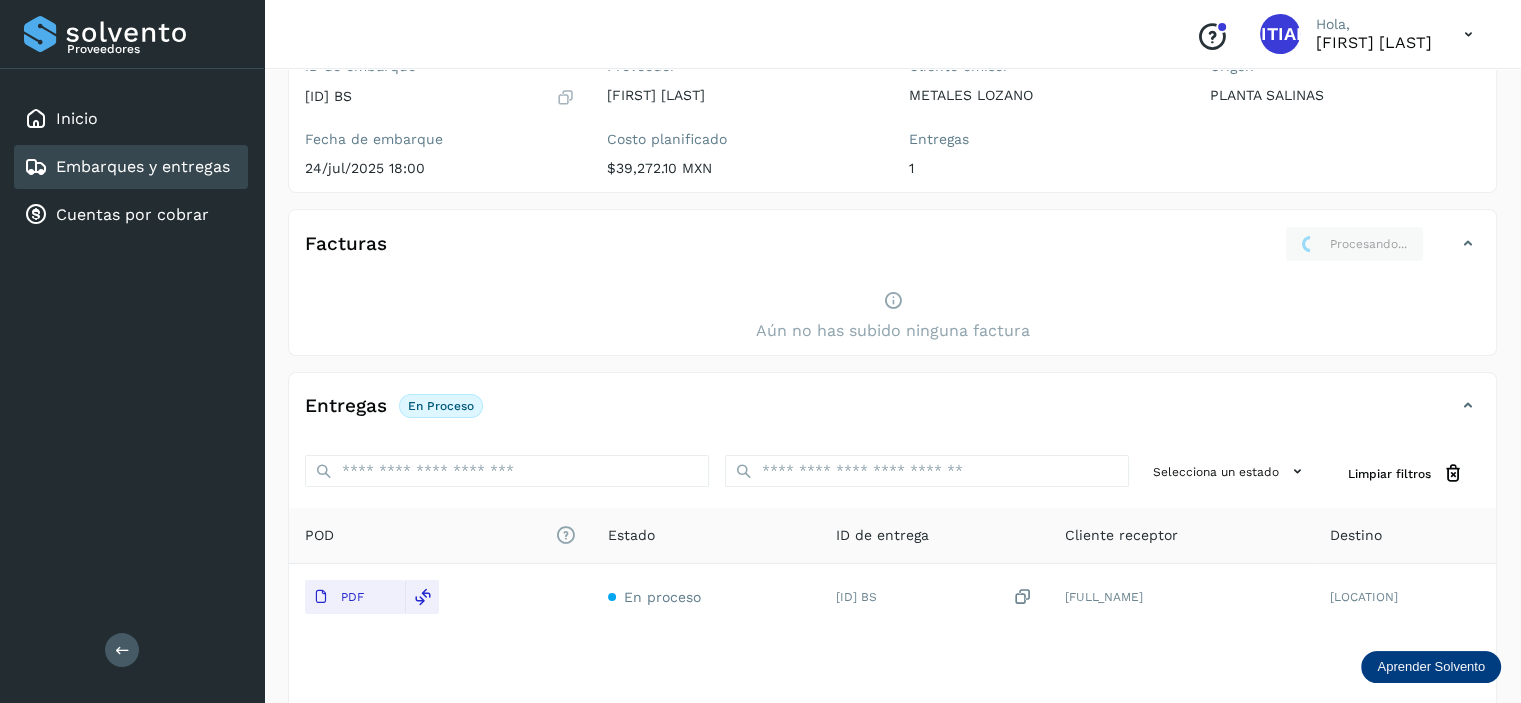 click at bounding box center [1468, 406] 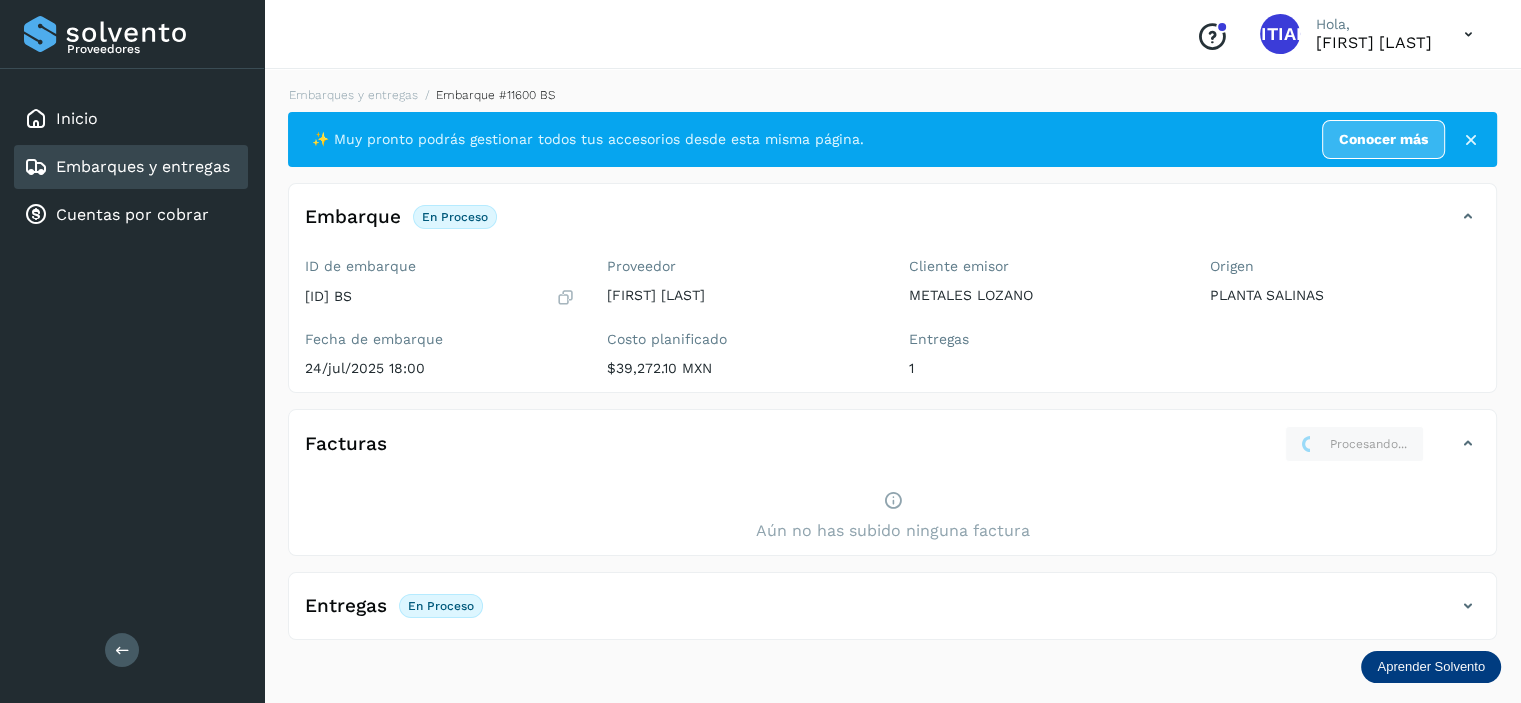 scroll, scrollTop: 0, scrollLeft: 0, axis: both 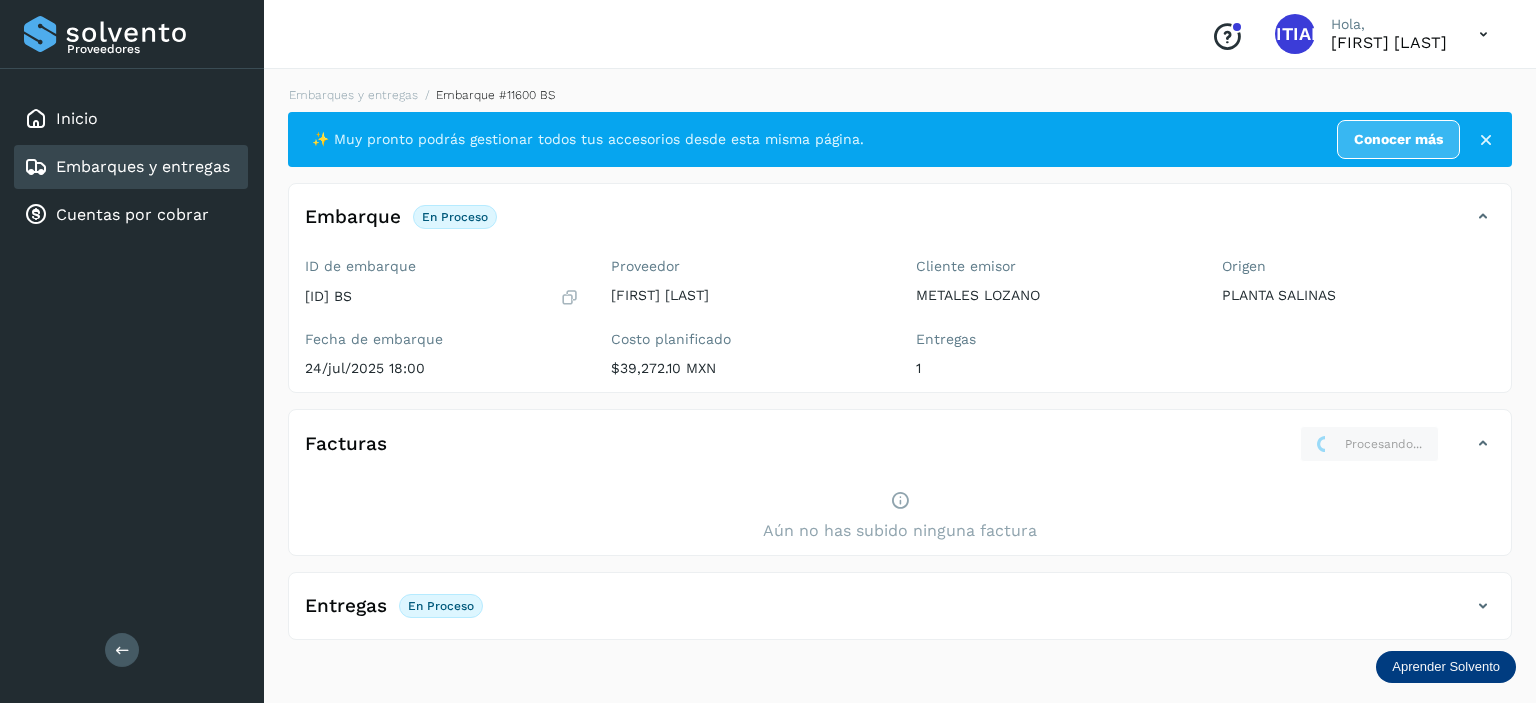 click at bounding box center (1483, 444) 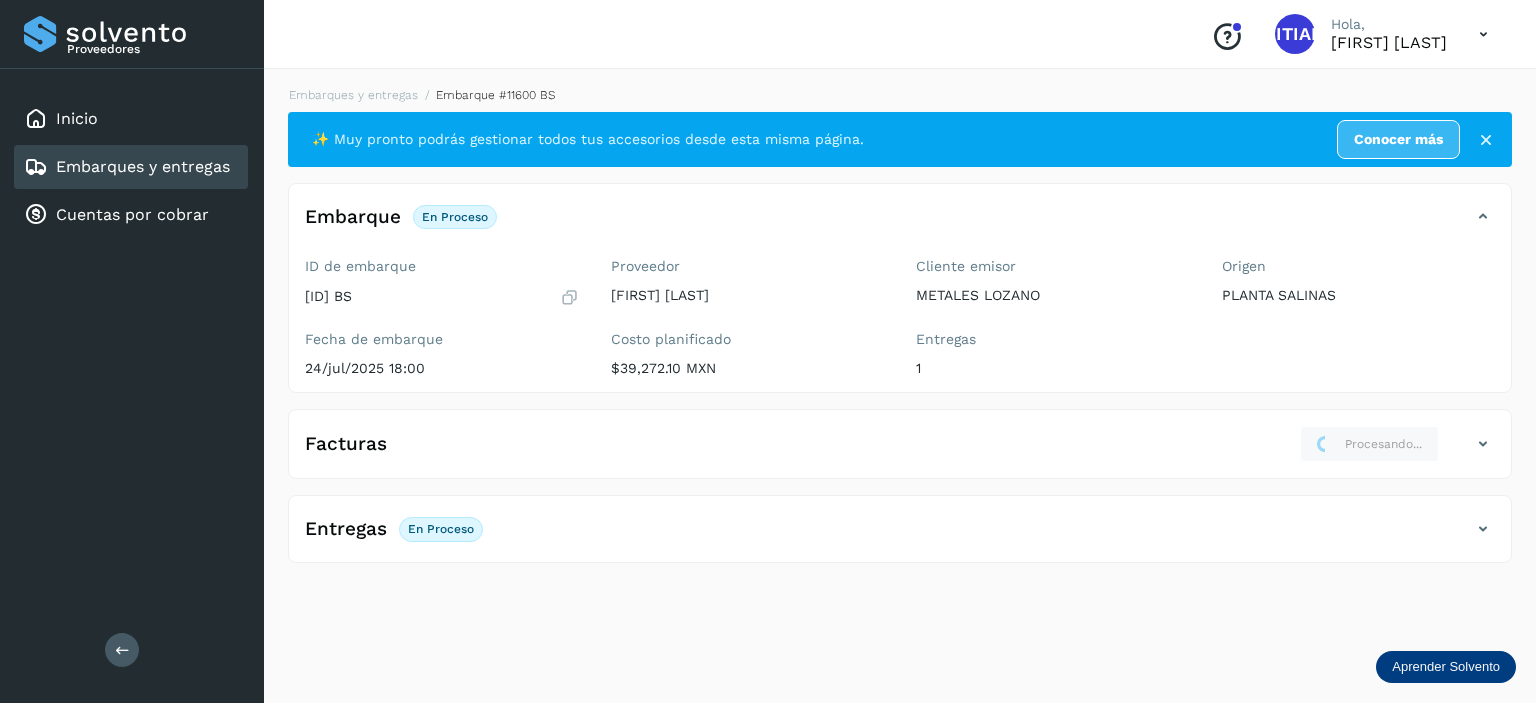 click at bounding box center (1483, 444) 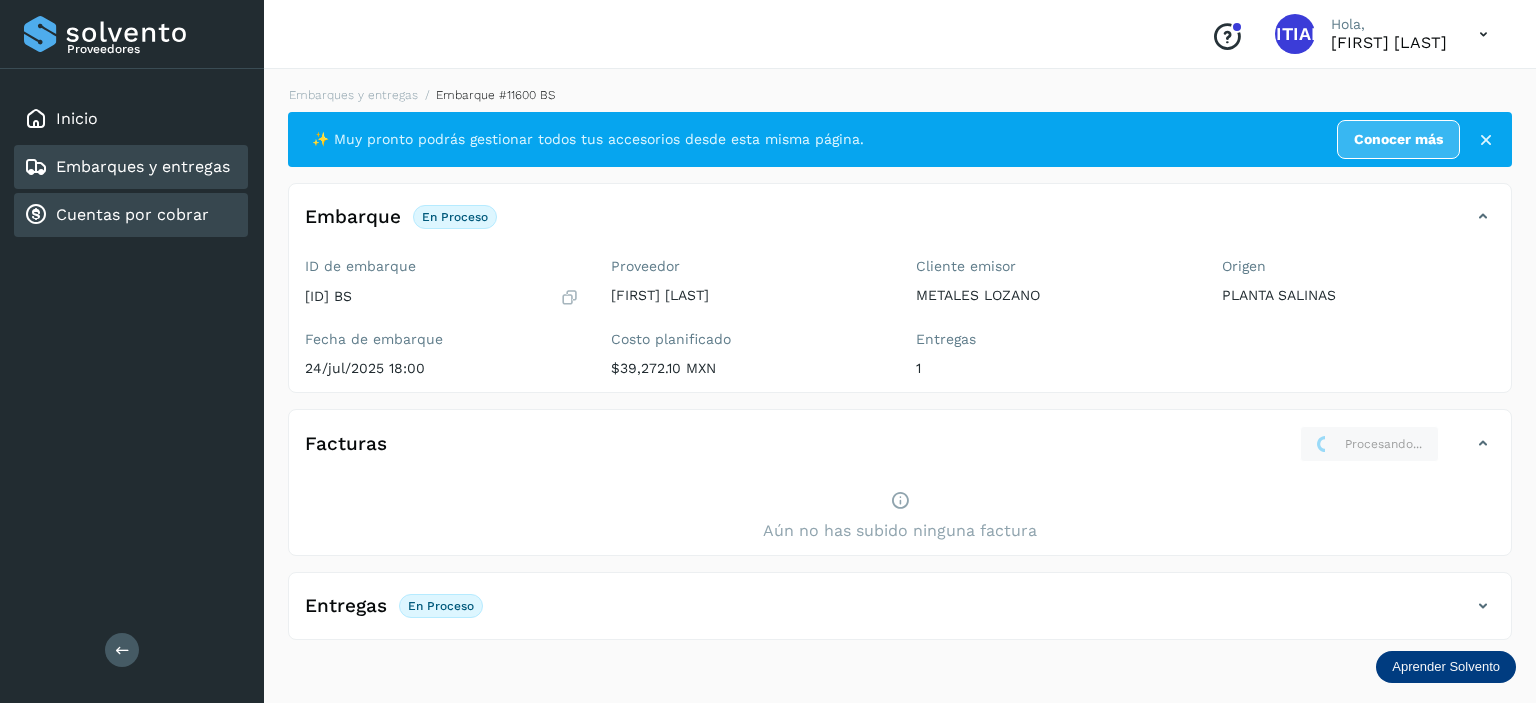 click on "Cuentas por cobrar" at bounding box center [132, 214] 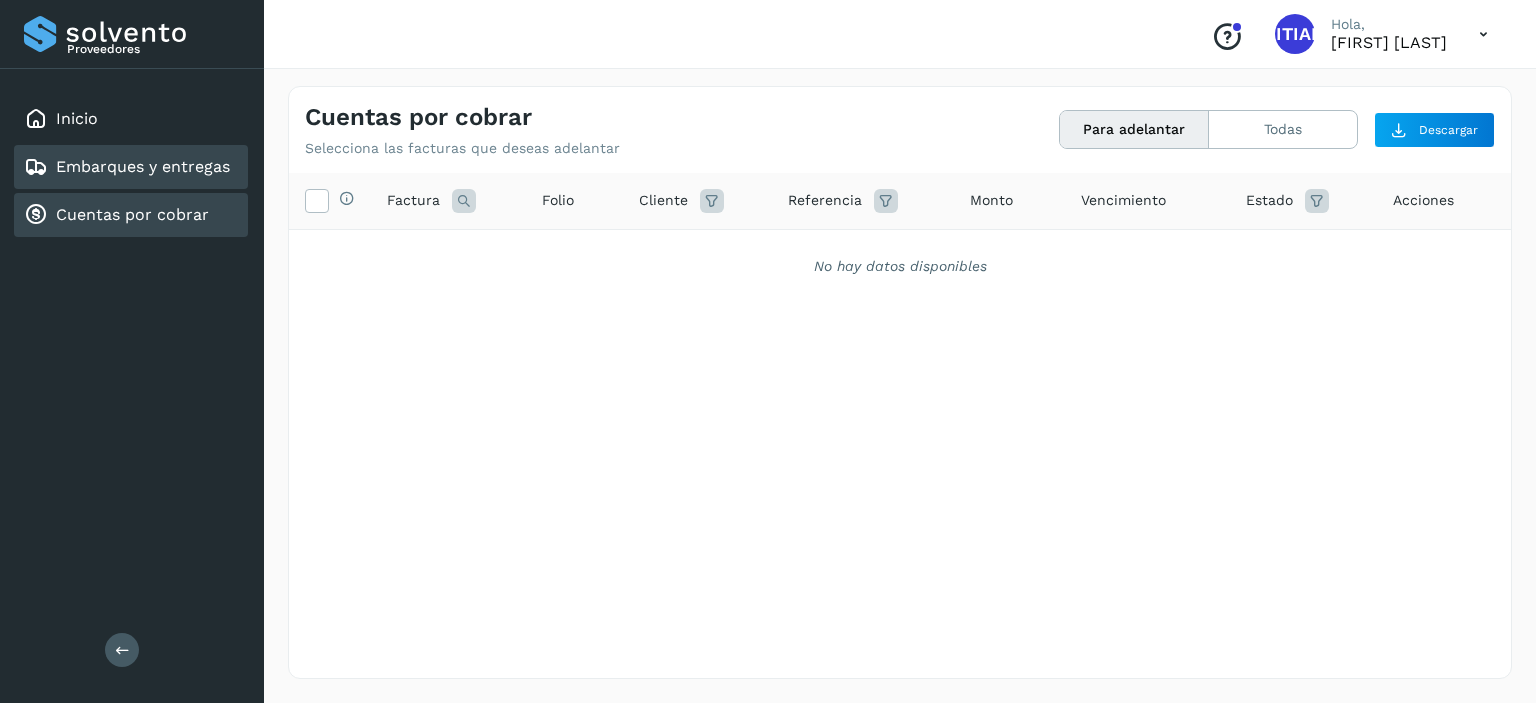 click on "Embarques y entregas" at bounding box center (143, 166) 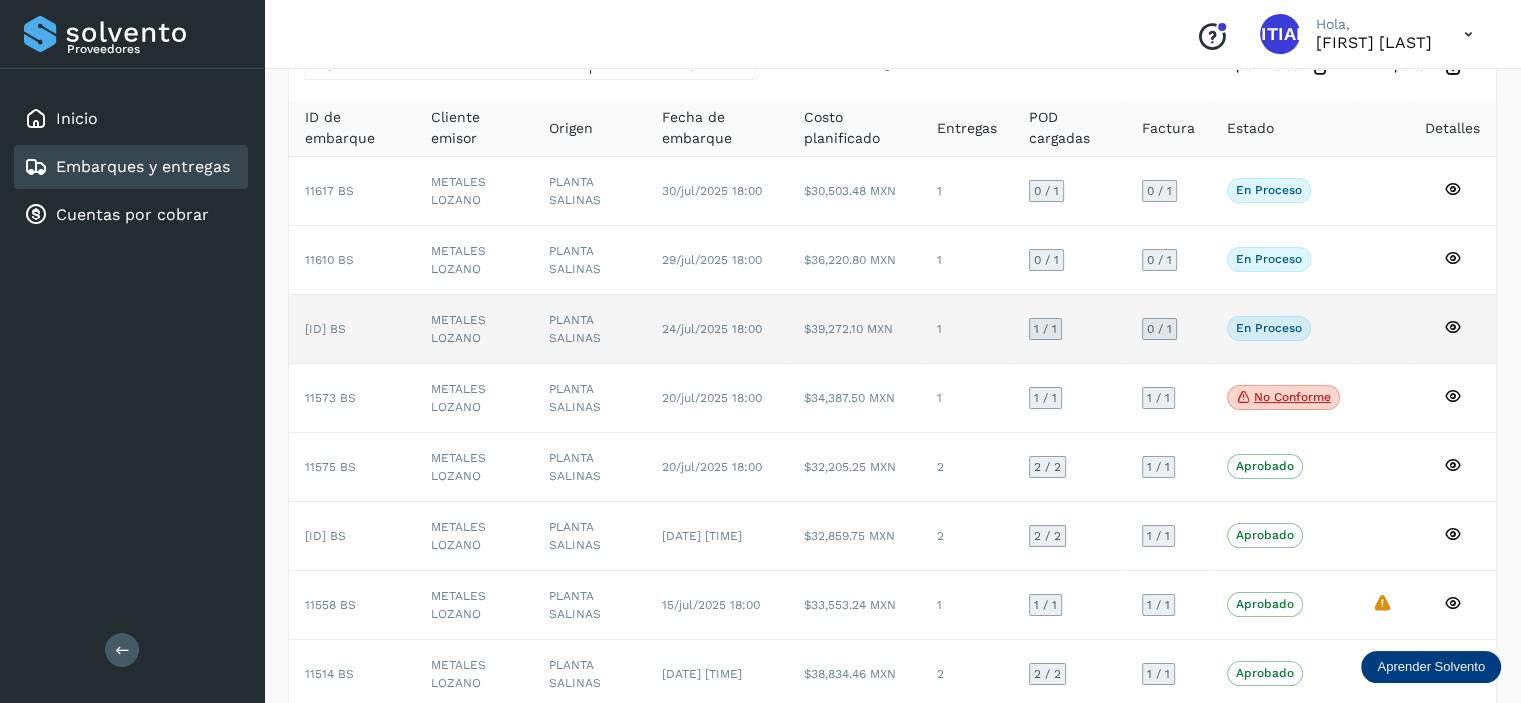 scroll, scrollTop: 200, scrollLeft: 0, axis: vertical 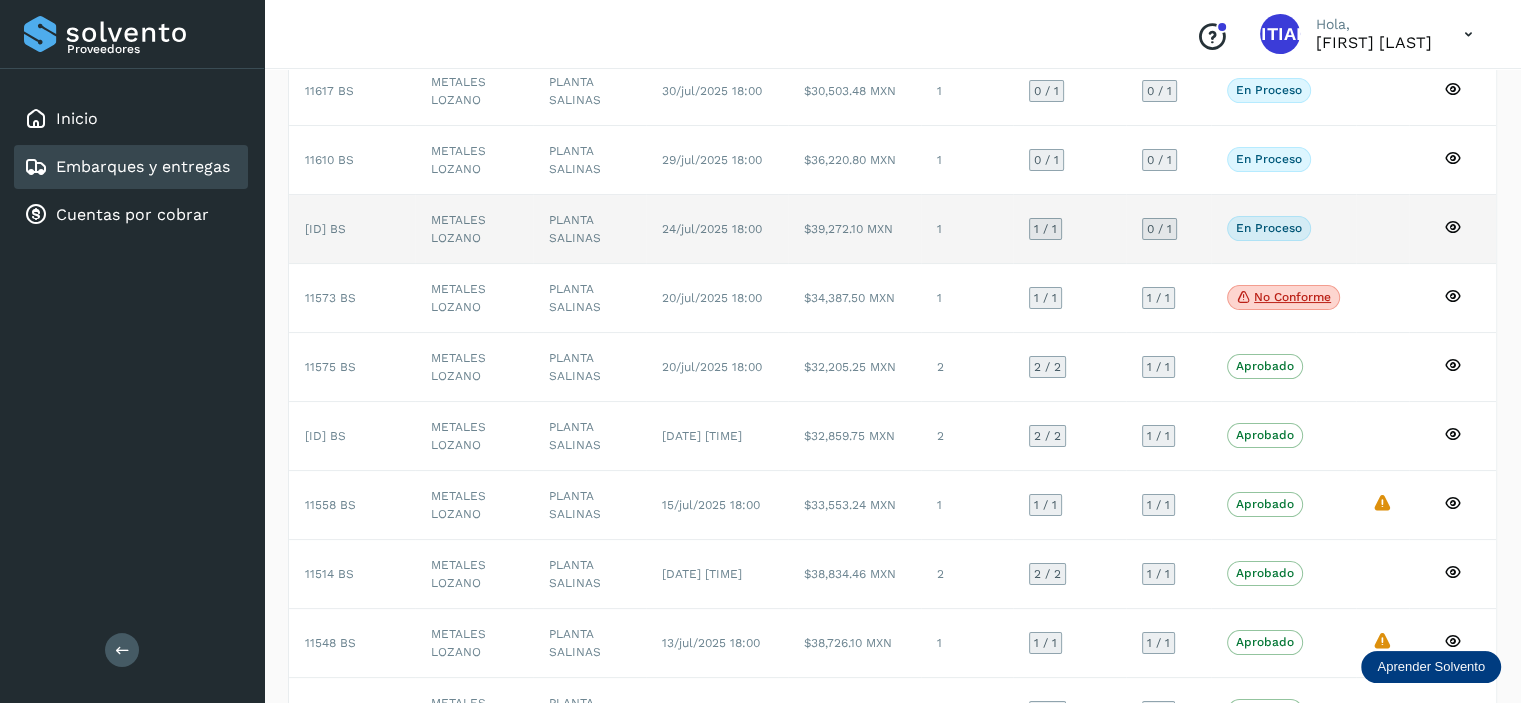 click on "11600 BS" 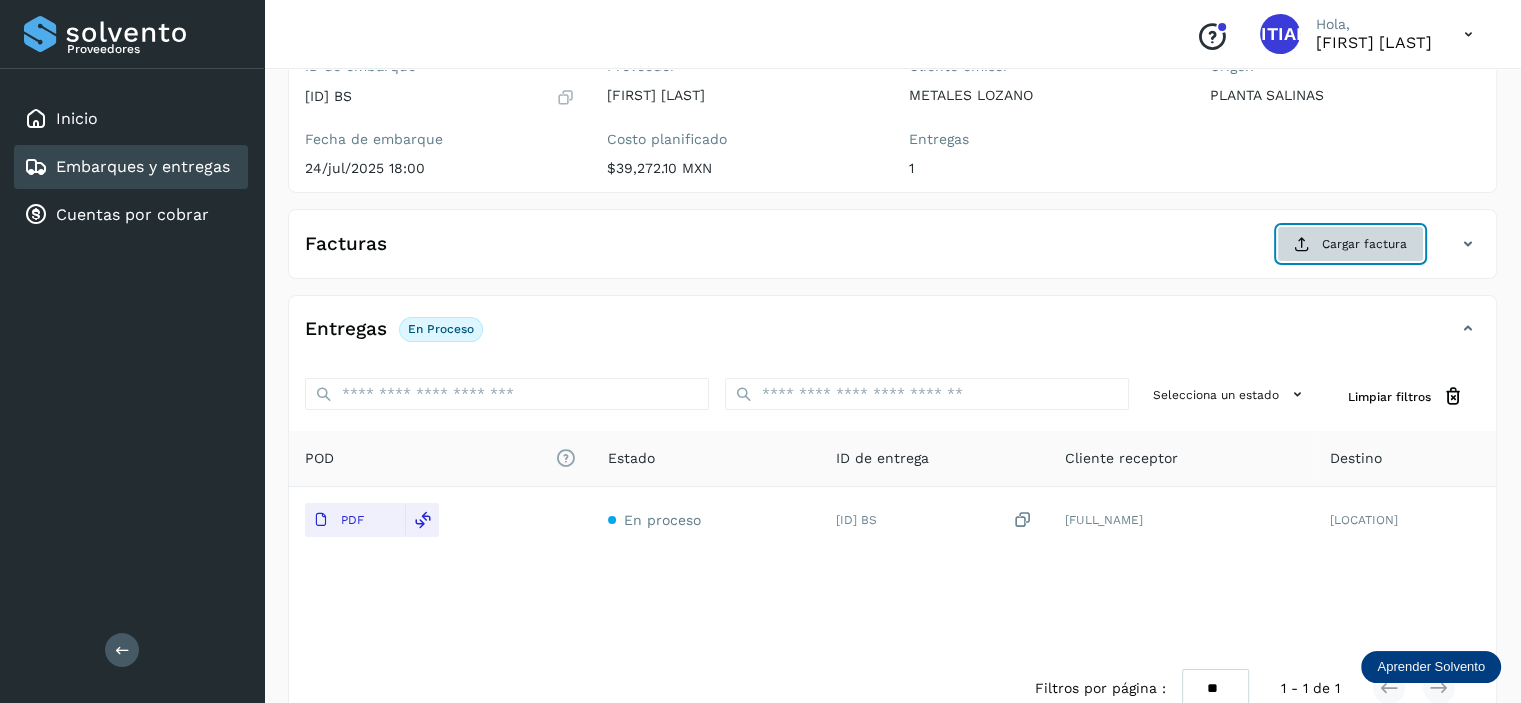 click on "Cargar factura" at bounding box center (1350, 244) 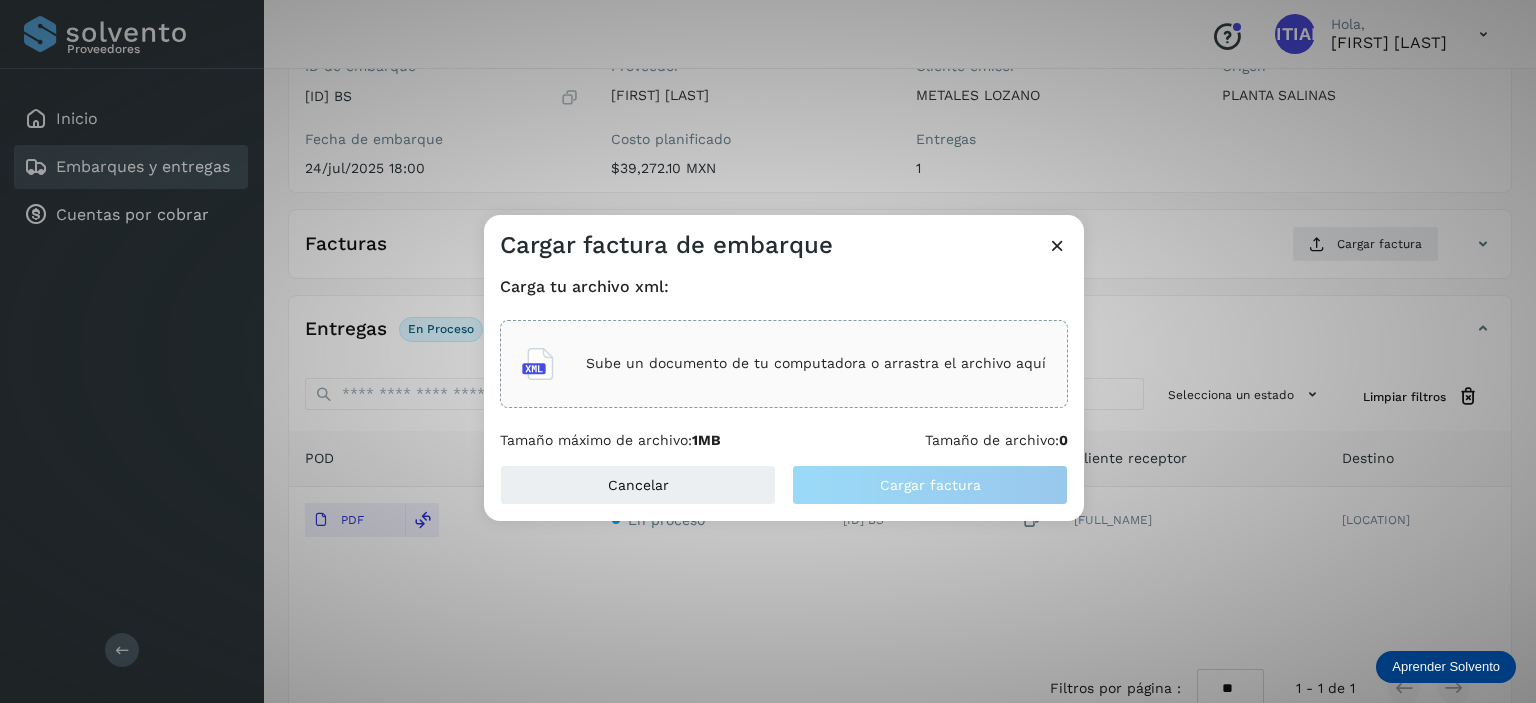 click on "Sube un documento de tu computadora o arrastra el archivo aquí" at bounding box center (816, 363) 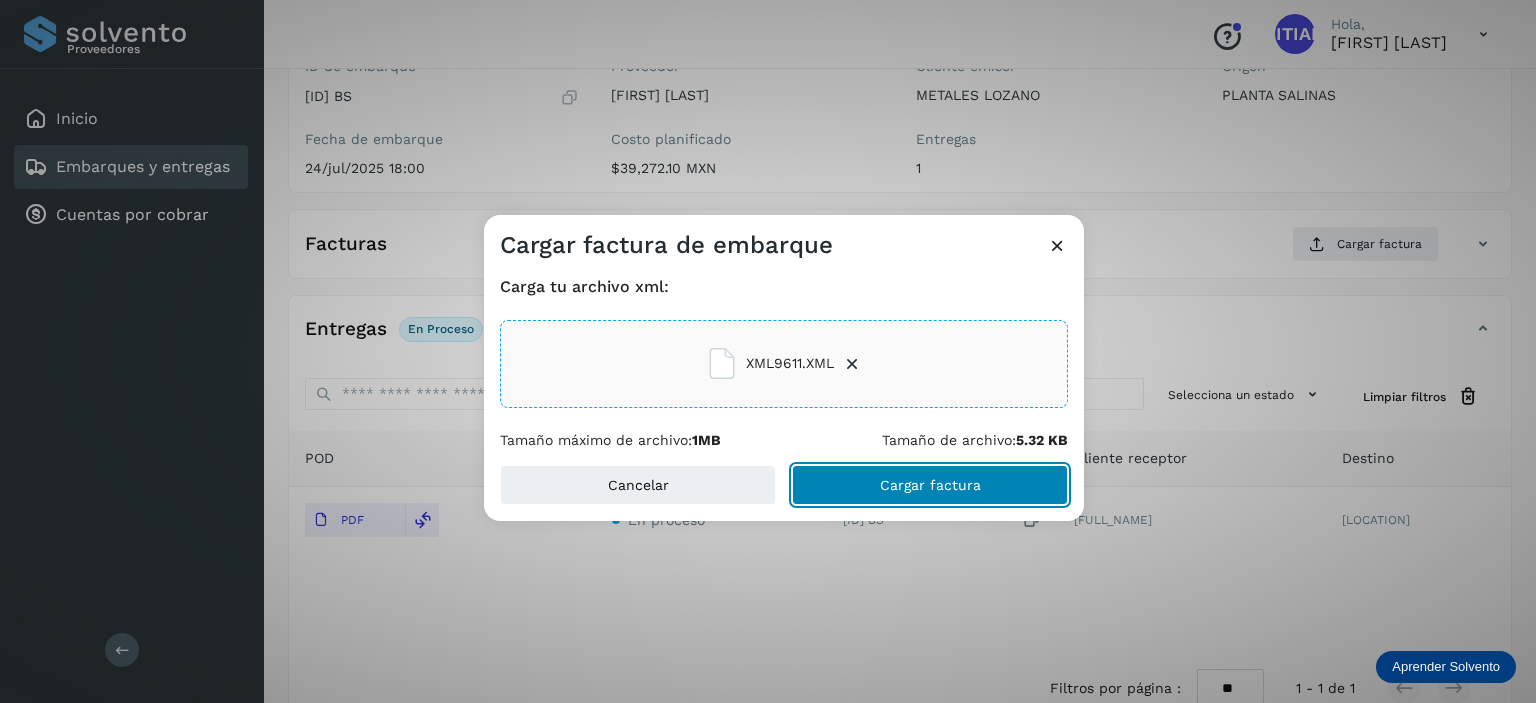 click on "Cargar factura" 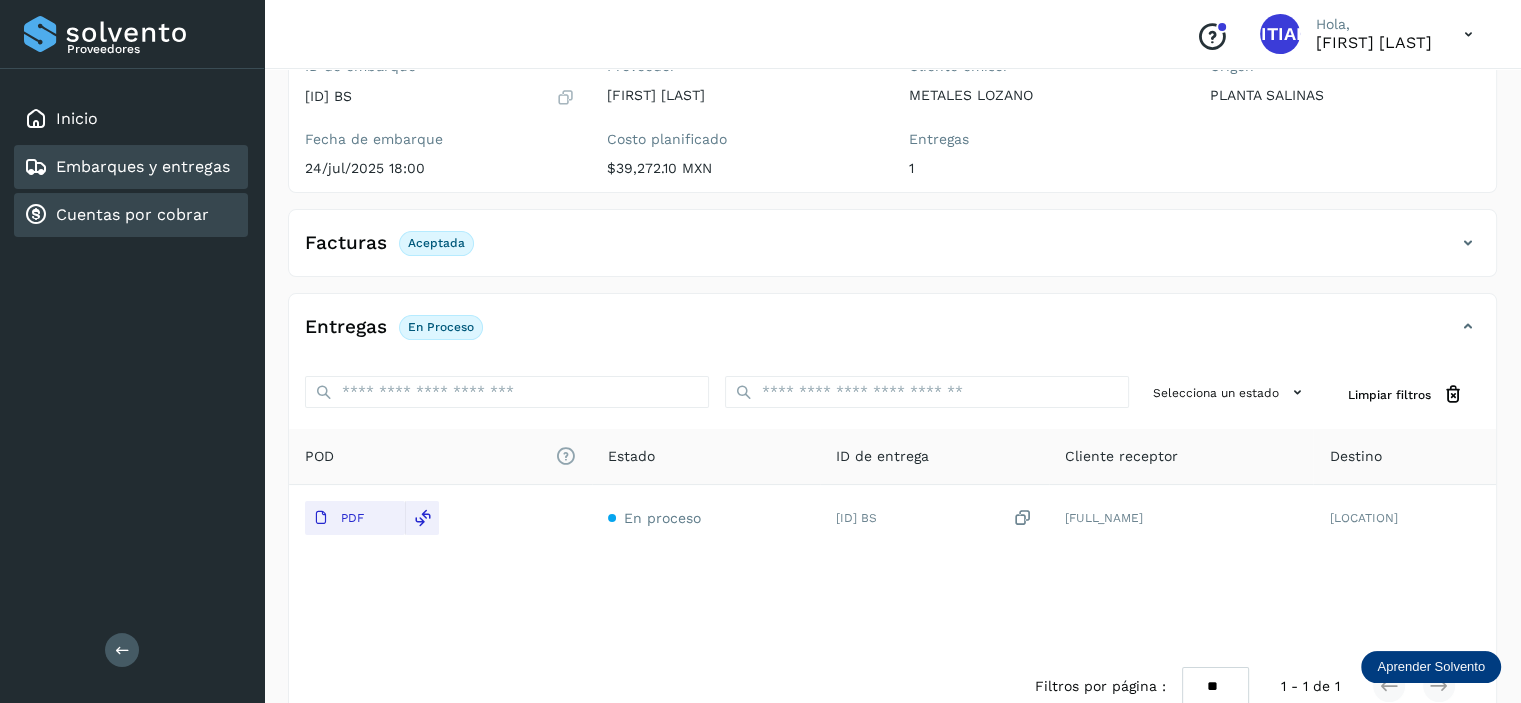 click on "Cuentas por cobrar" at bounding box center [116, 215] 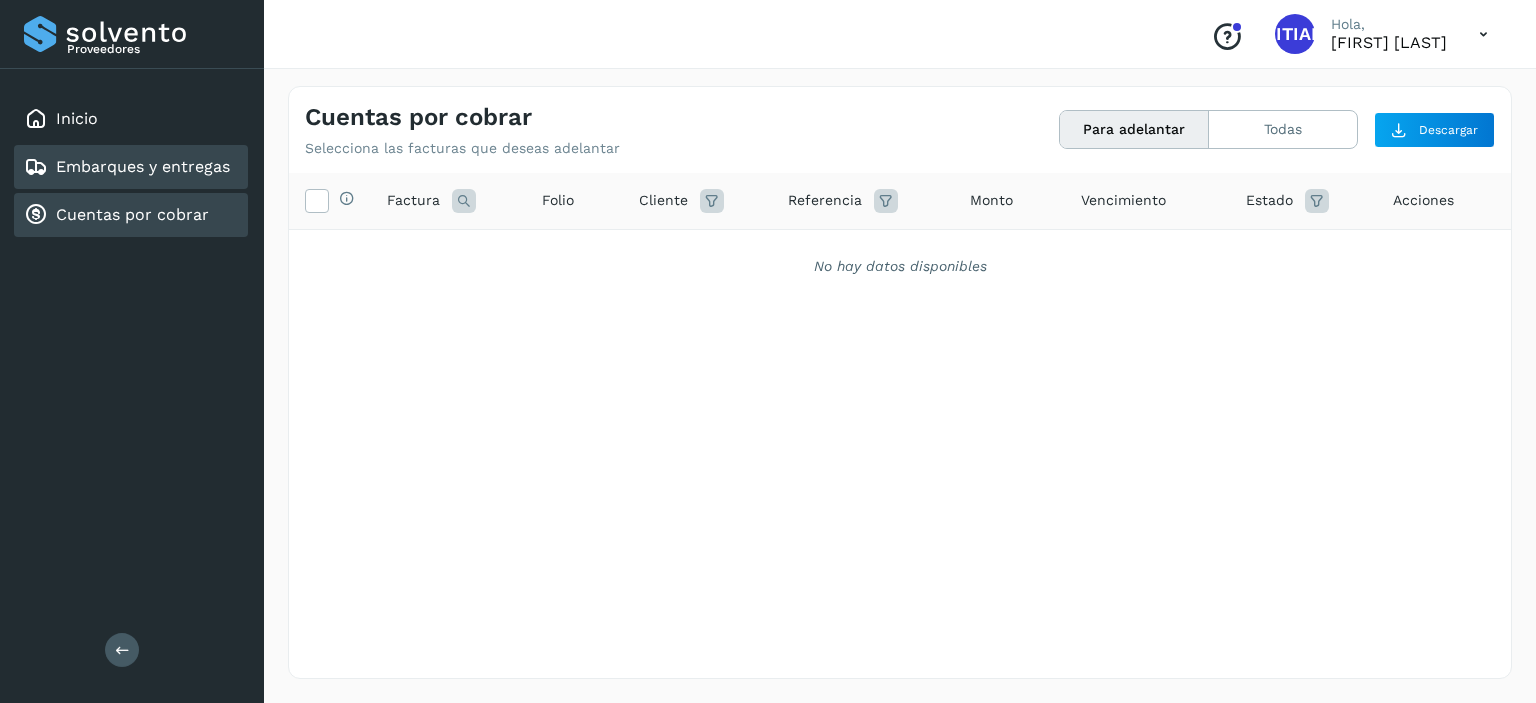 click on "Embarques y entregas" at bounding box center (143, 166) 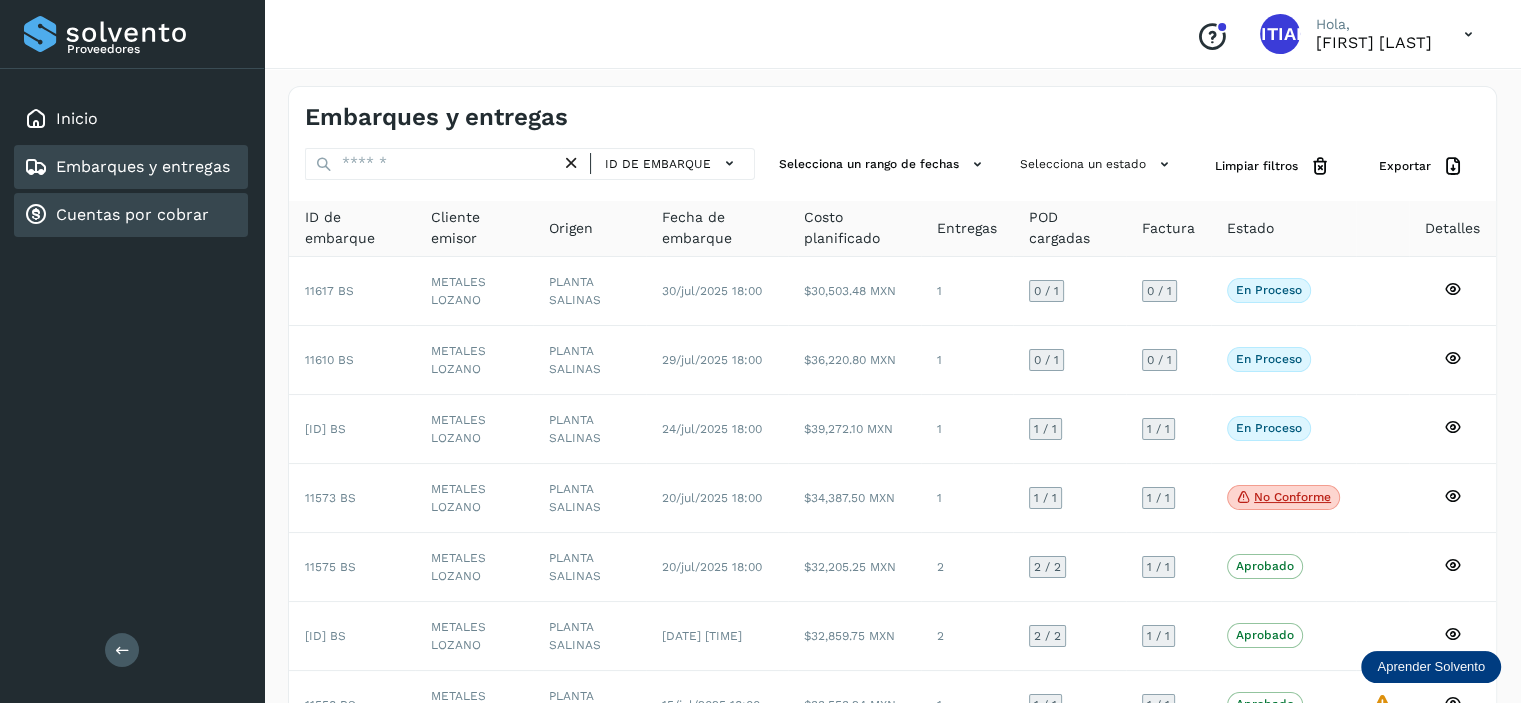 click on "Cuentas por cobrar" at bounding box center [132, 214] 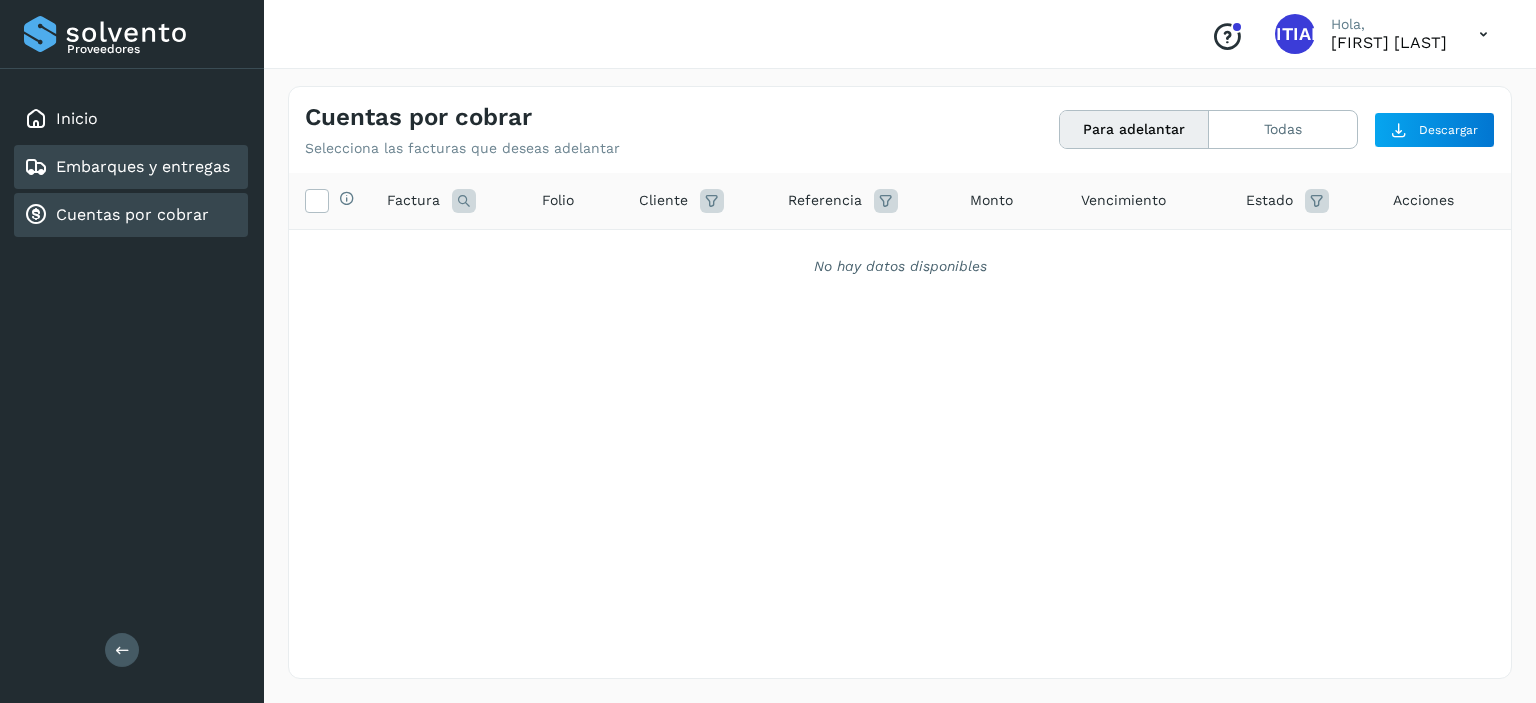 click on "Embarques y entregas" at bounding box center (143, 166) 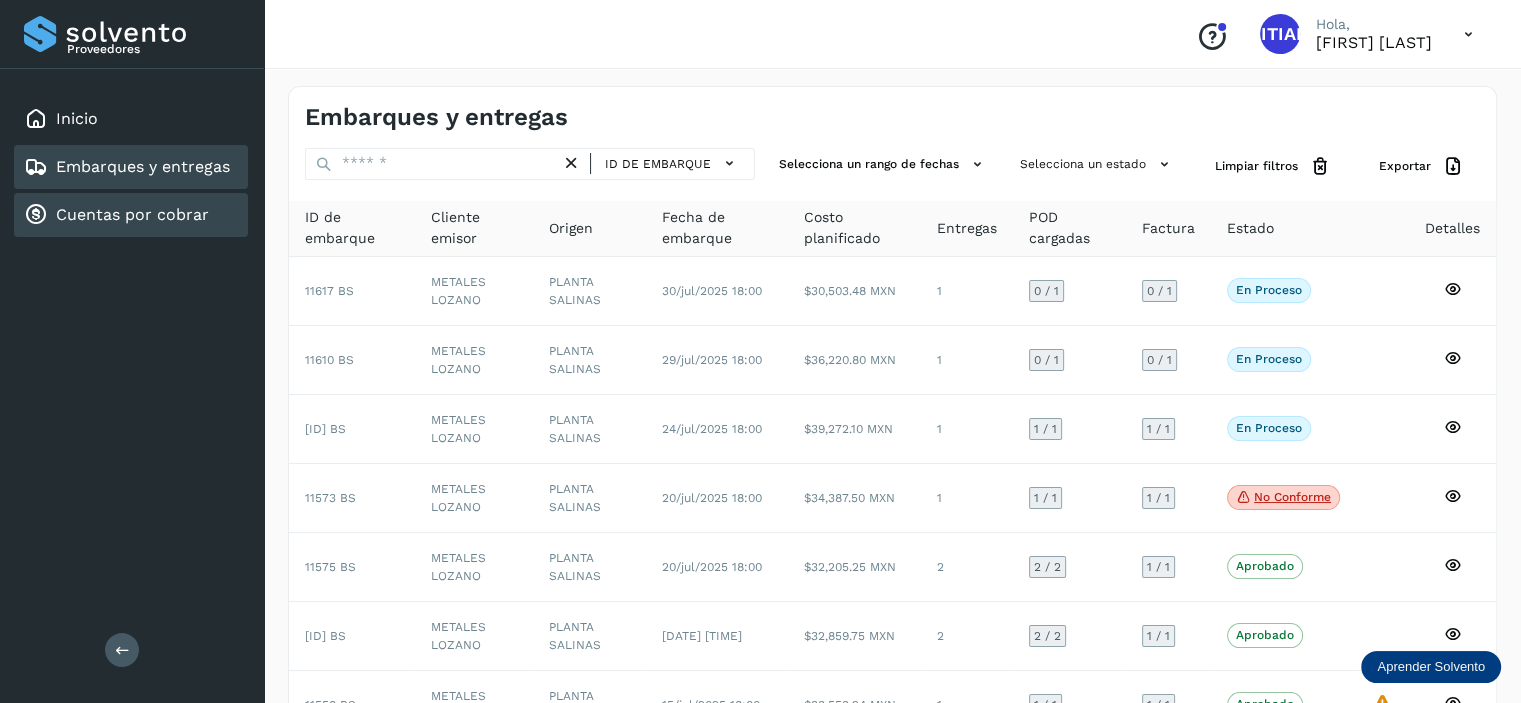 click on "Cuentas por cobrar" at bounding box center [116, 215] 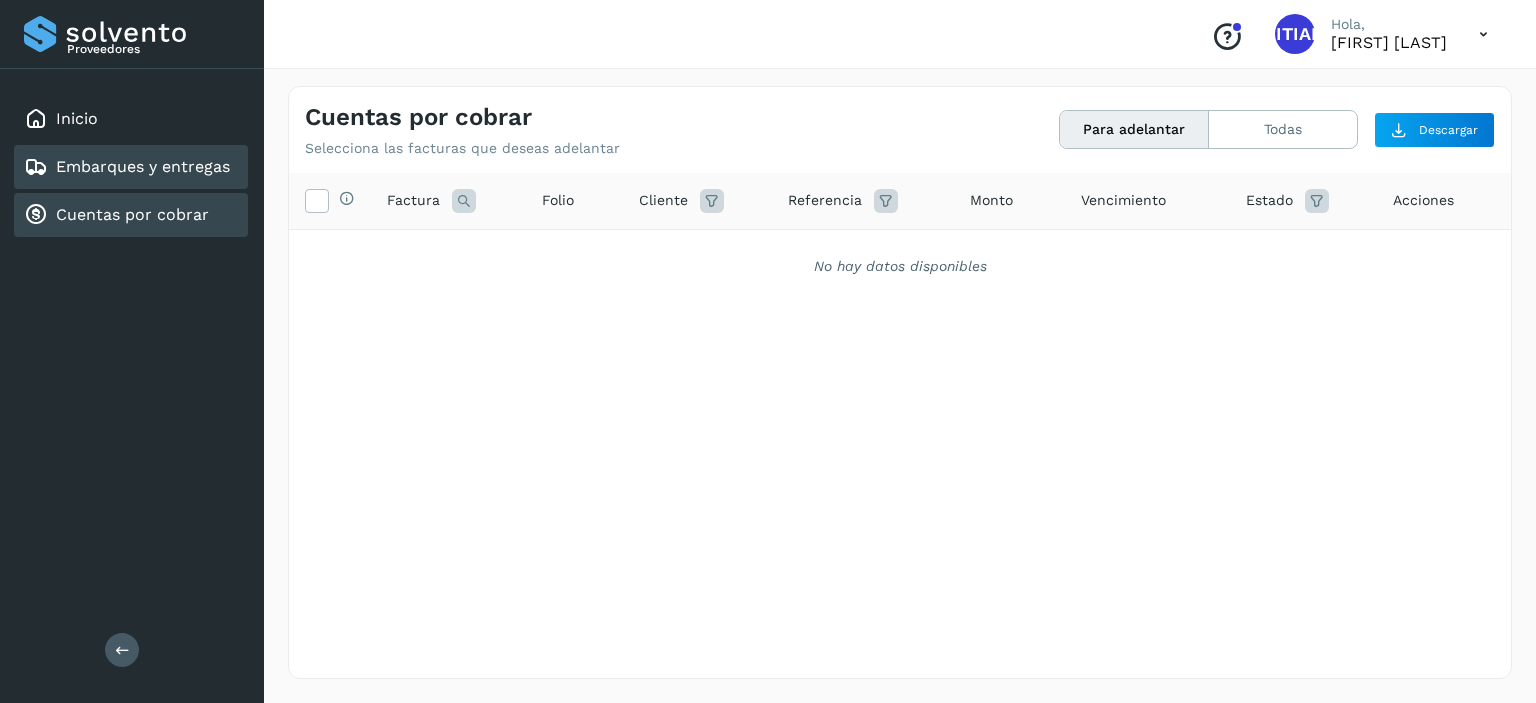 click on "Embarques y entregas" at bounding box center [143, 166] 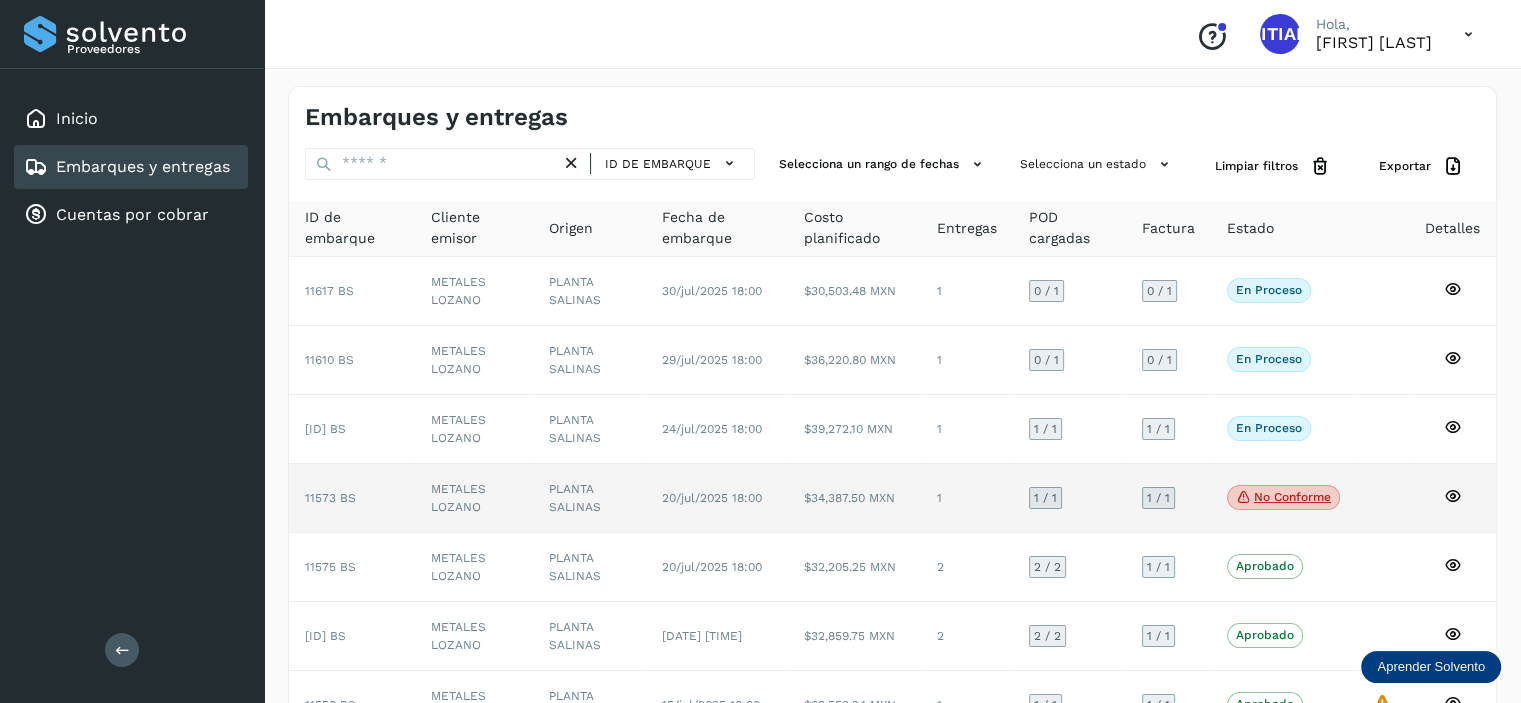 click on "11573 BS" 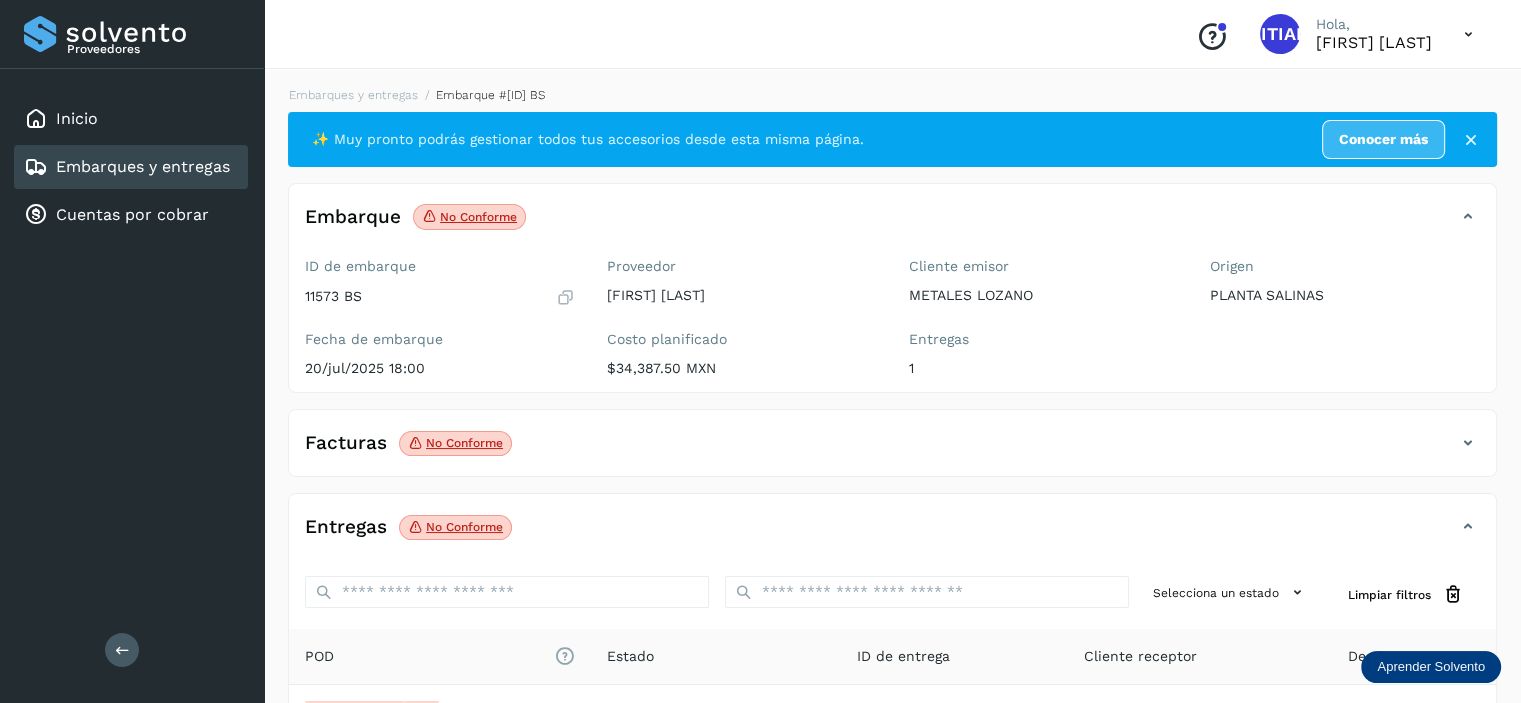 scroll, scrollTop: 242, scrollLeft: 0, axis: vertical 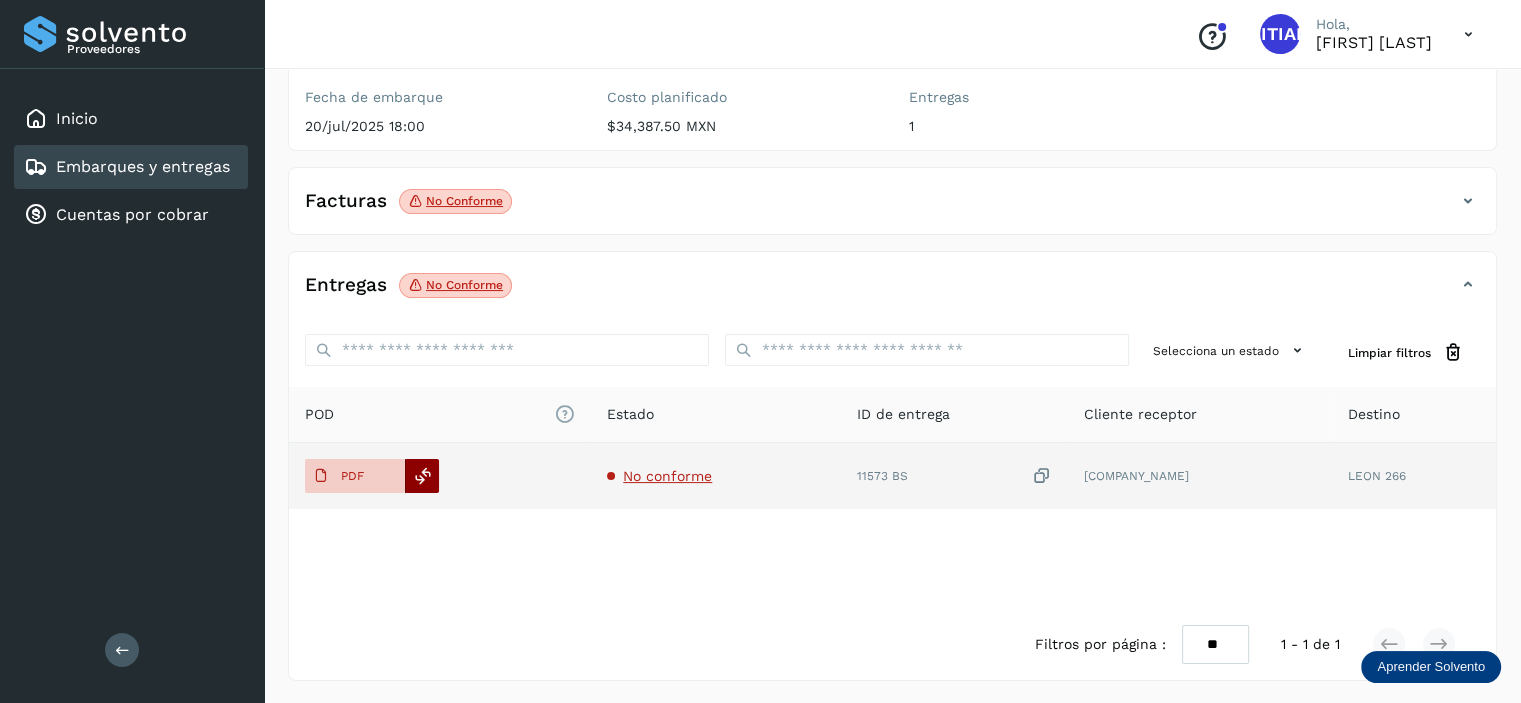 click 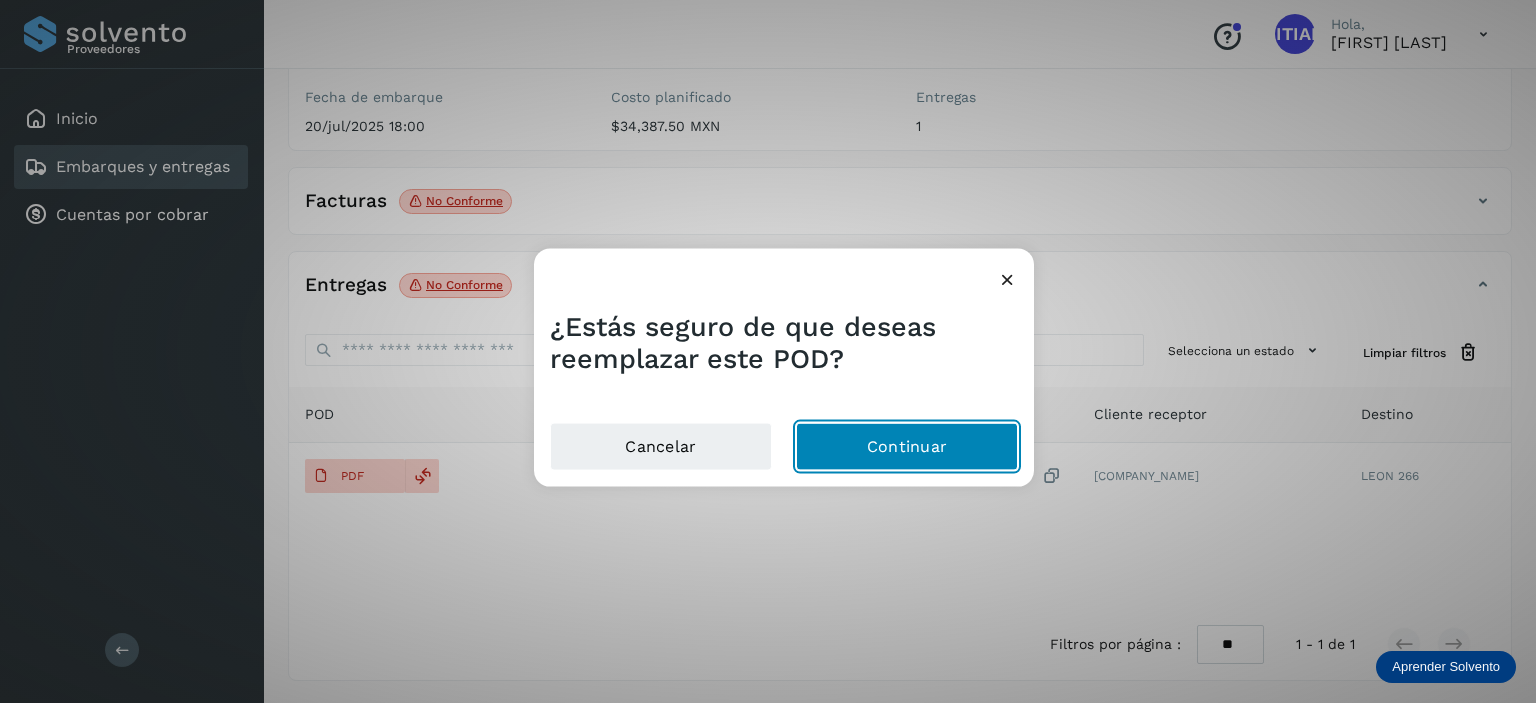 click on "Continuar" 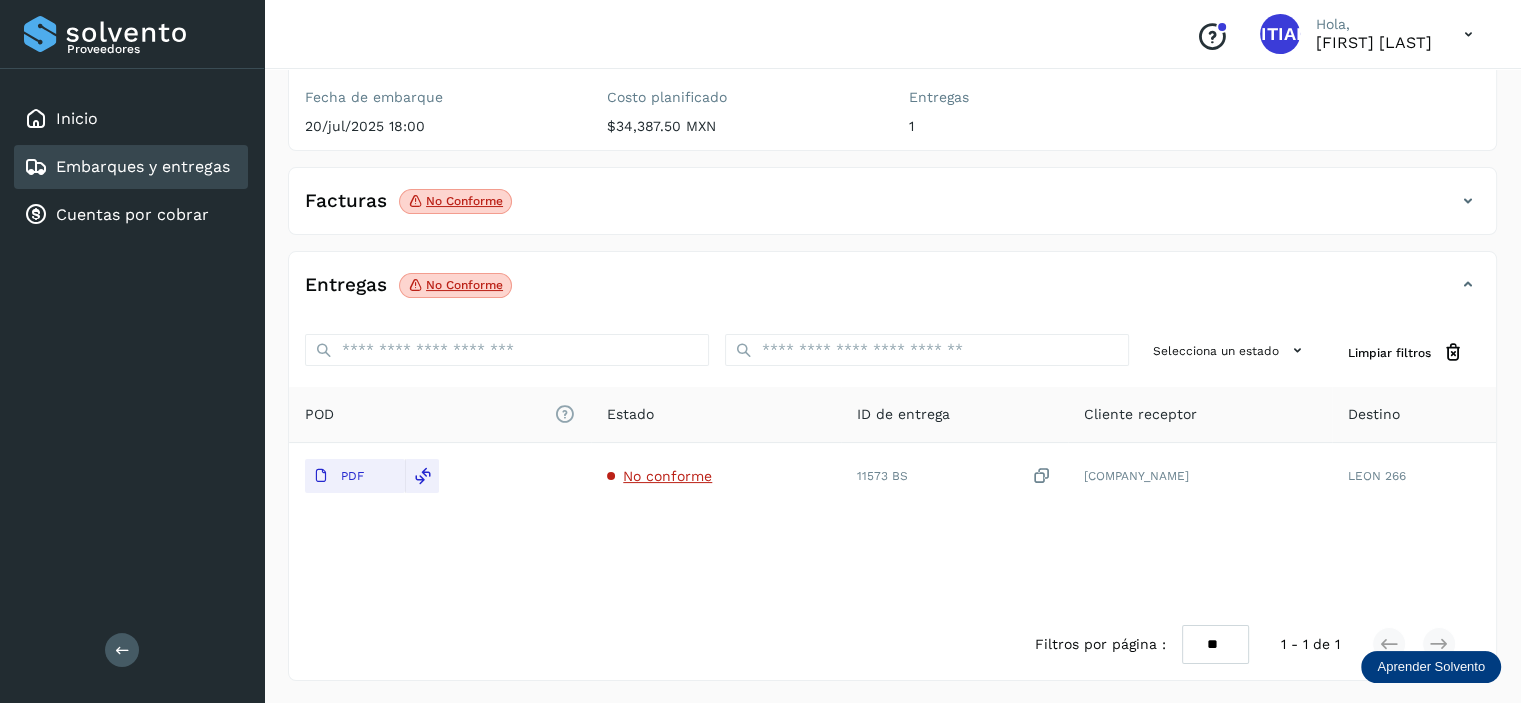 click at bounding box center (1468, 285) 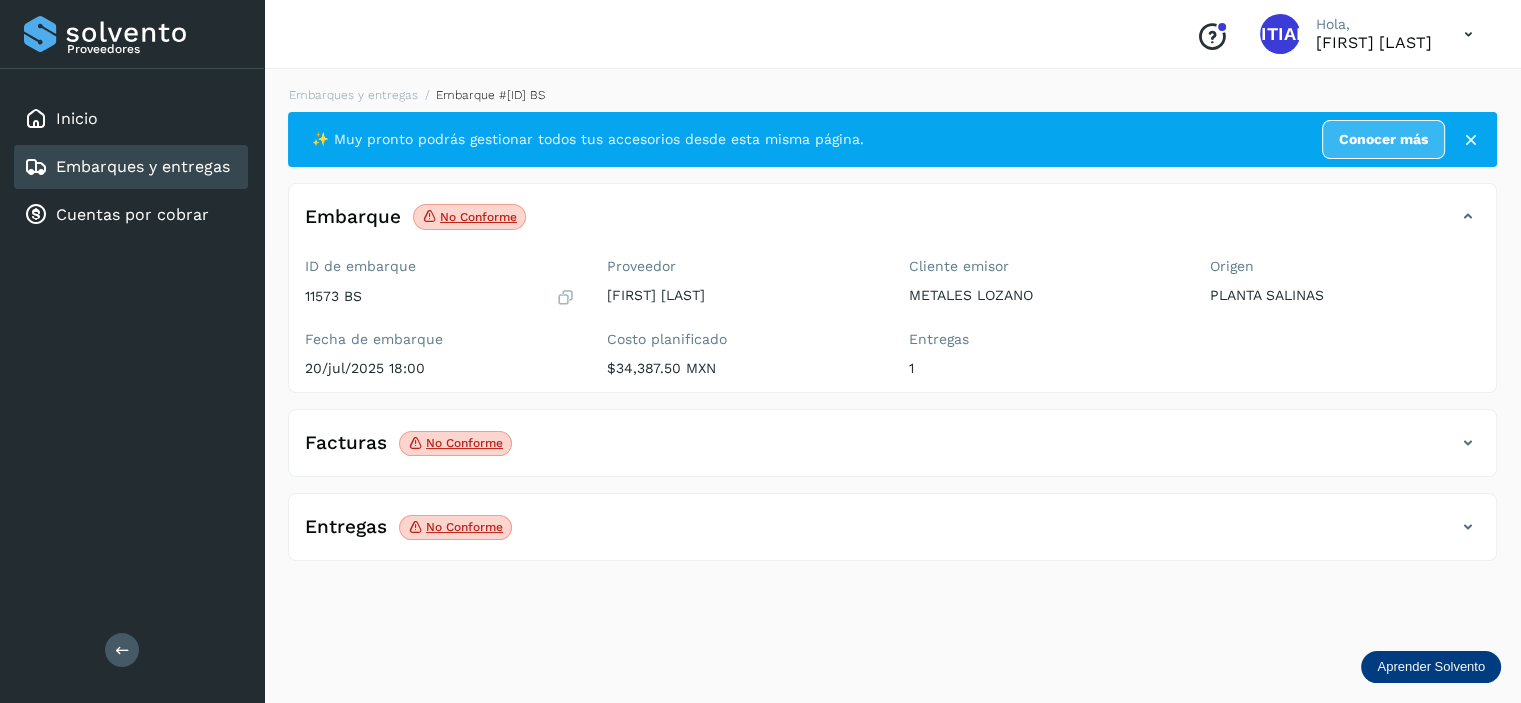 scroll, scrollTop: 0, scrollLeft: 0, axis: both 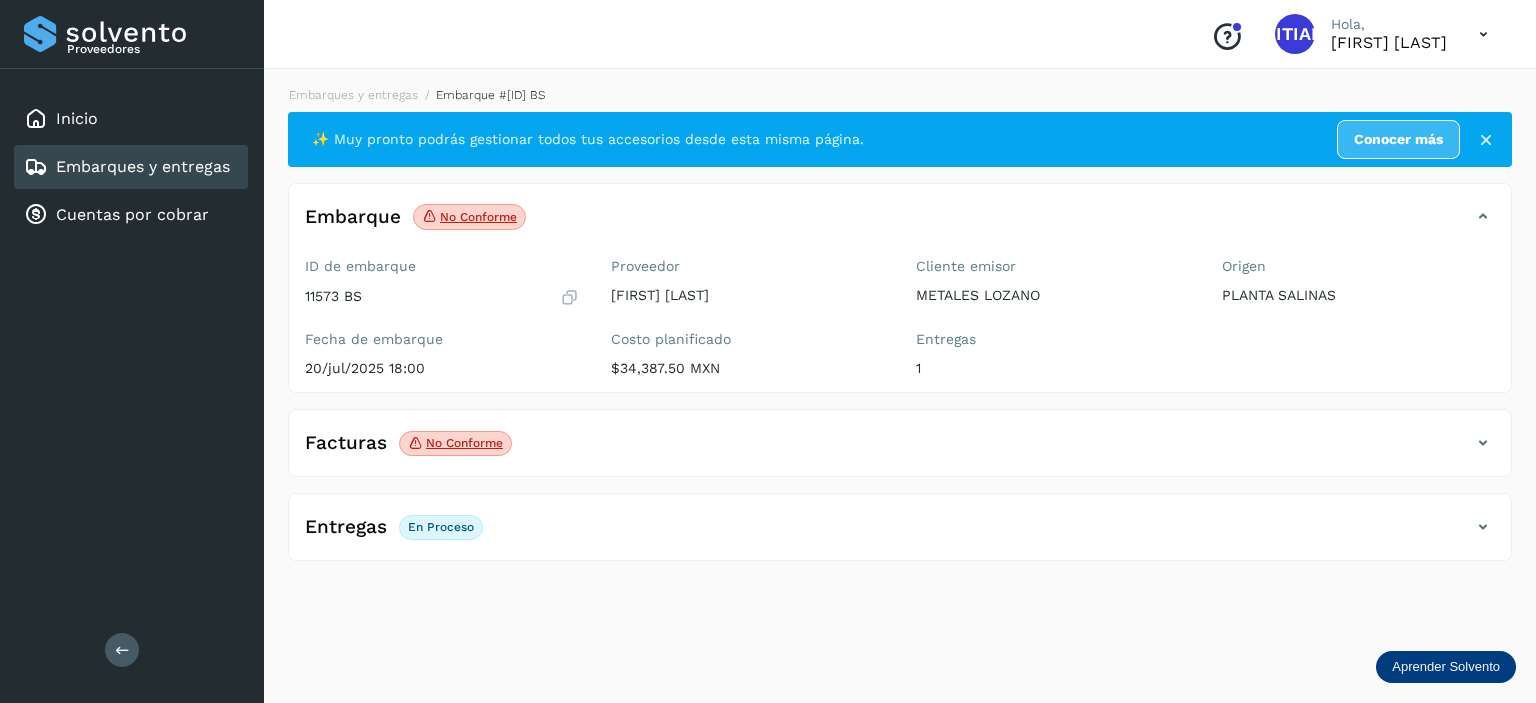 click on "No conforme" 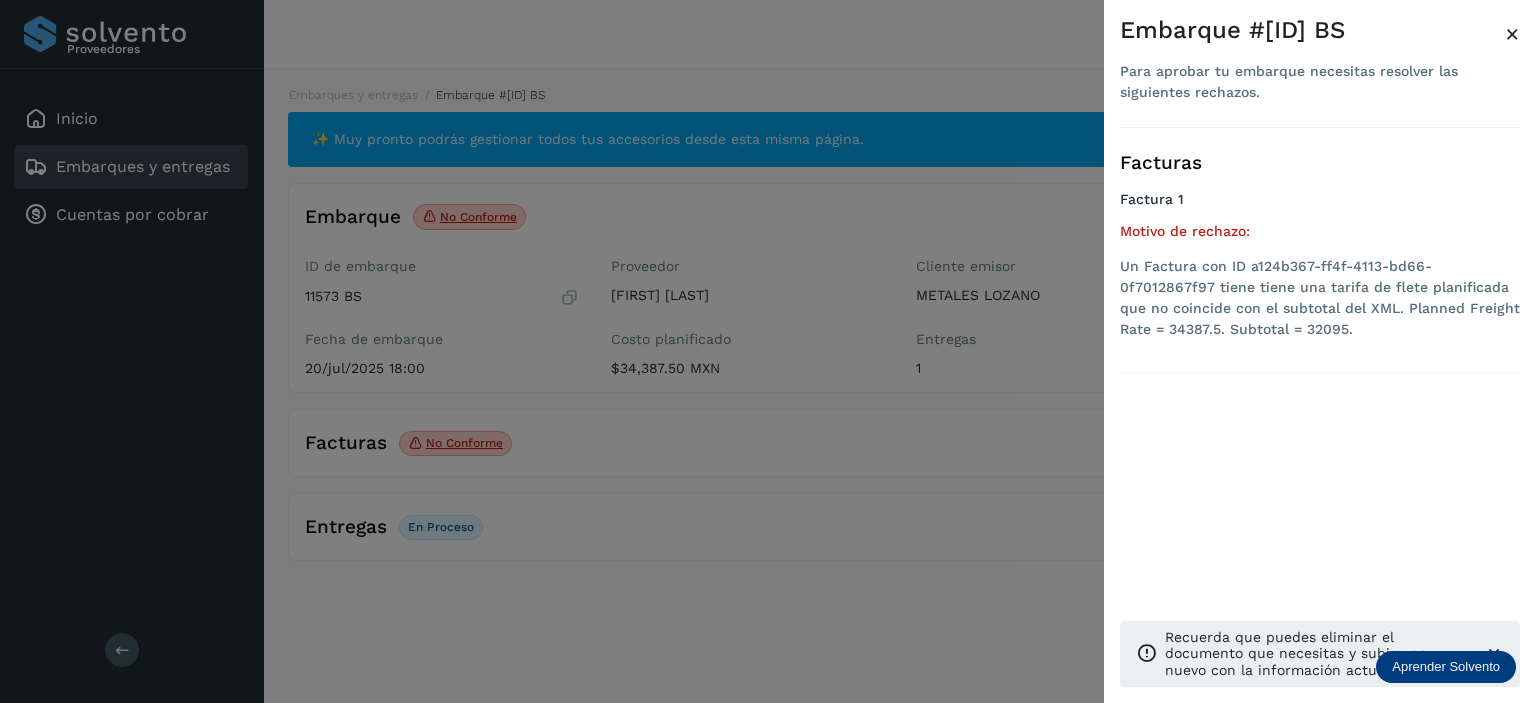 click at bounding box center [768, 351] 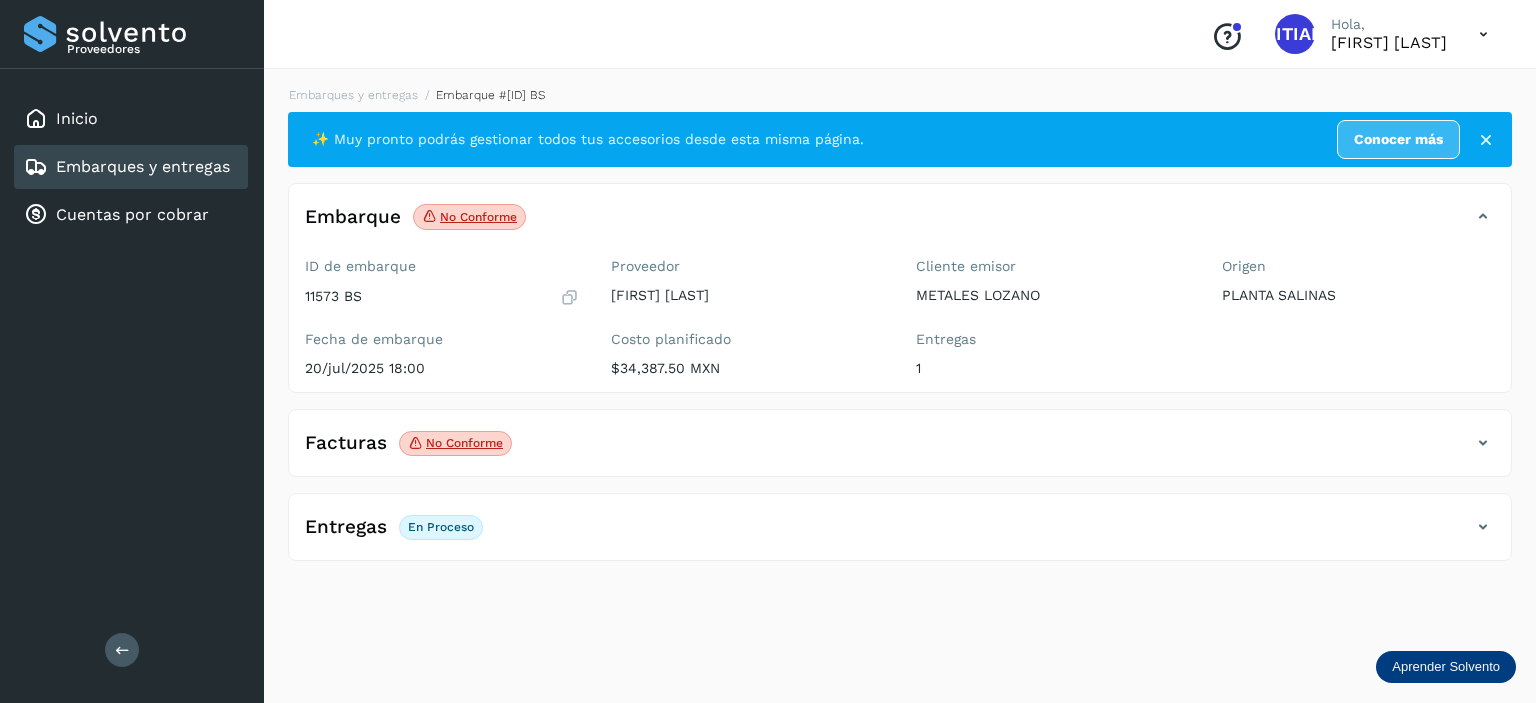 click at bounding box center (1483, 527) 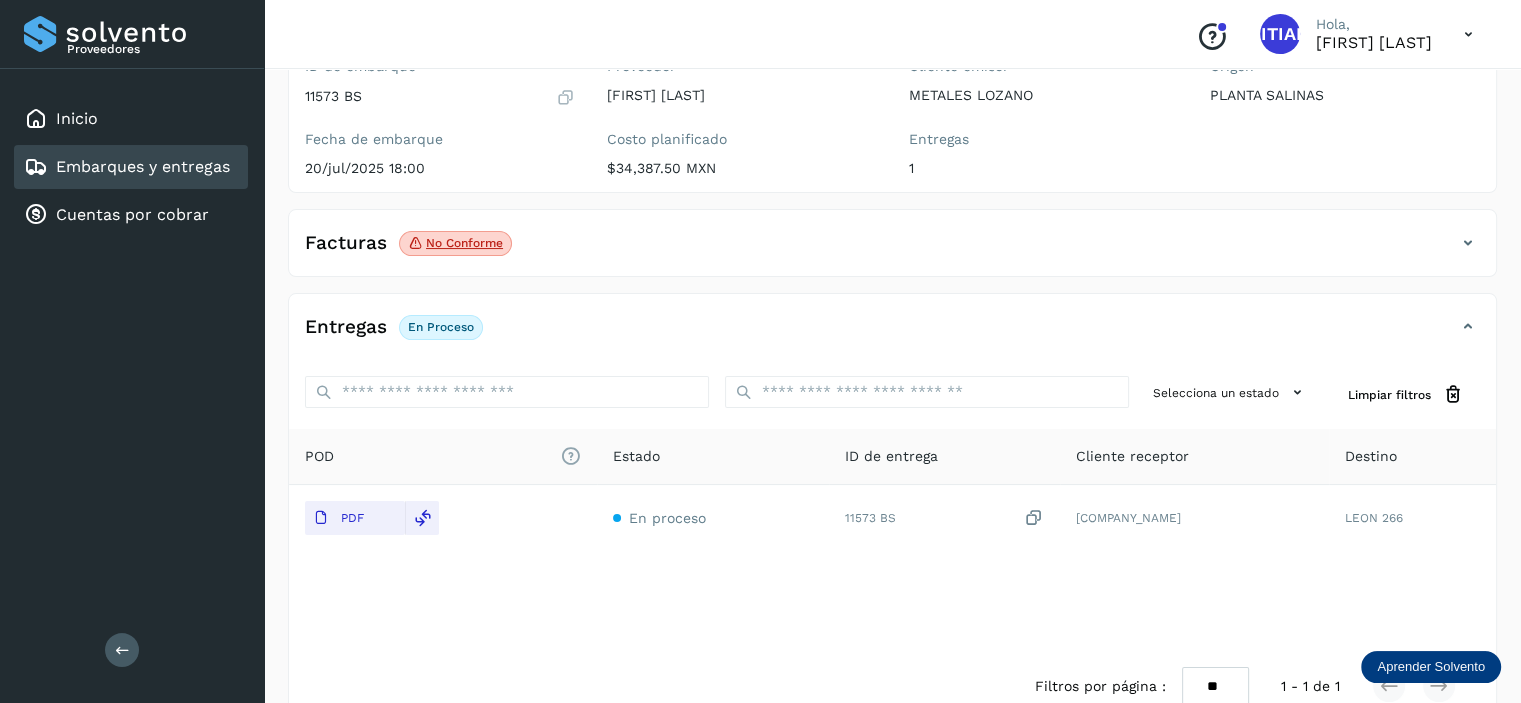 scroll, scrollTop: 242, scrollLeft: 0, axis: vertical 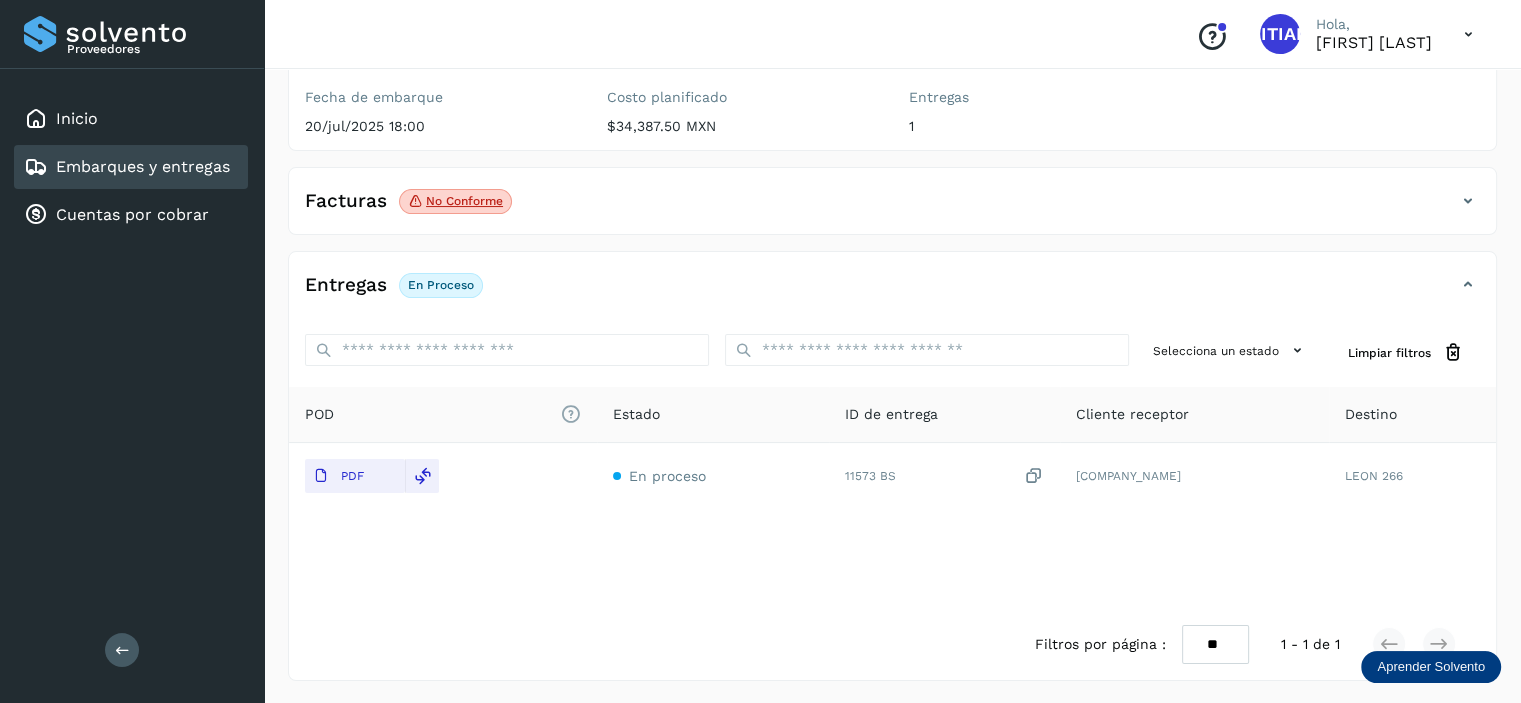 click at bounding box center (1468, 201) 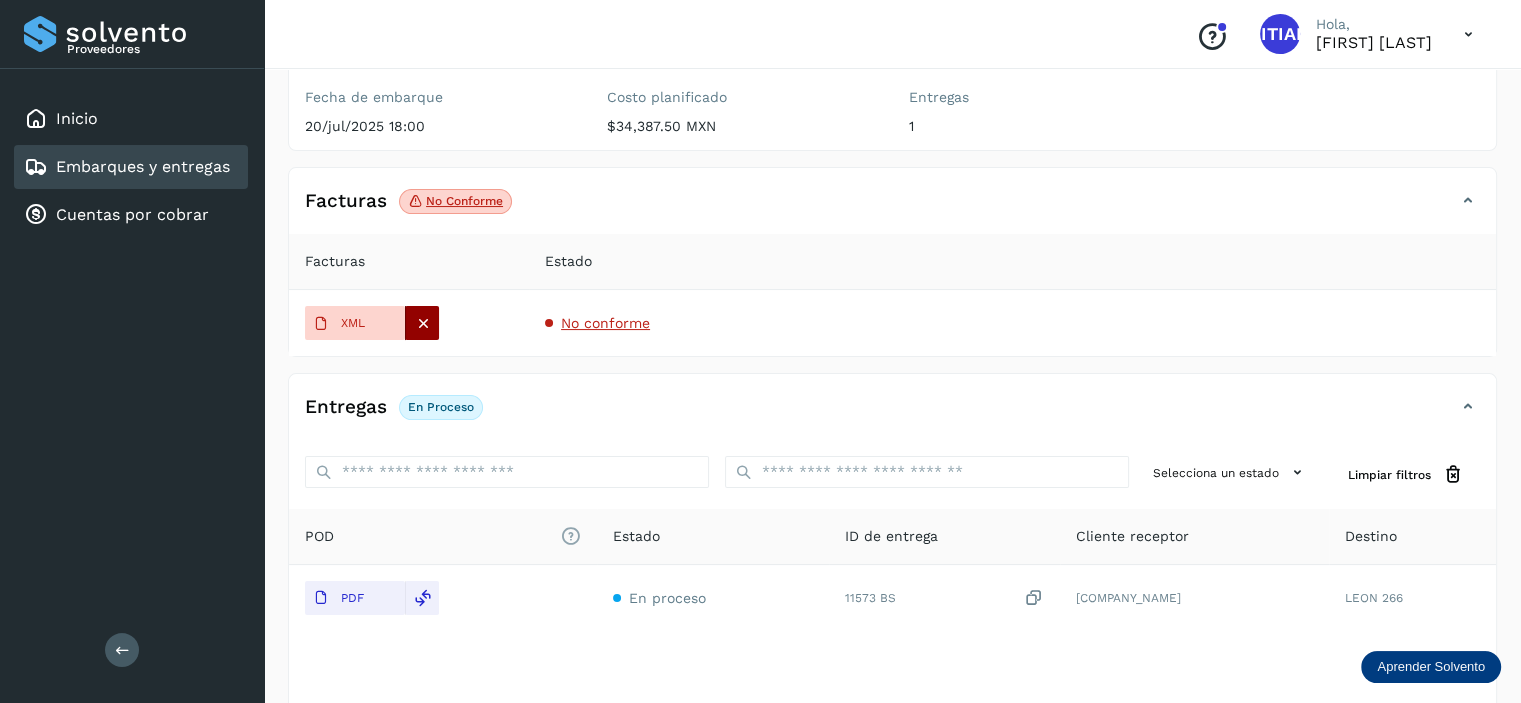 click at bounding box center [423, 323] 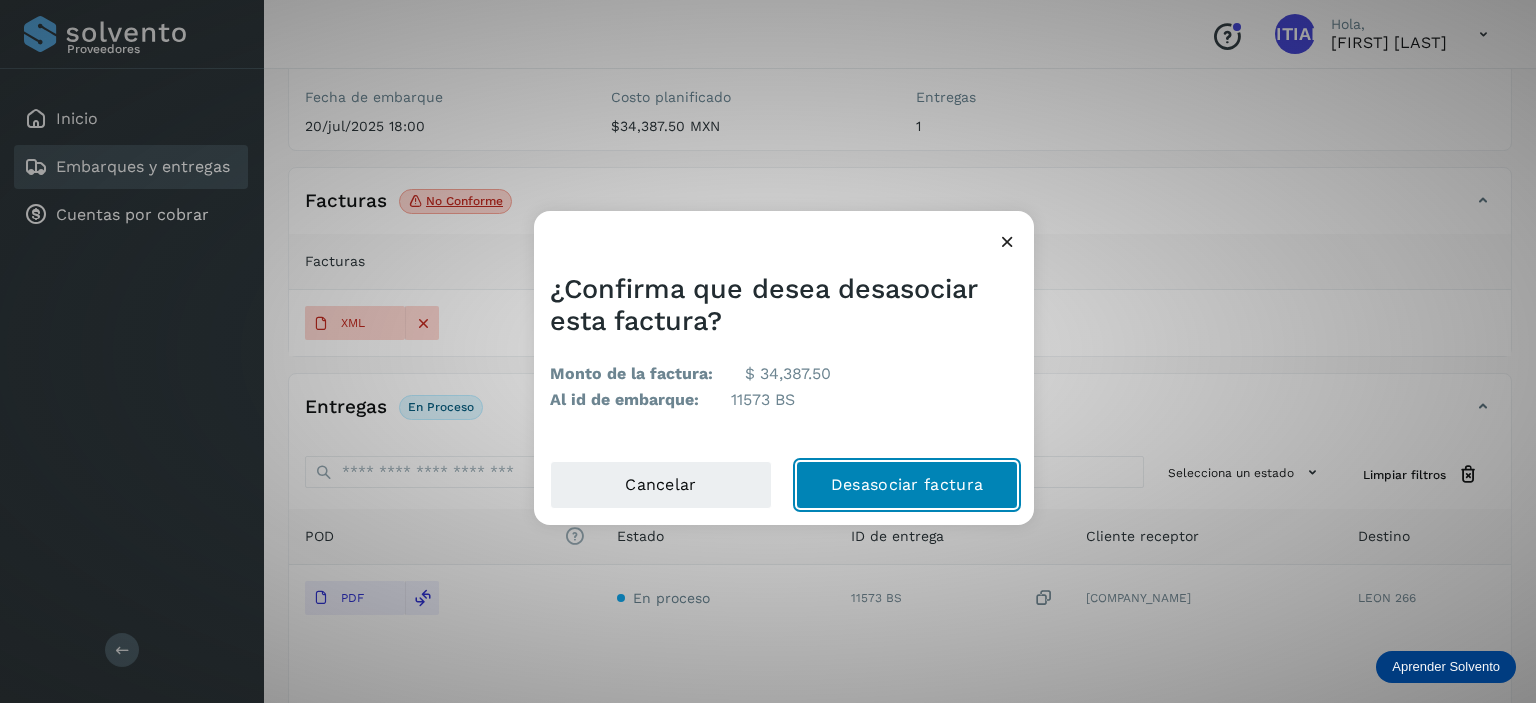 click on "Desasociar factura" 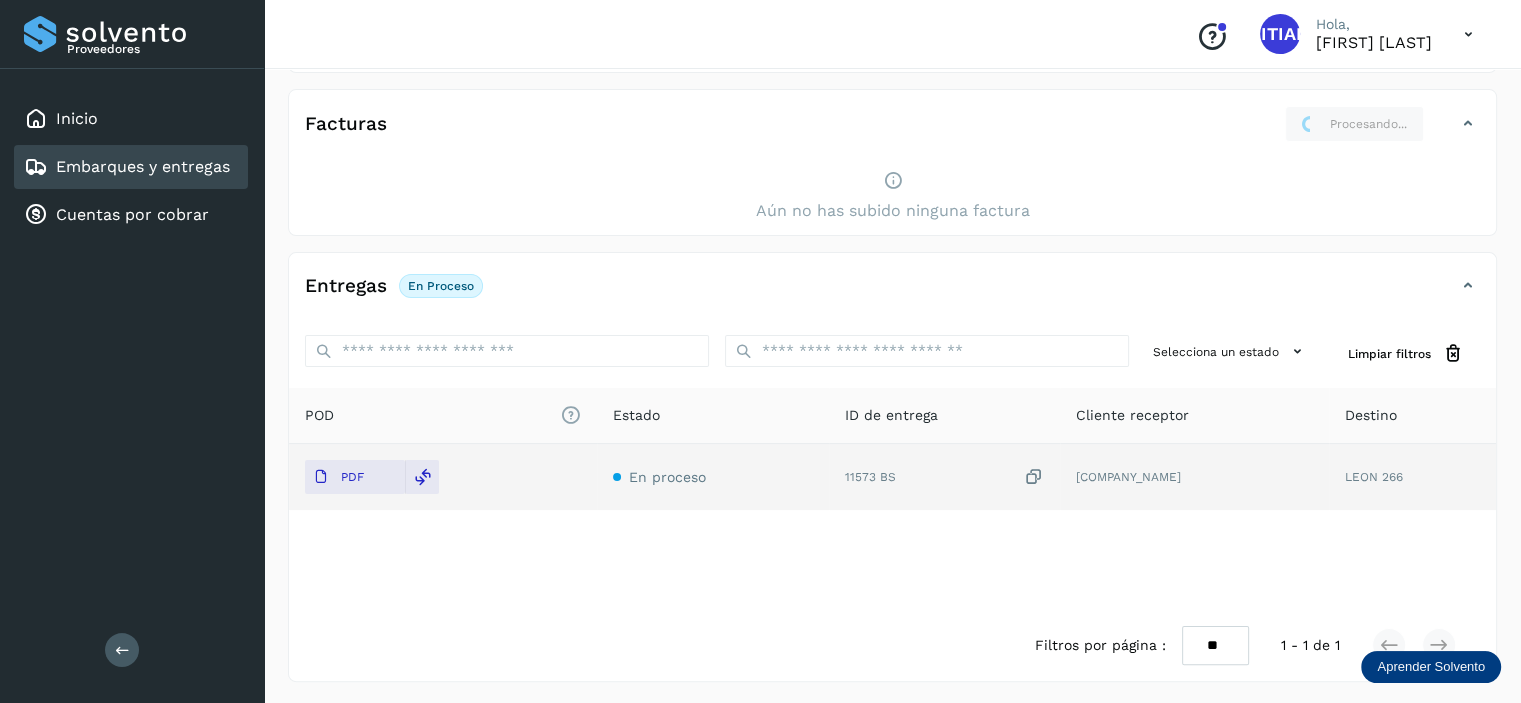 scroll, scrollTop: 0, scrollLeft: 0, axis: both 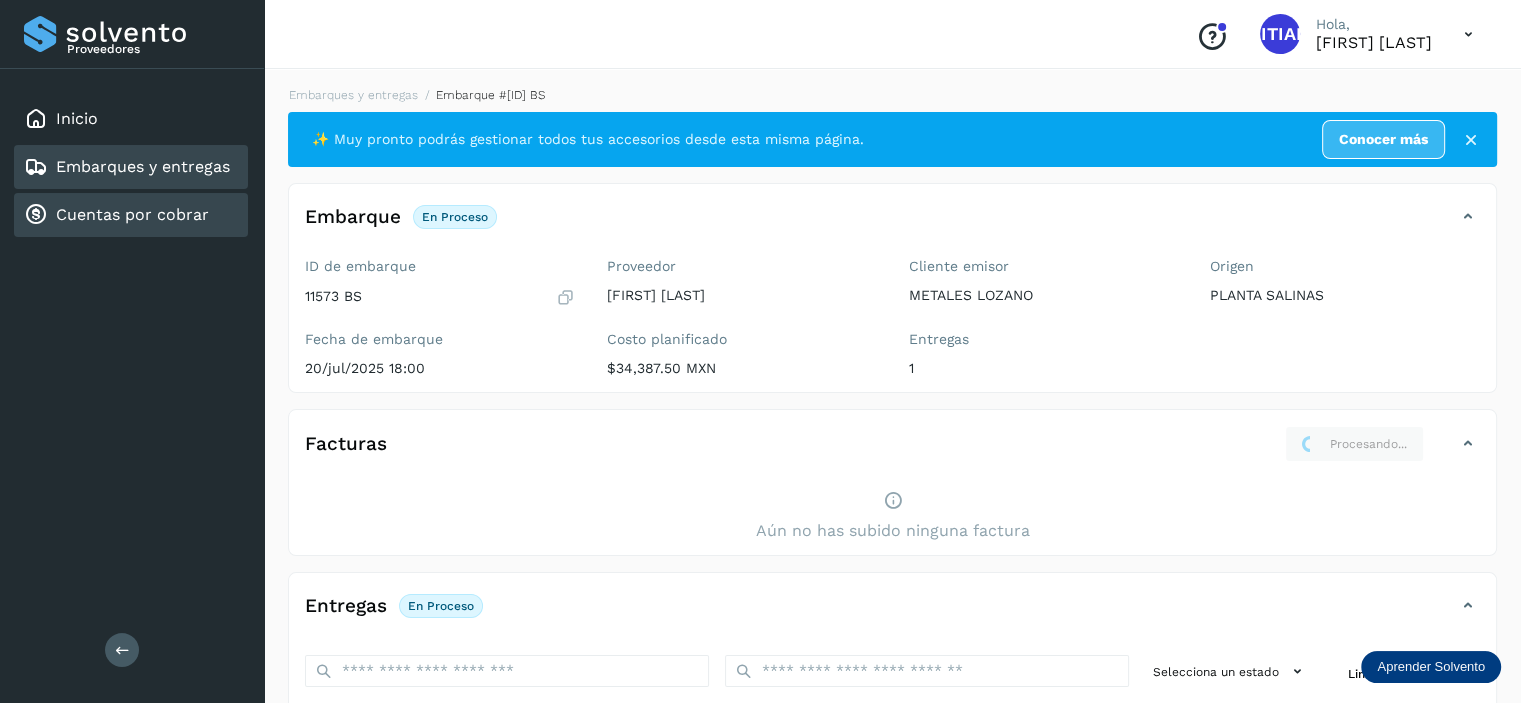 click on "Cuentas por cobrar" at bounding box center (132, 214) 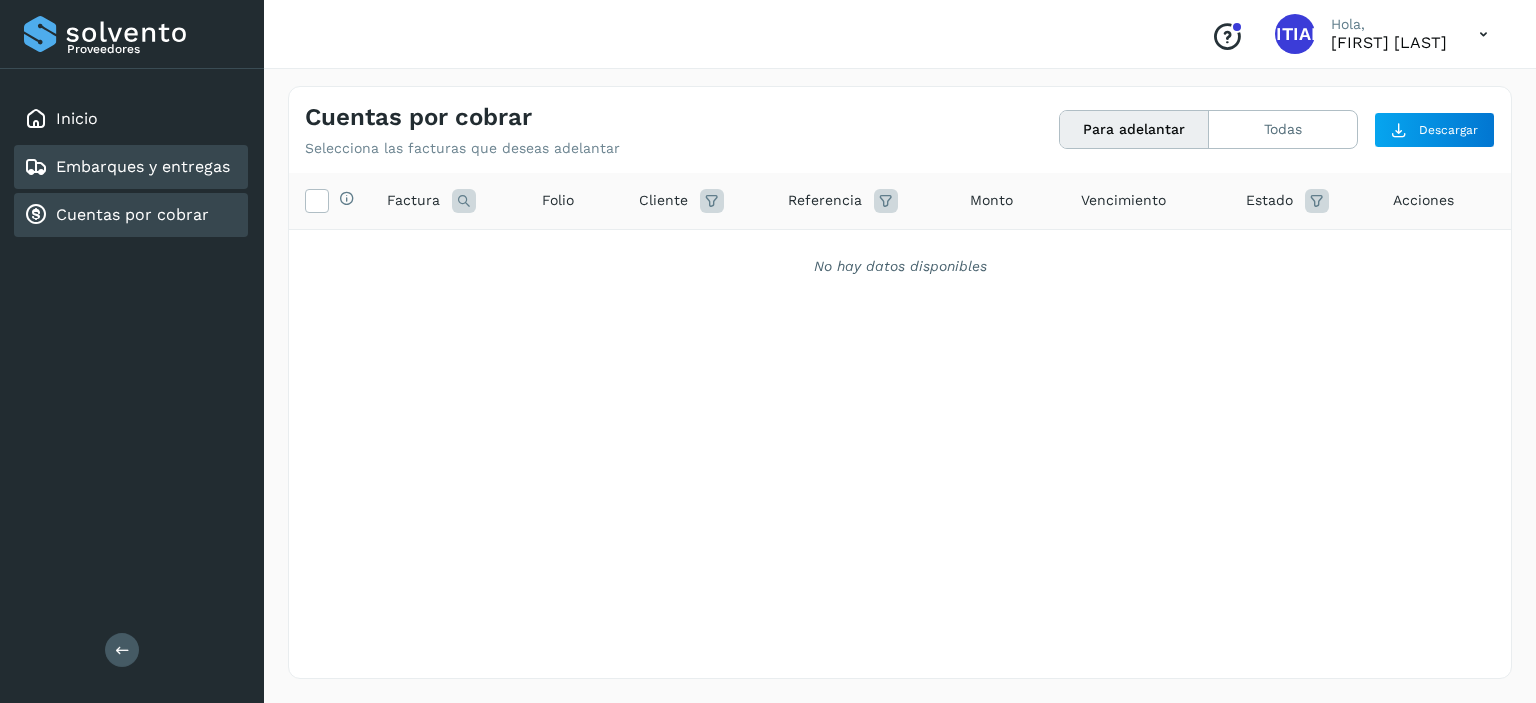 drag, startPoint x: 172, startPoint y: 181, endPoint x: 162, endPoint y: 186, distance: 11.18034 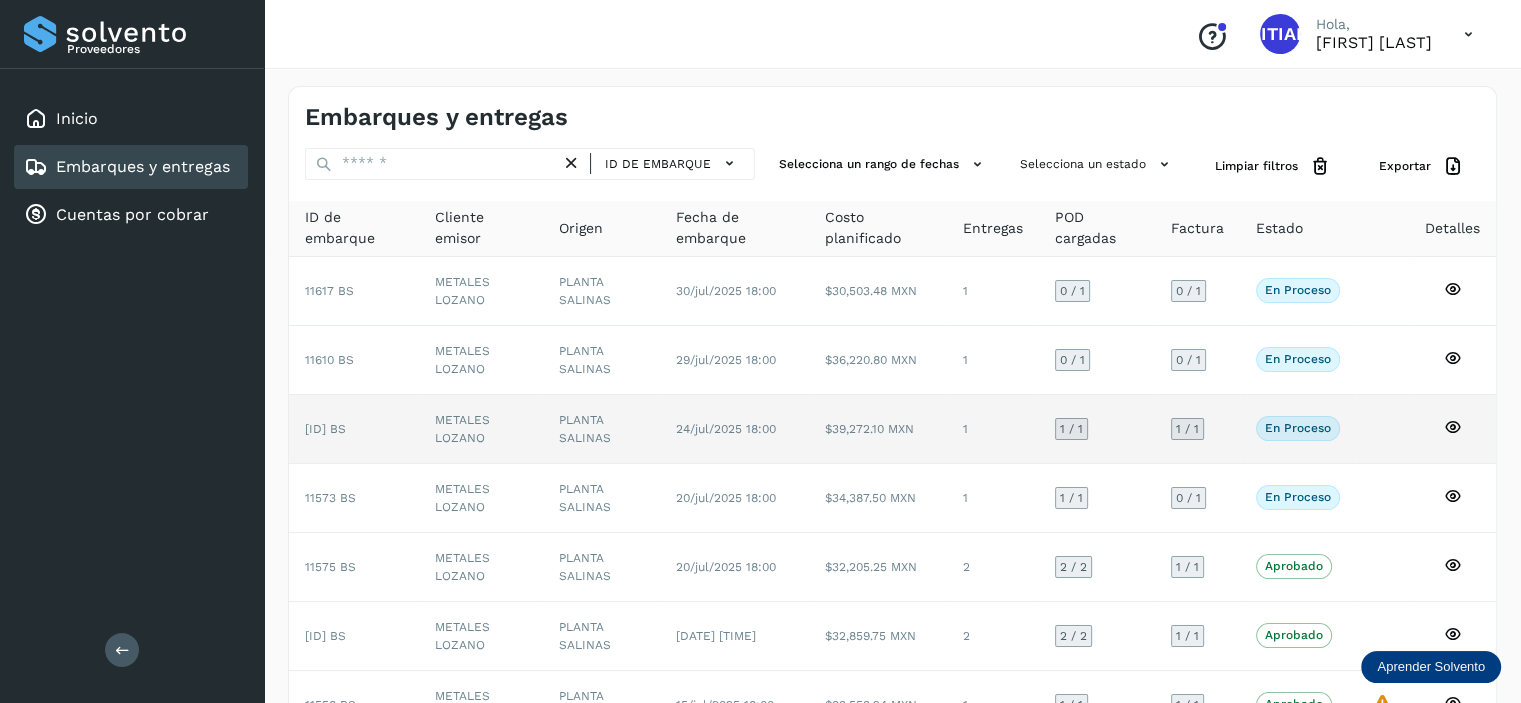scroll, scrollTop: 200, scrollLeft: 0, axis: vertical 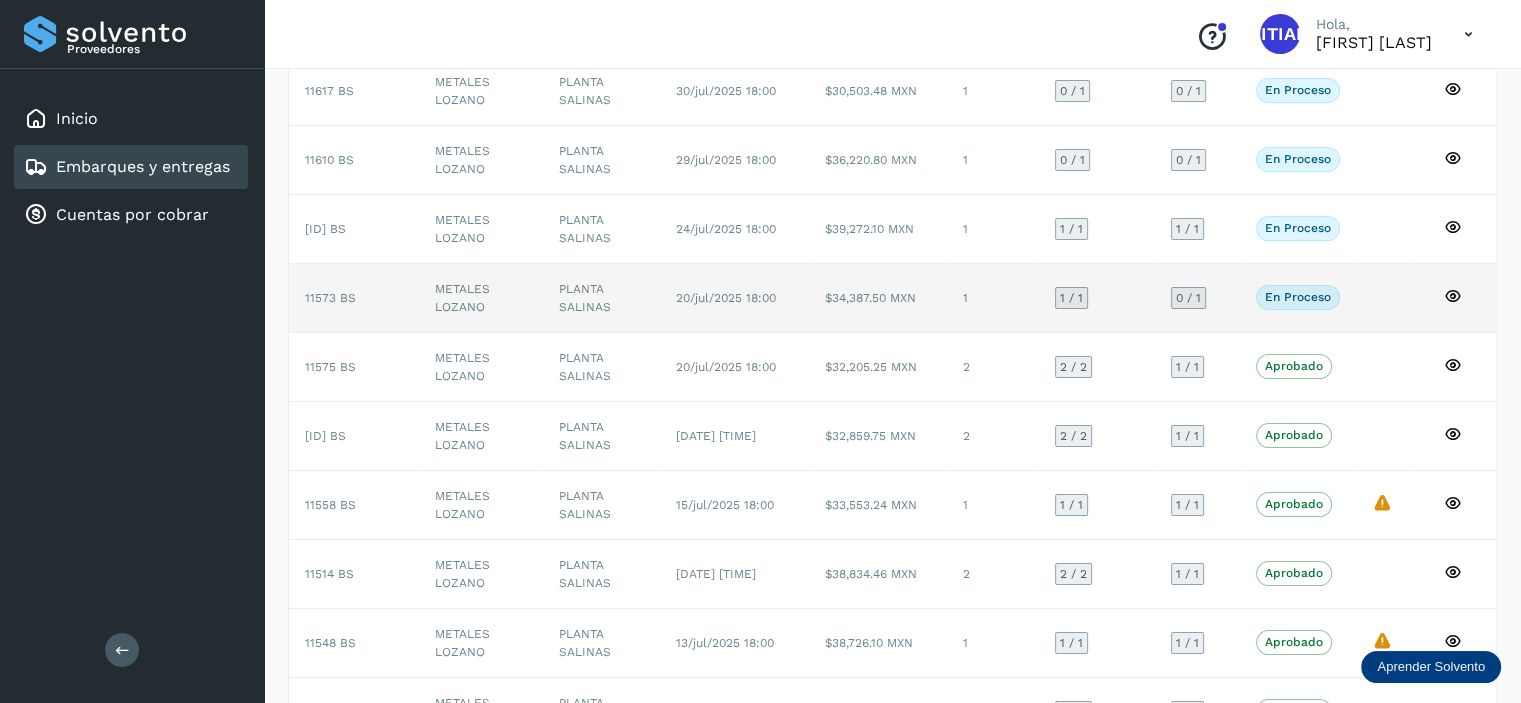 click on "11573 BS" 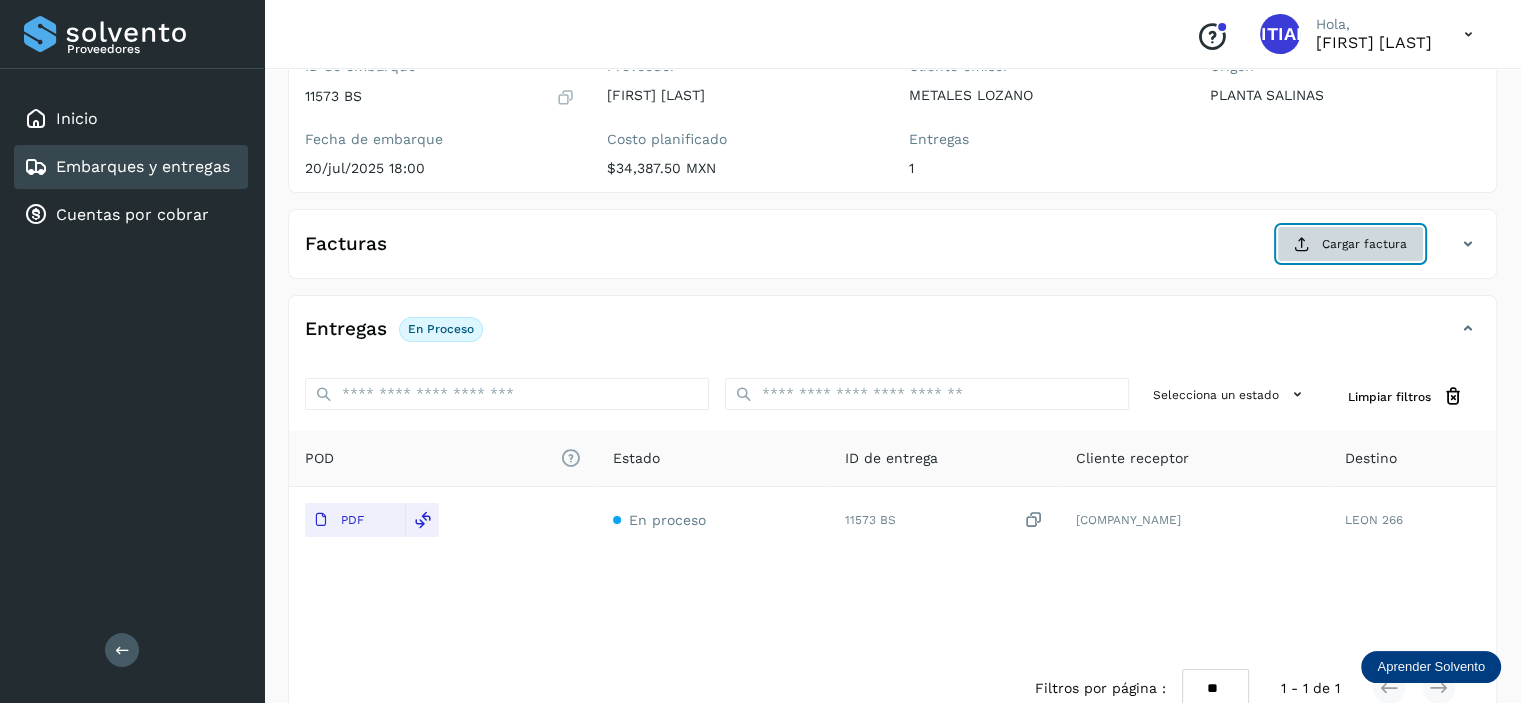 click on "Cargar factura" 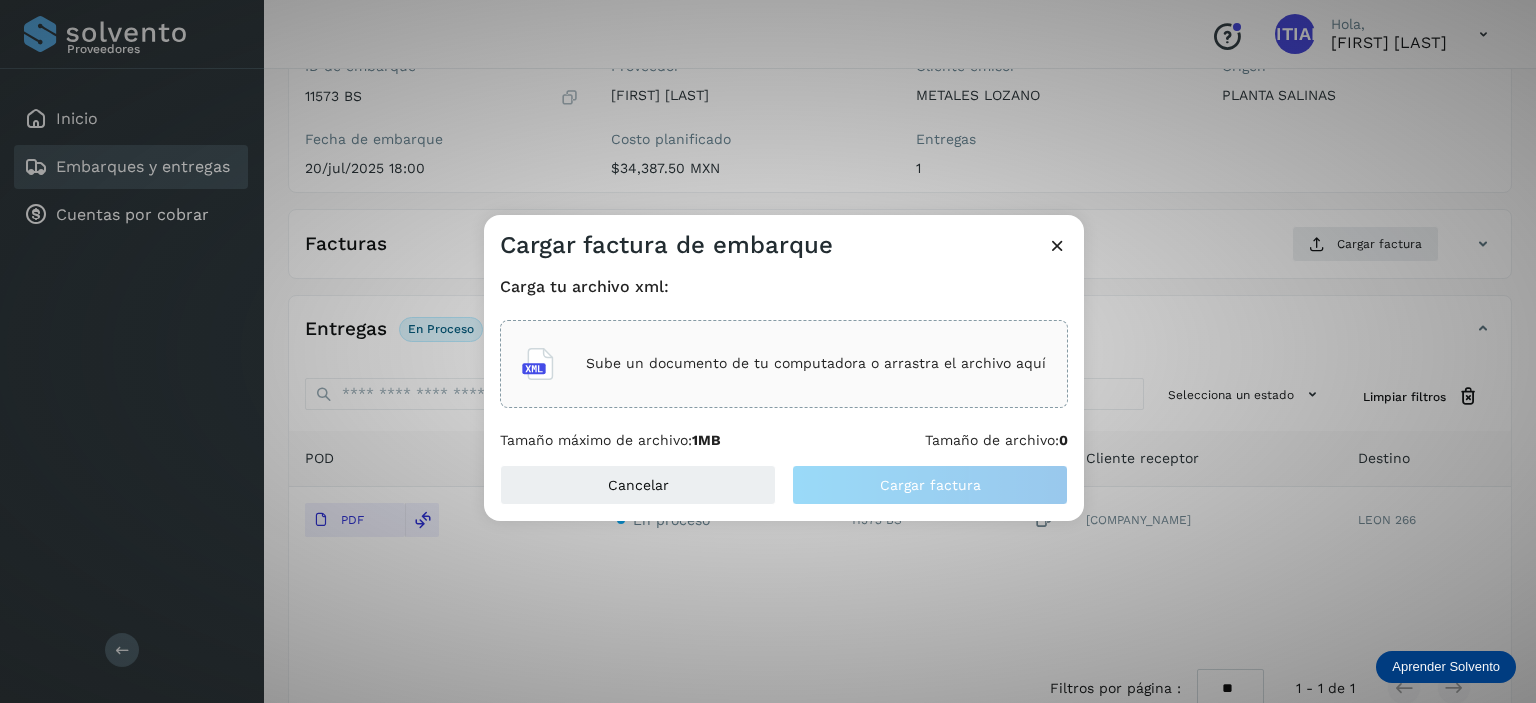 click on "Sube un documento de tu computadora o arrastra el archivo aquí" at bounding box center (784, 364) 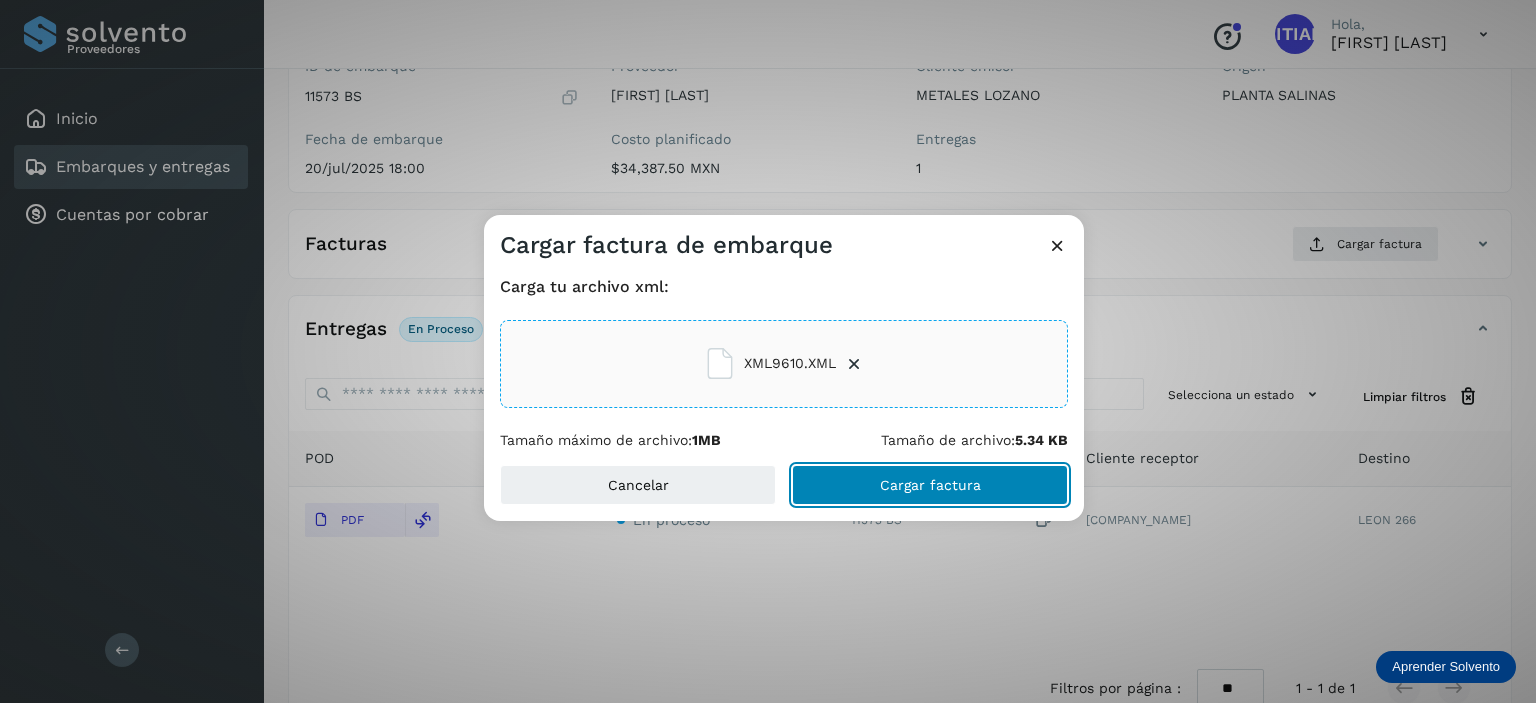 click on "Cargar factura" 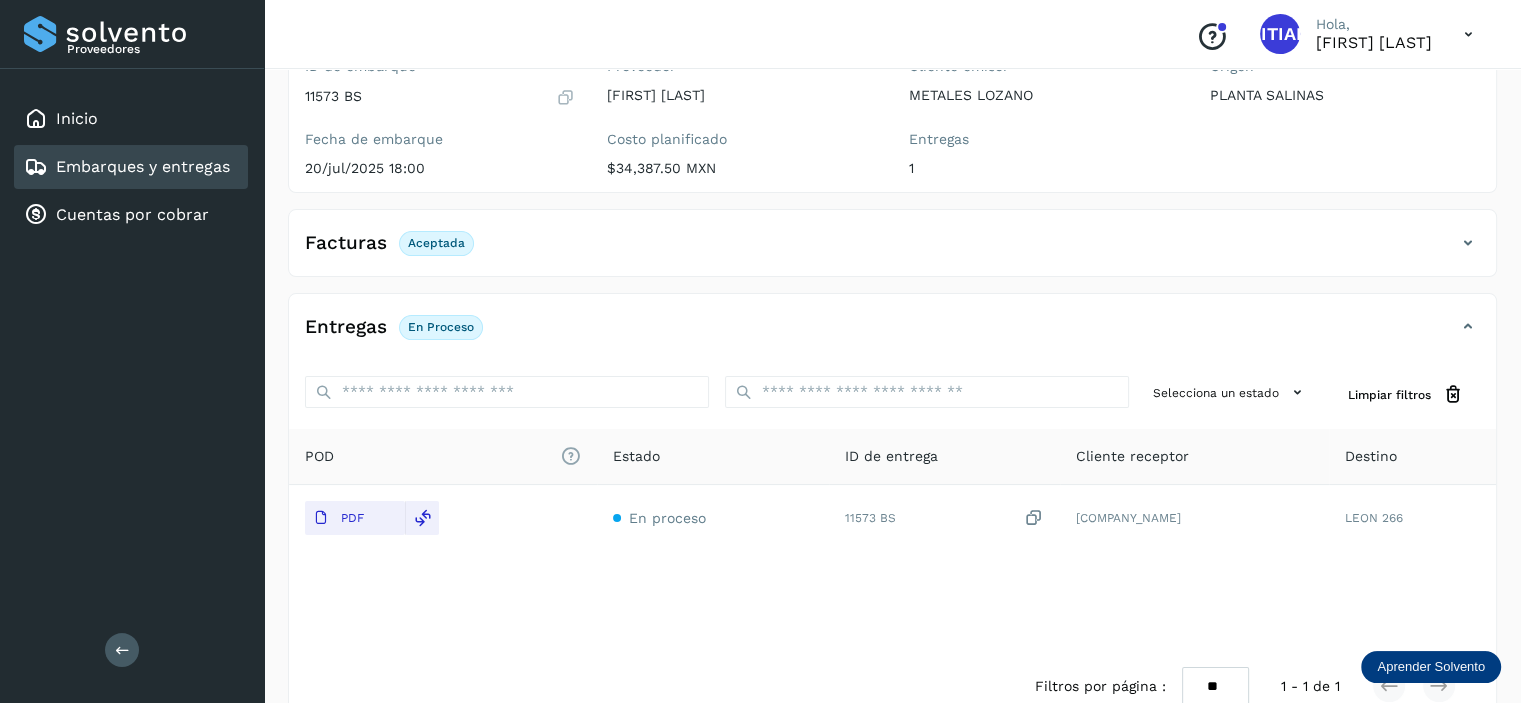 scroll, scrollTop: 242, scrollLeft: 0, axis: vertical 